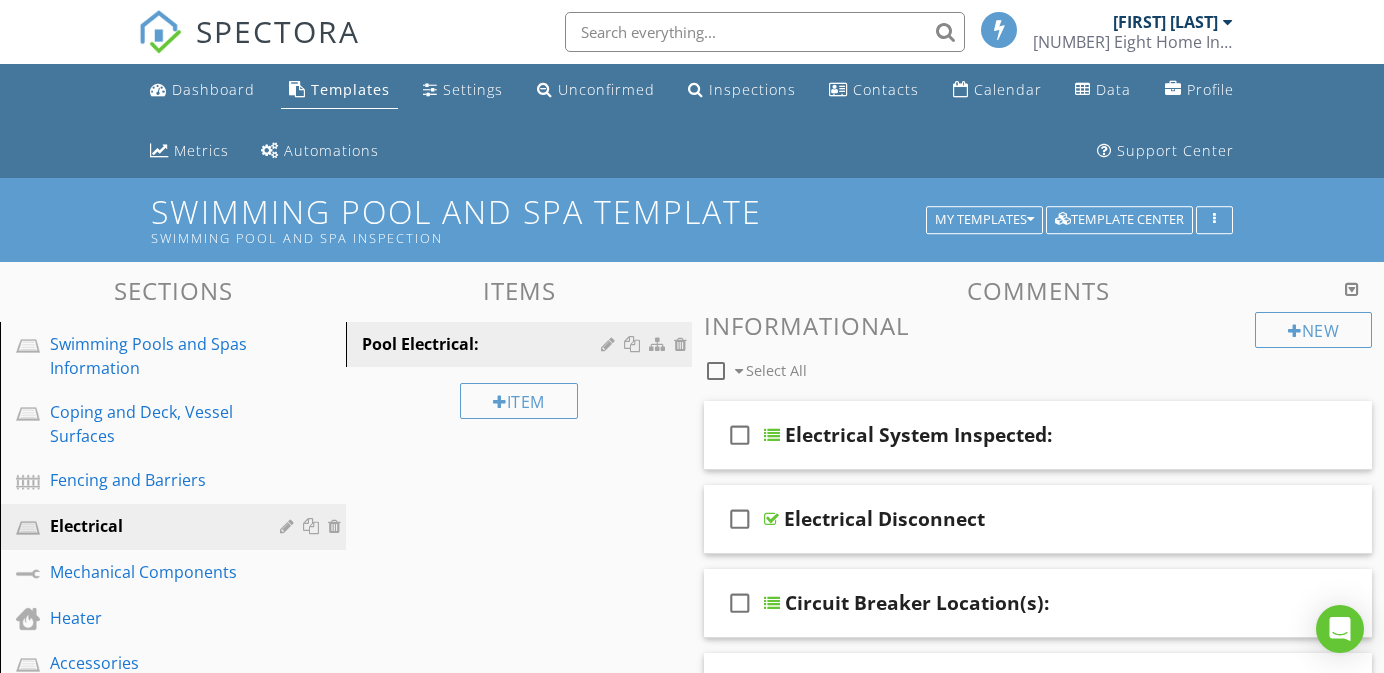 scroll, scrollTop: 196, scrollLeft: 0, axis: vertical 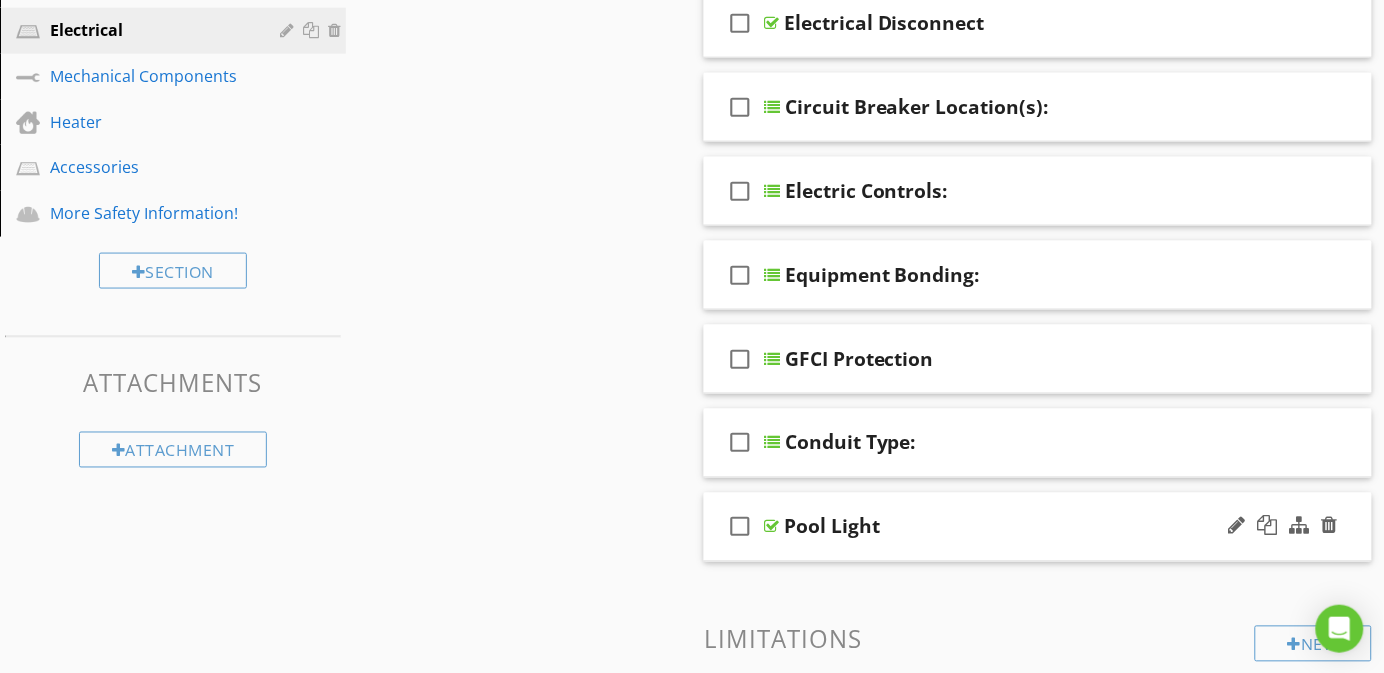 click on "check_box_outline_blank
Pool Light" at bounding box center (1038, 527) 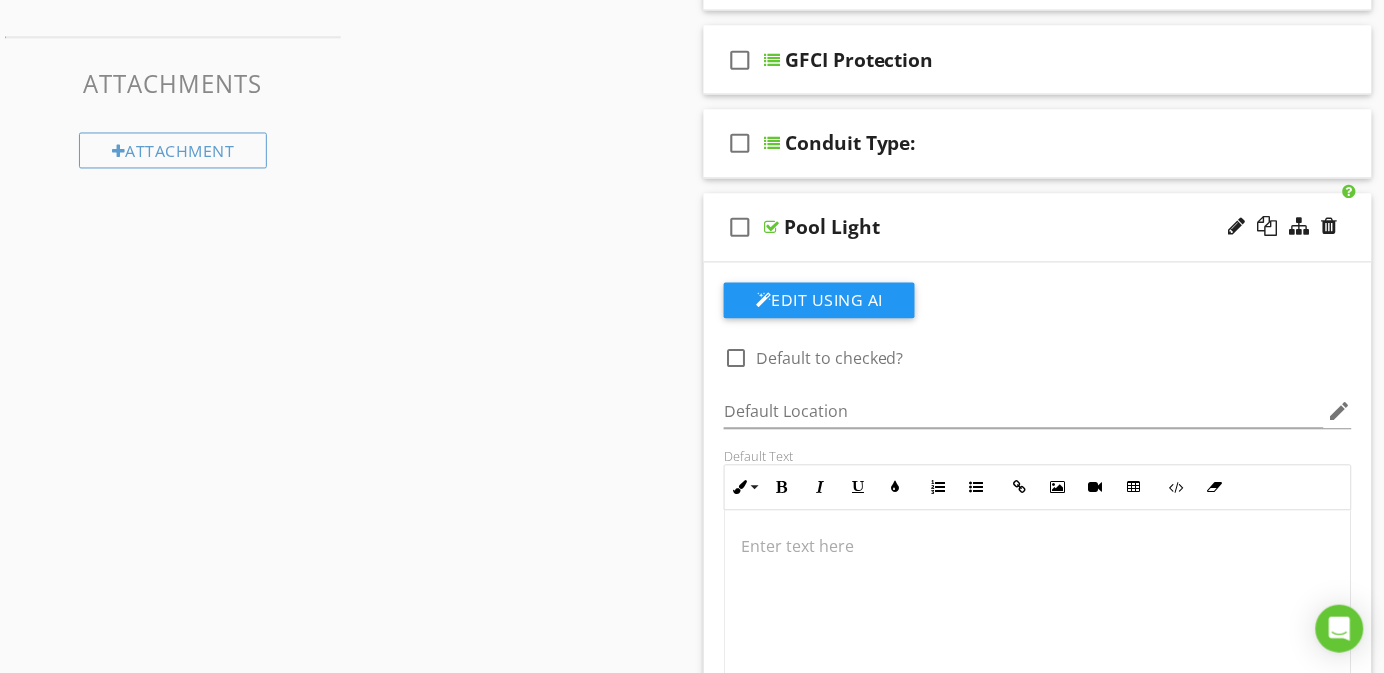 scroll, scrollTop: 796, scrollLeft: 0, axis: vertical 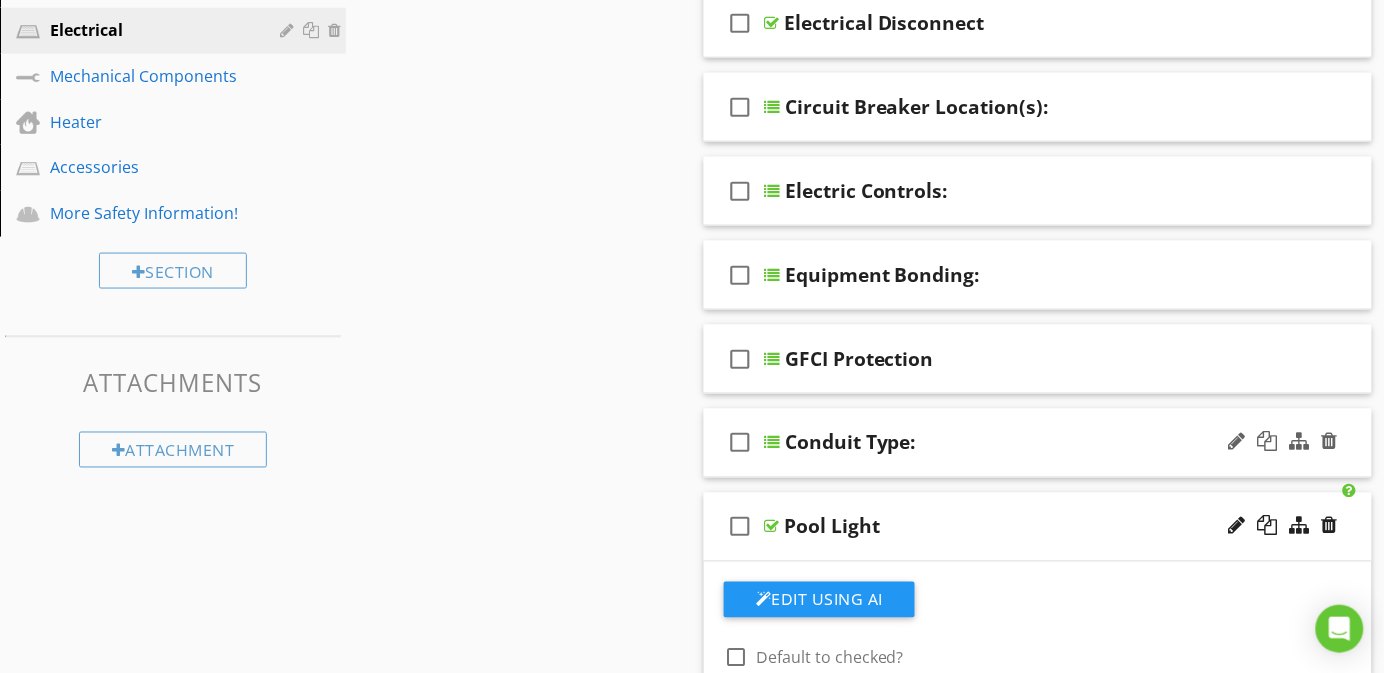 click on "check_box_outline_blank
Conduit Type:" at bounding box center [1038, 443] 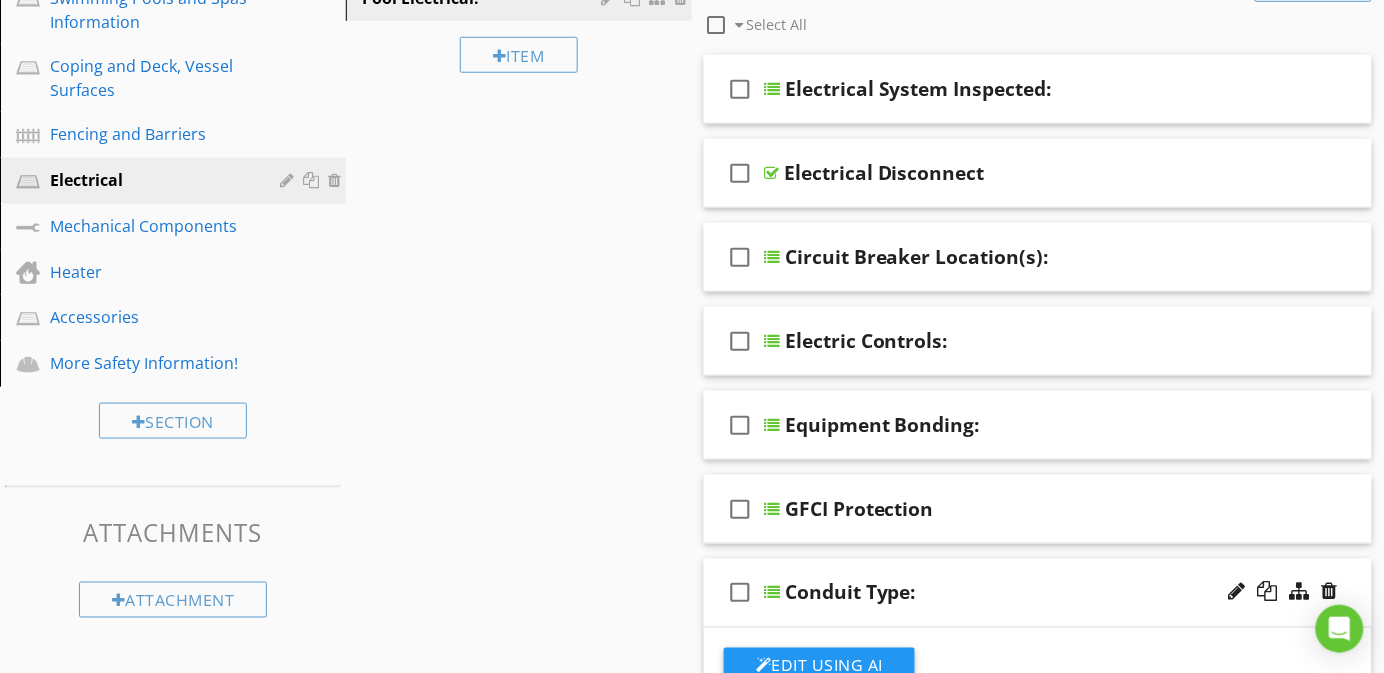 scroll, scrollTop: 496, scrollLeft: 0, axis: vertical 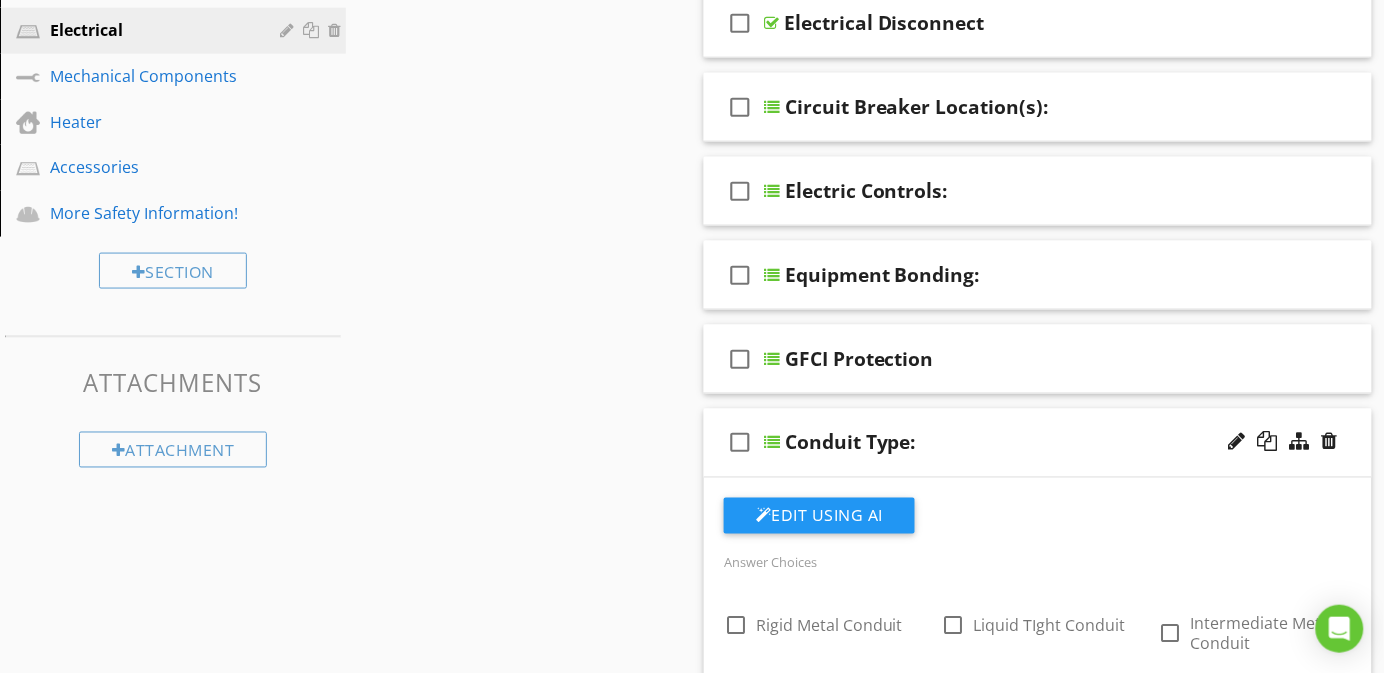 click on "check_box_outline_blank
Conduit Type:" at bounding box center (1038, 443) 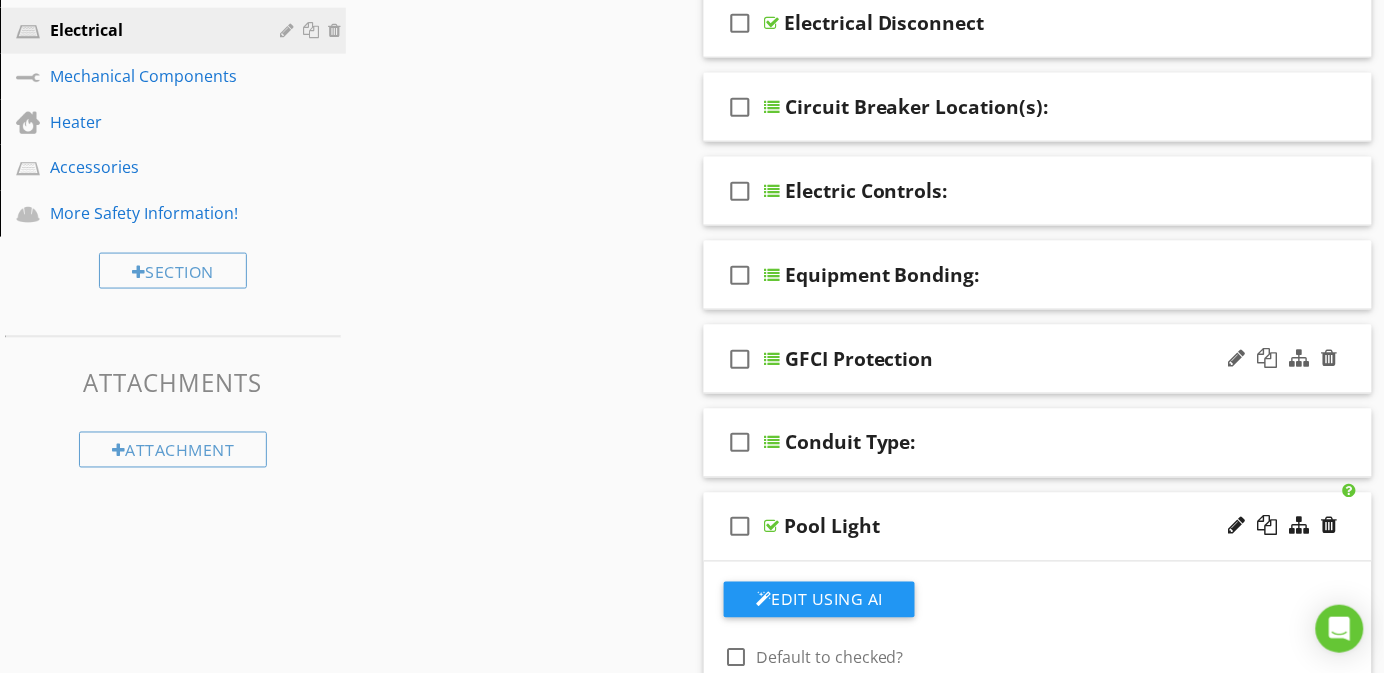 click on "check_box_outline_blank
GFCI Protection" at bounding box center [1038, 359] 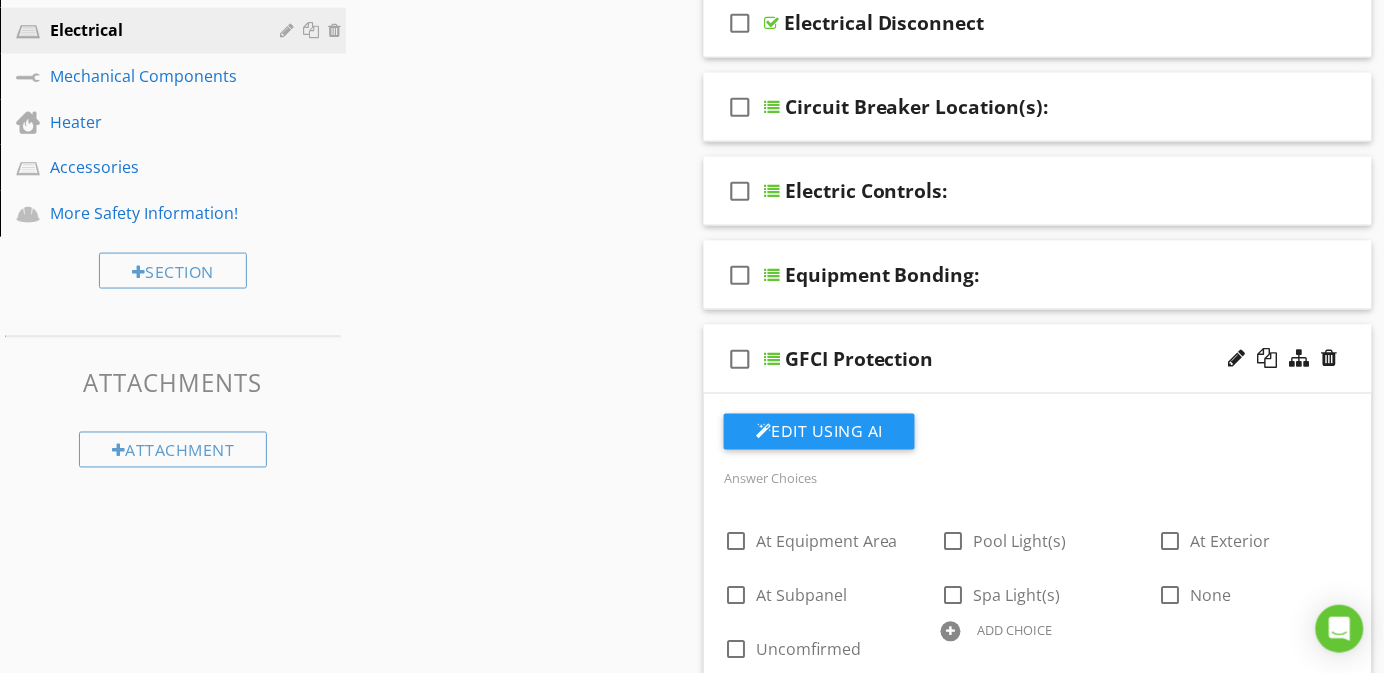 click on "check_box_outline_blank
GFCI Protection" at bounding box center (1038, 359) 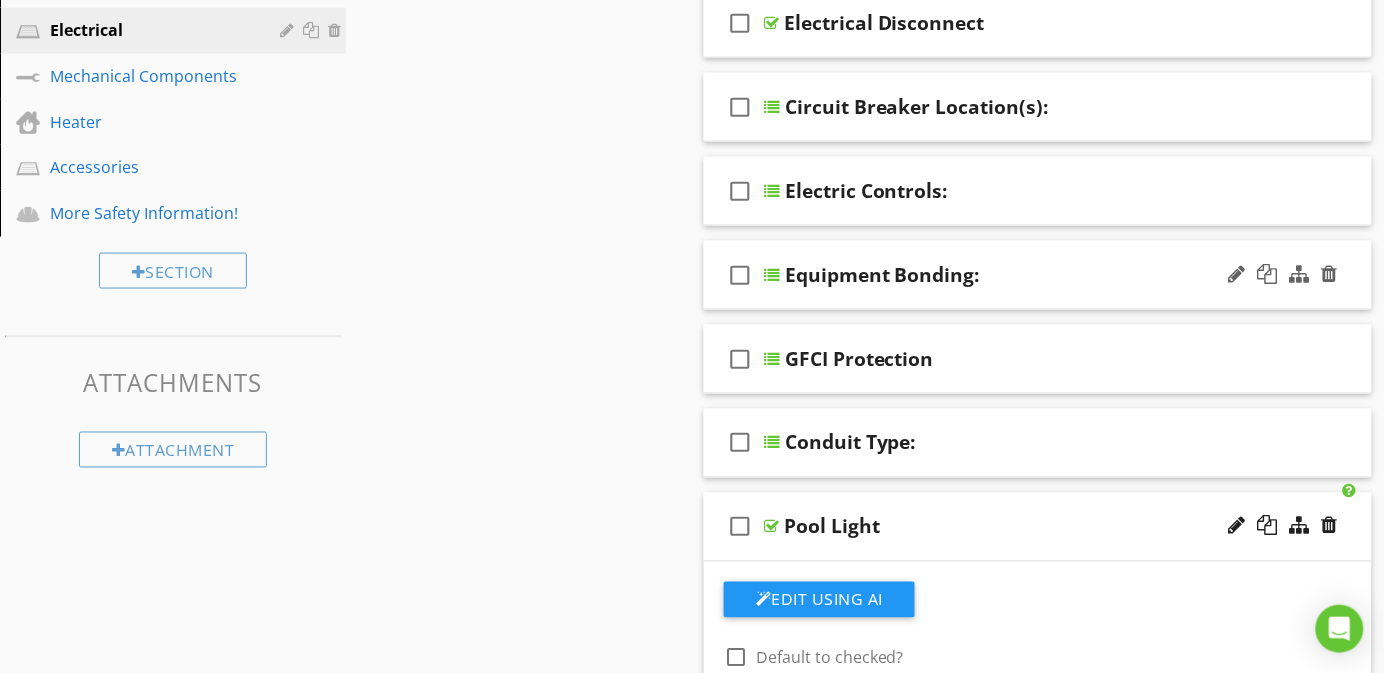 click on "check_box_outline_blank
Equipment Bonding:" at bounding box center (1038, 275) 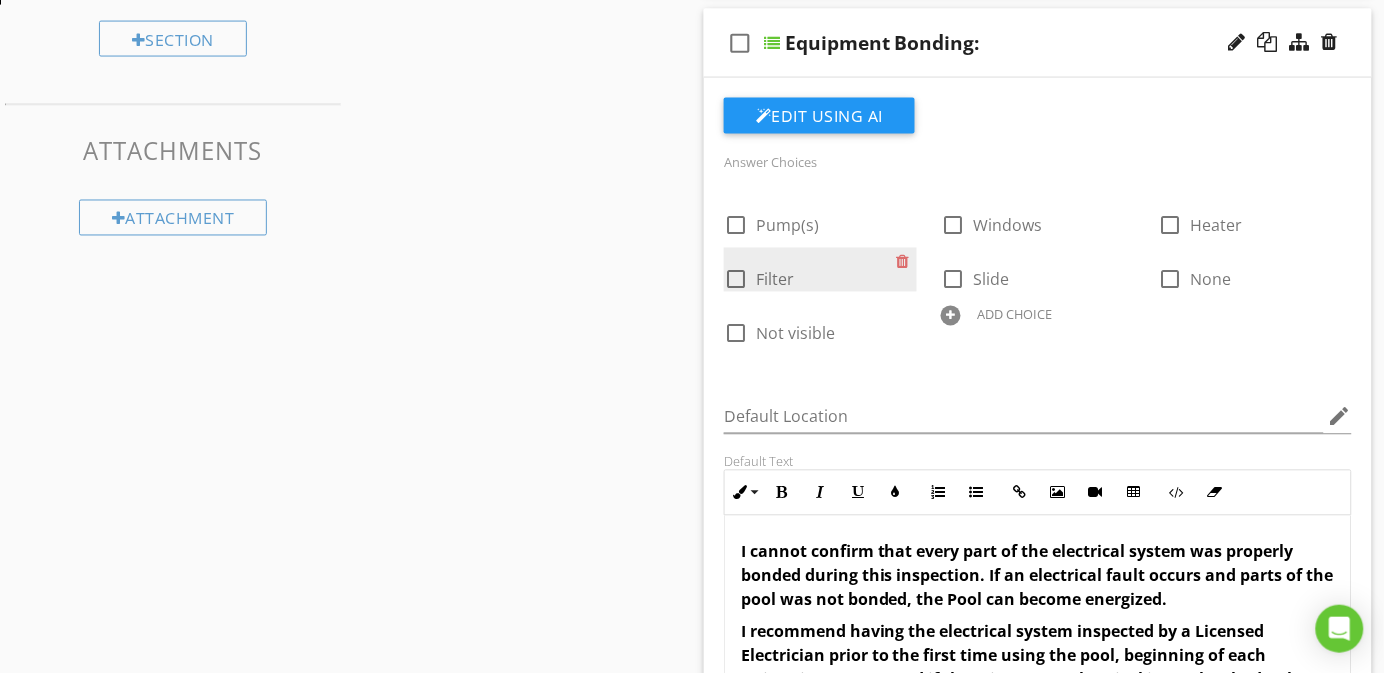 scroll, scrollTop: 946, scrollLeft: 0, axis: vertical 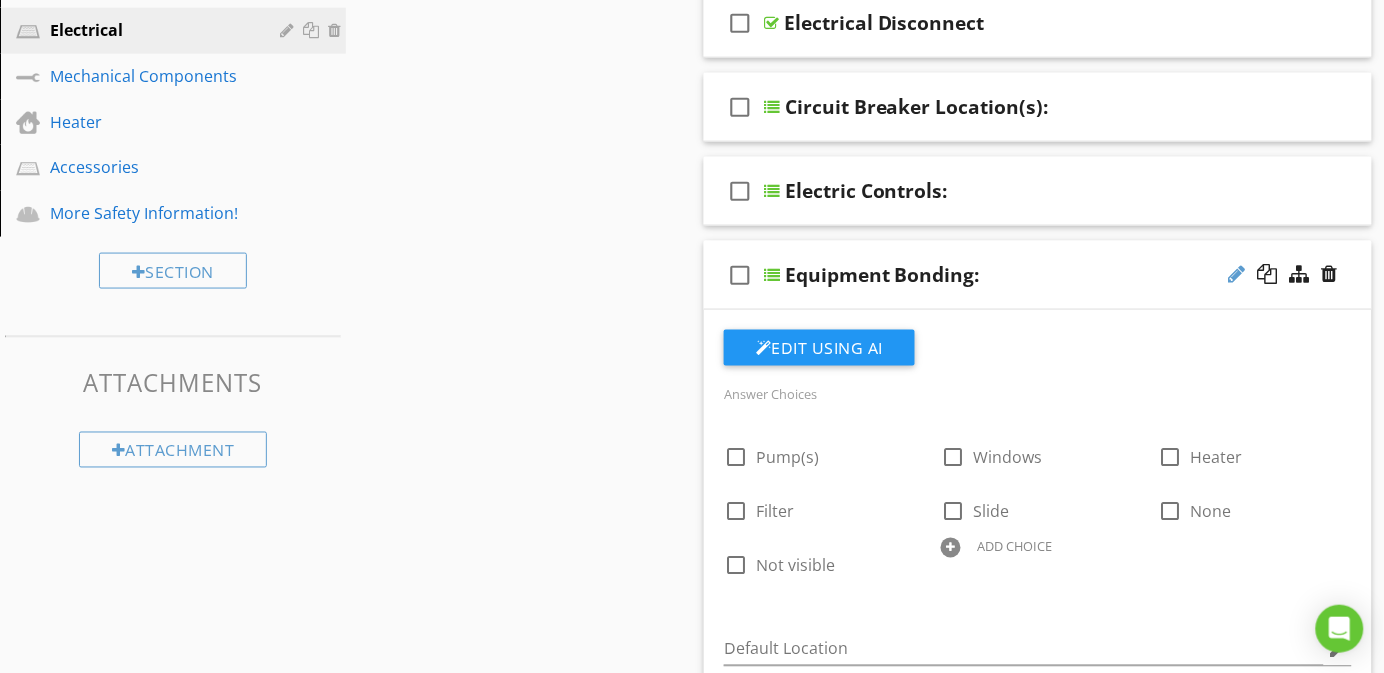click at bounding box center [1237, 274] 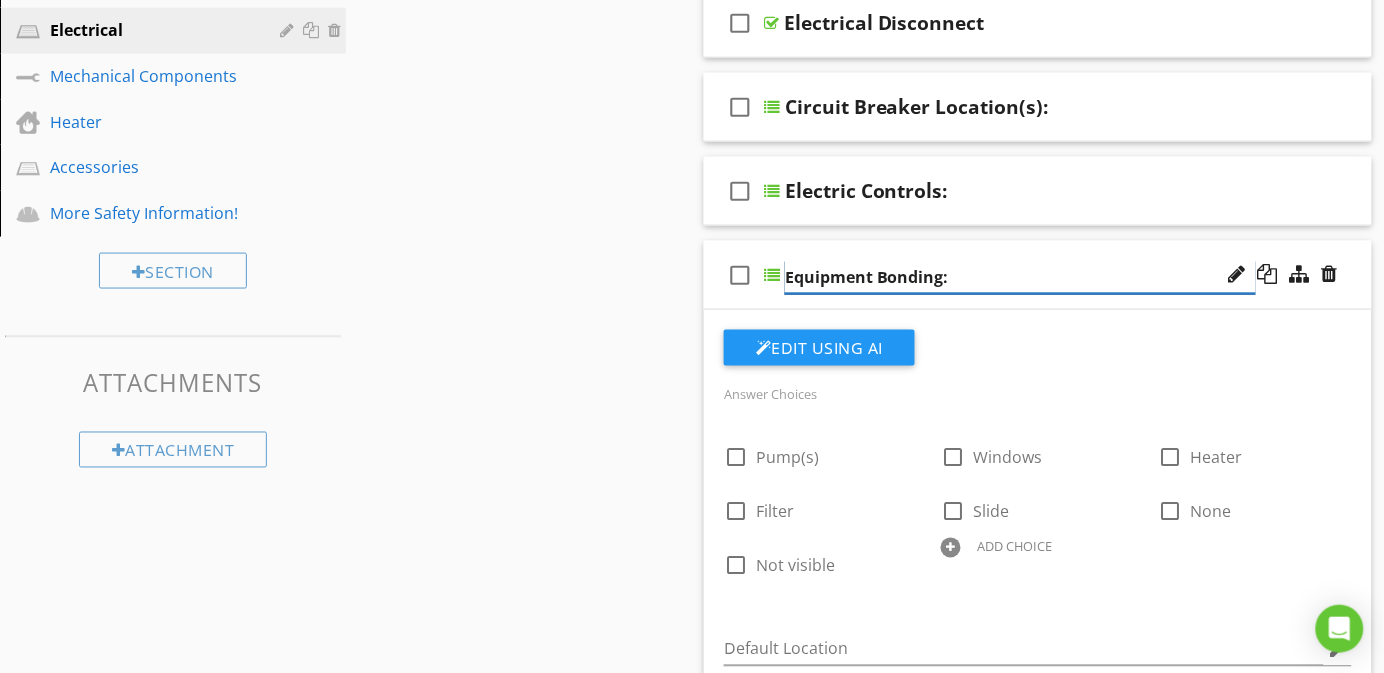 click on "Equipment Bonding:" at bounding box center (1020, 277) 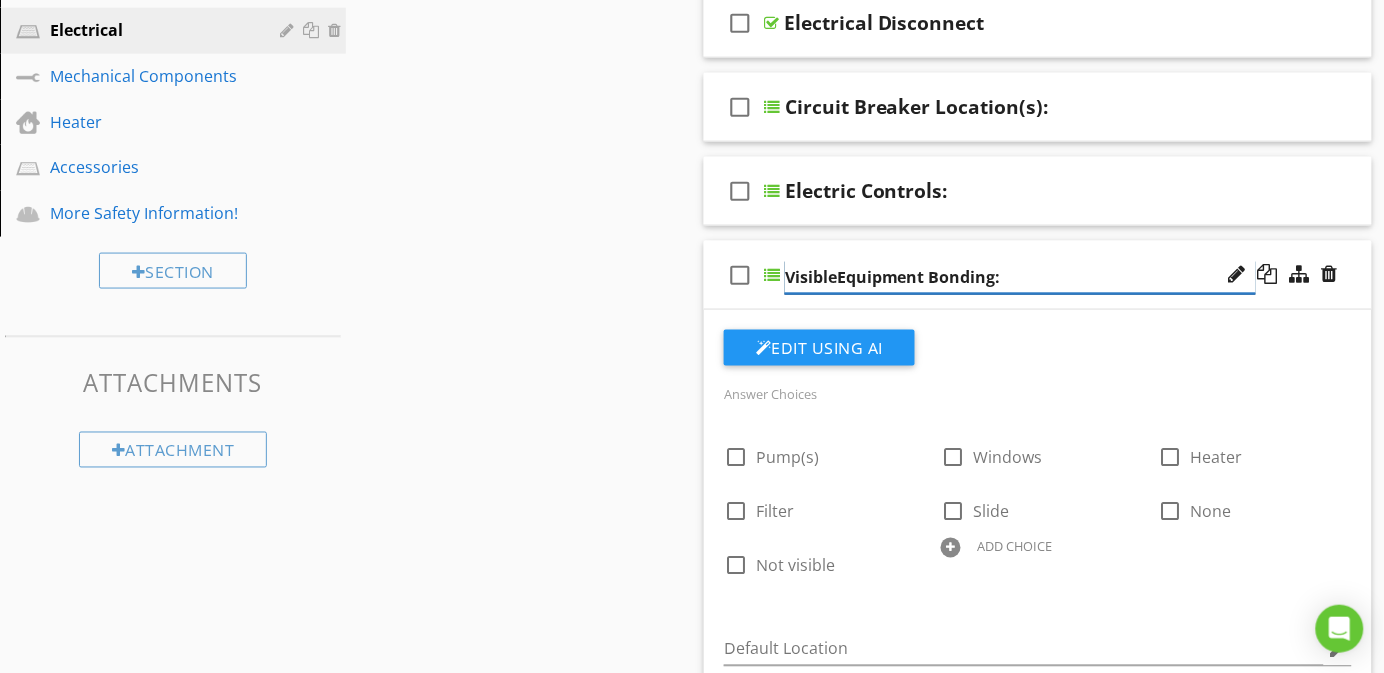 type on "Visible Equipment Bonding:" 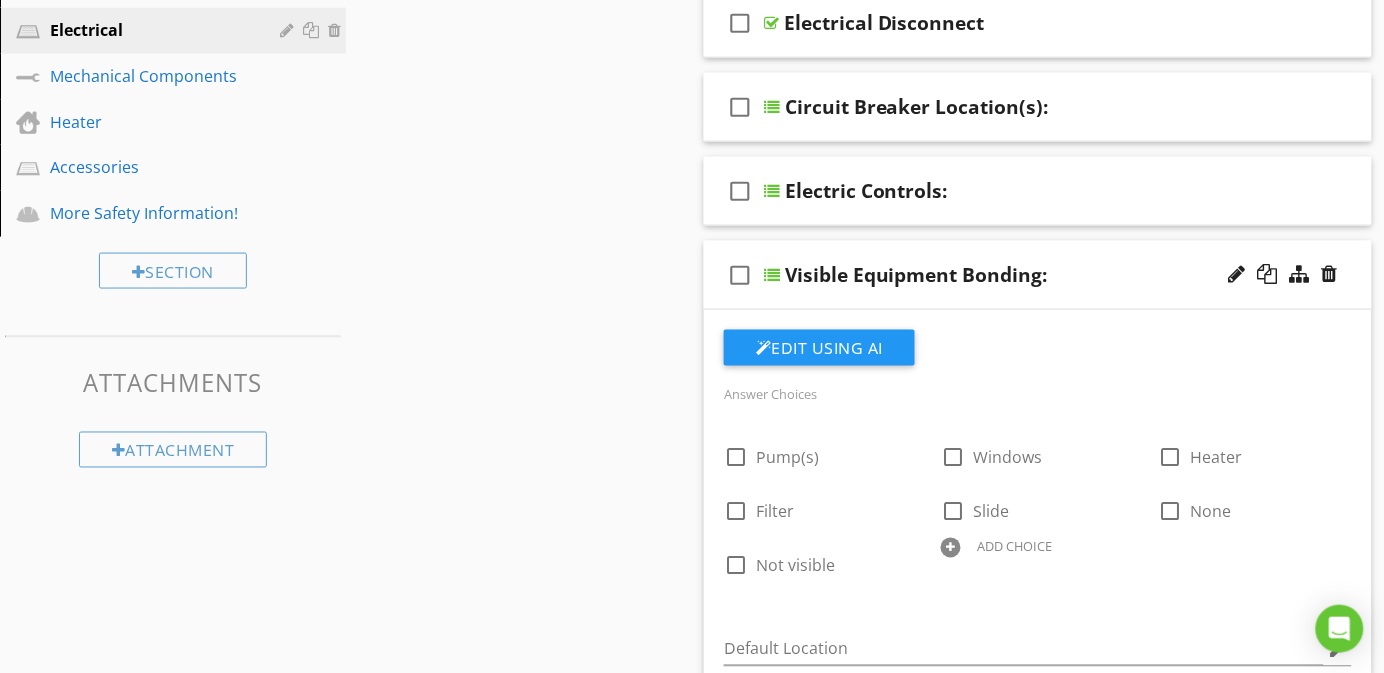 click on "Sections
Swimming Pools and Spas Information           Coping and Deck, Vessel Surfaces            Fencing and Barriers           Electrical            Mechanical Components            Heater           Accessories           More Safety Information!
Section
Attachments
Attachment
Items
Pool Electrical:
Item
Comments
New
Informational   check_box_outline_blank     Select All       check_box_outline_blank
Electrical System Inspected:
check_box_outline_blank
Electrical Disconnect
check_box_outline_blank
Circuit Breaker Location(s):
check_box_outline_blank
Electric Controls:
check_box_outline_blank" at bounding box center (692, 1651) 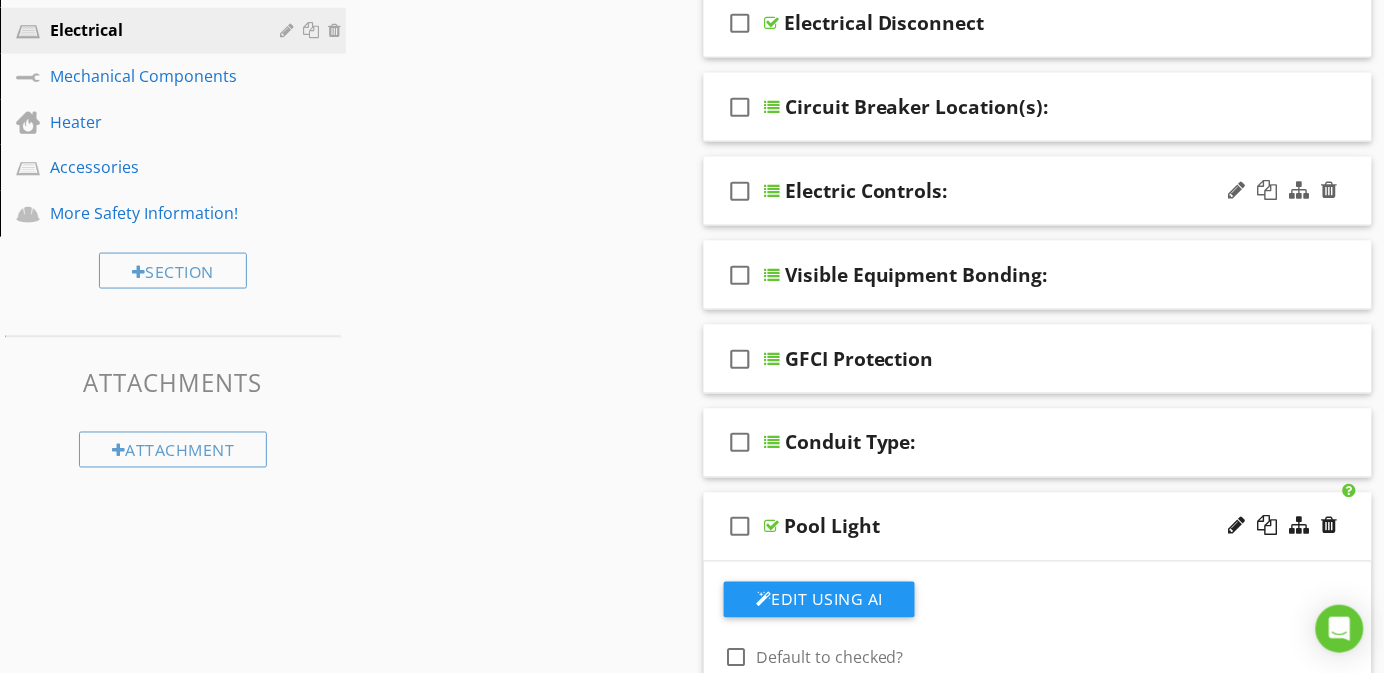 click on "check_box_outline_blank
Electric Controls:" at bounding box center (1038, 191) 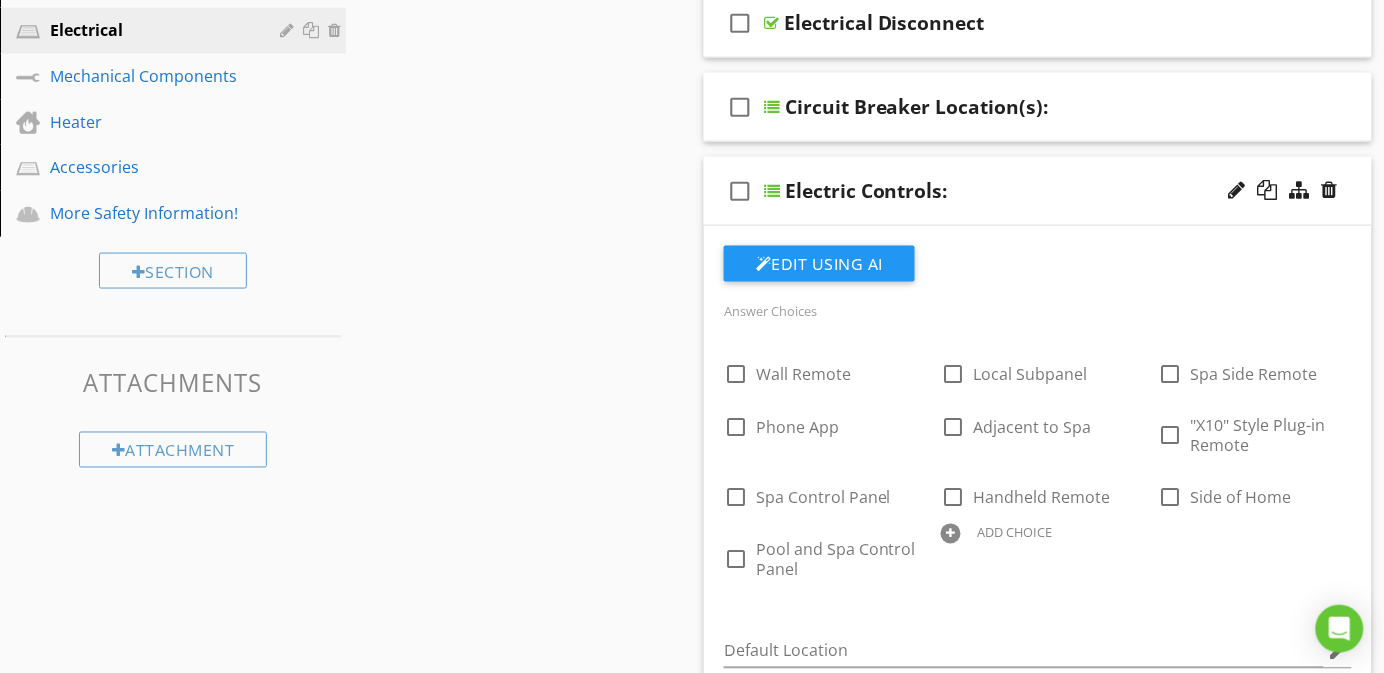 click on "check_box_outline_blank
Electric Controls:" at bounding box center (1038, 191) 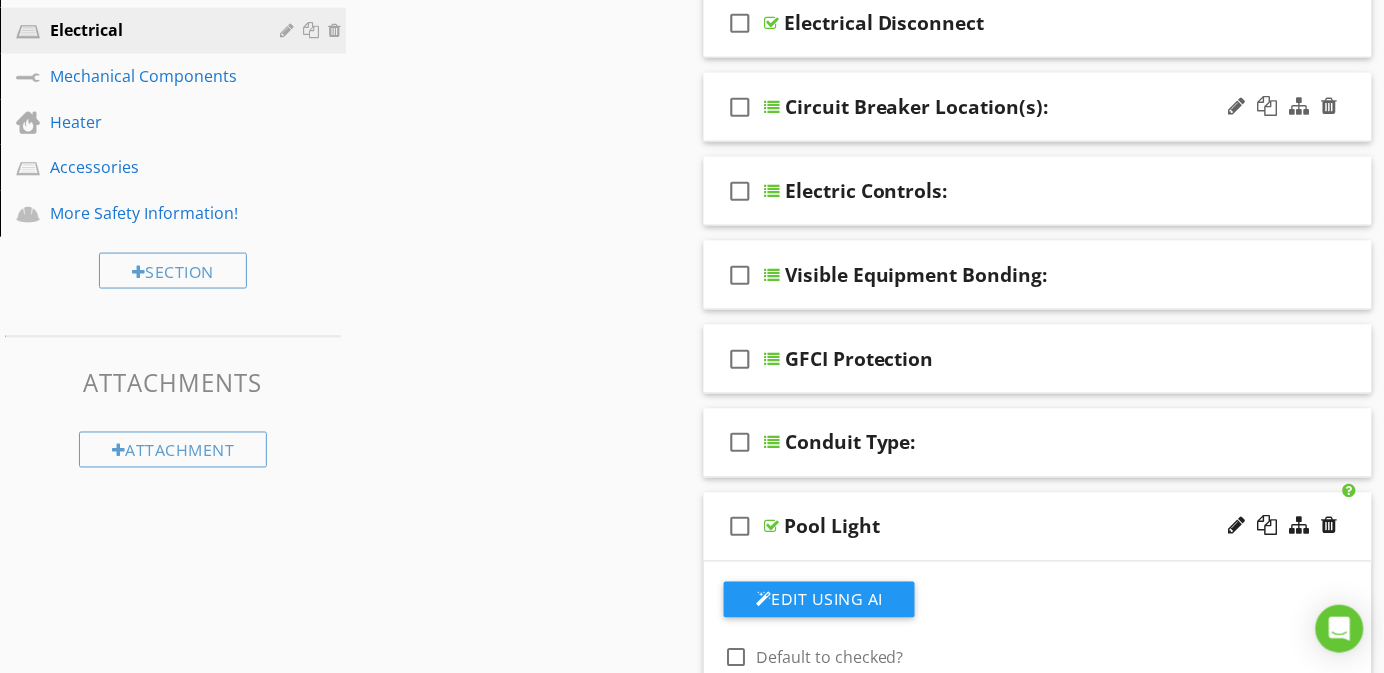 click on "check_box_outline_blank
Circuit Breaker Location(s):" at bounding box center [1038, 107] 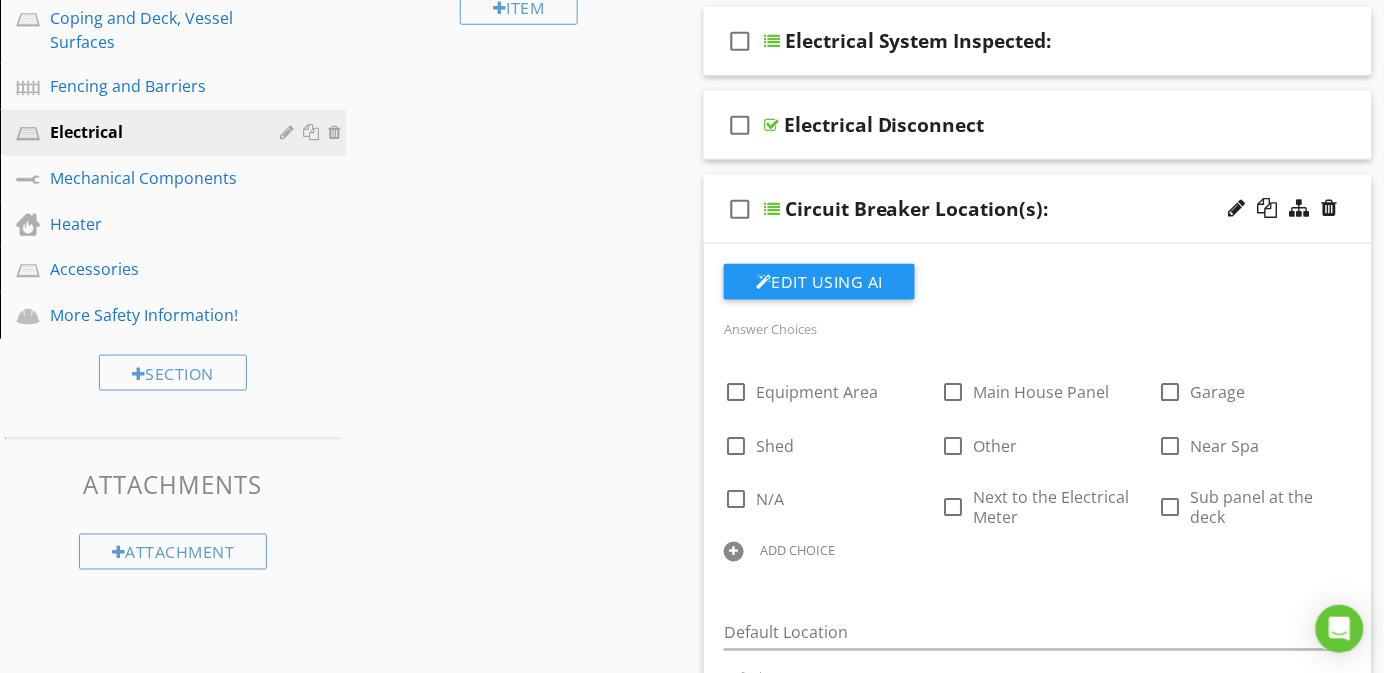 scroll, scrollTop: 346, scrollLeft: 0, axis: vertical 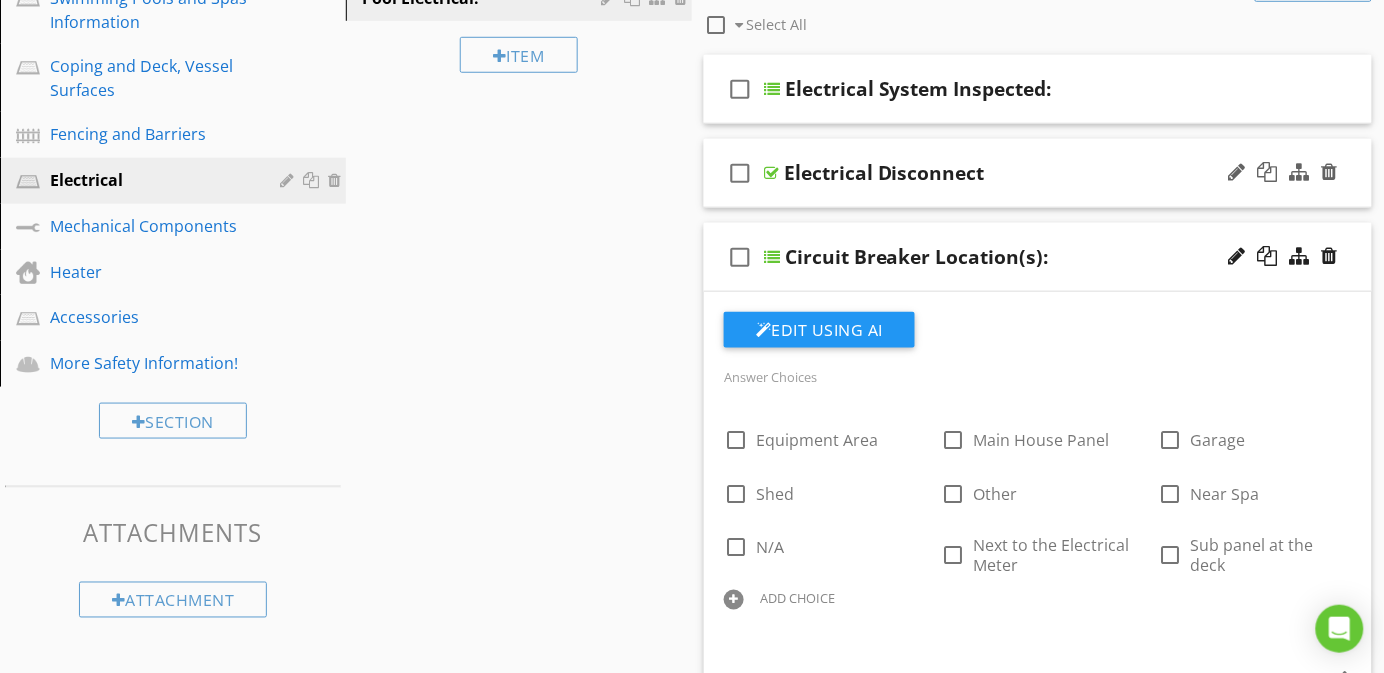 click on "check_box_outline_blank
Electrical Disconnect" at bounding box center (1038, 173) 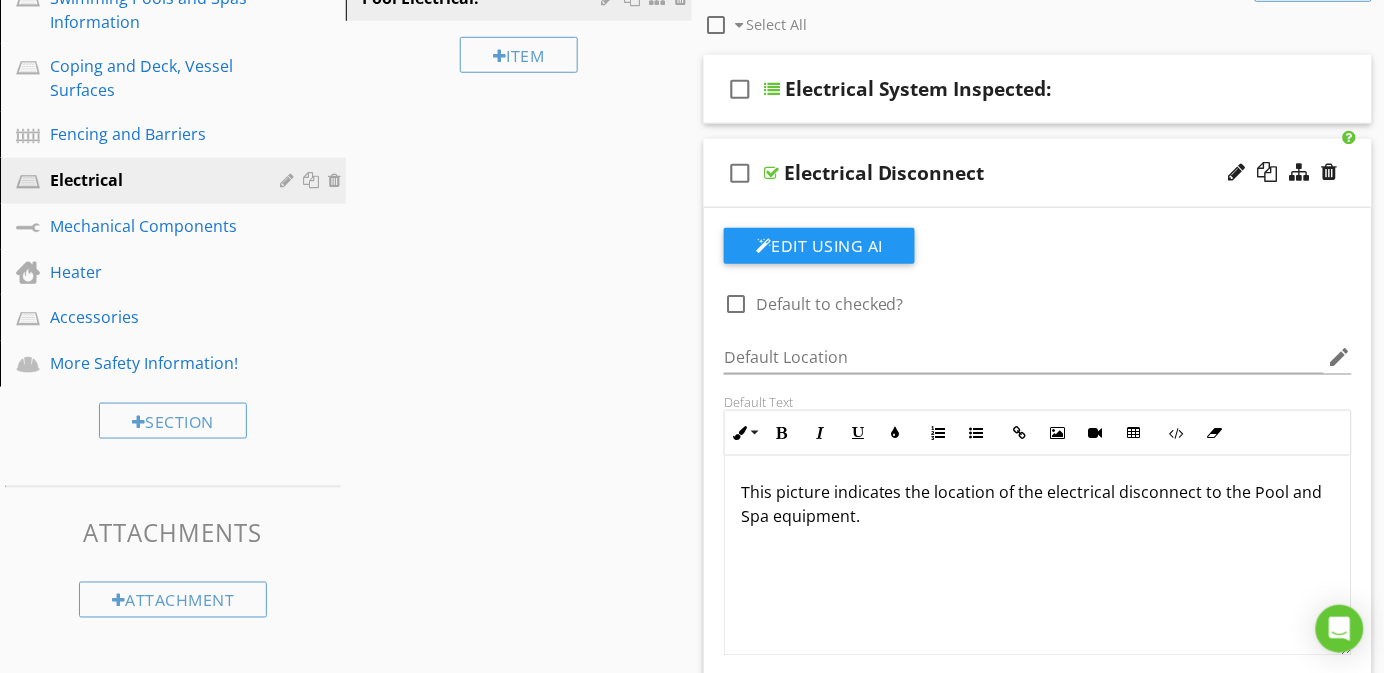 click on "check_box_outline_blank
Electrical Disconnect" at bounding box center (1038, 173) 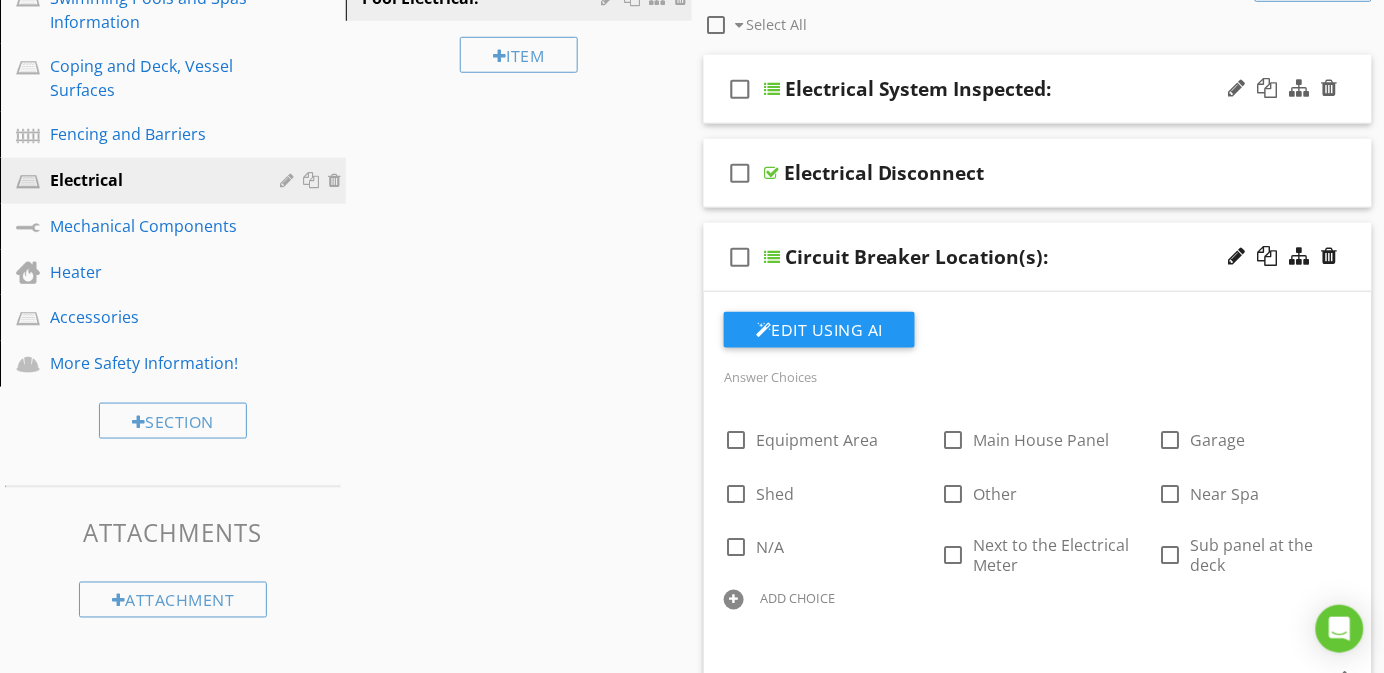 click on "check_box_outline_blank
Electrical System Inspected:" at bounding box center (1038, 89) 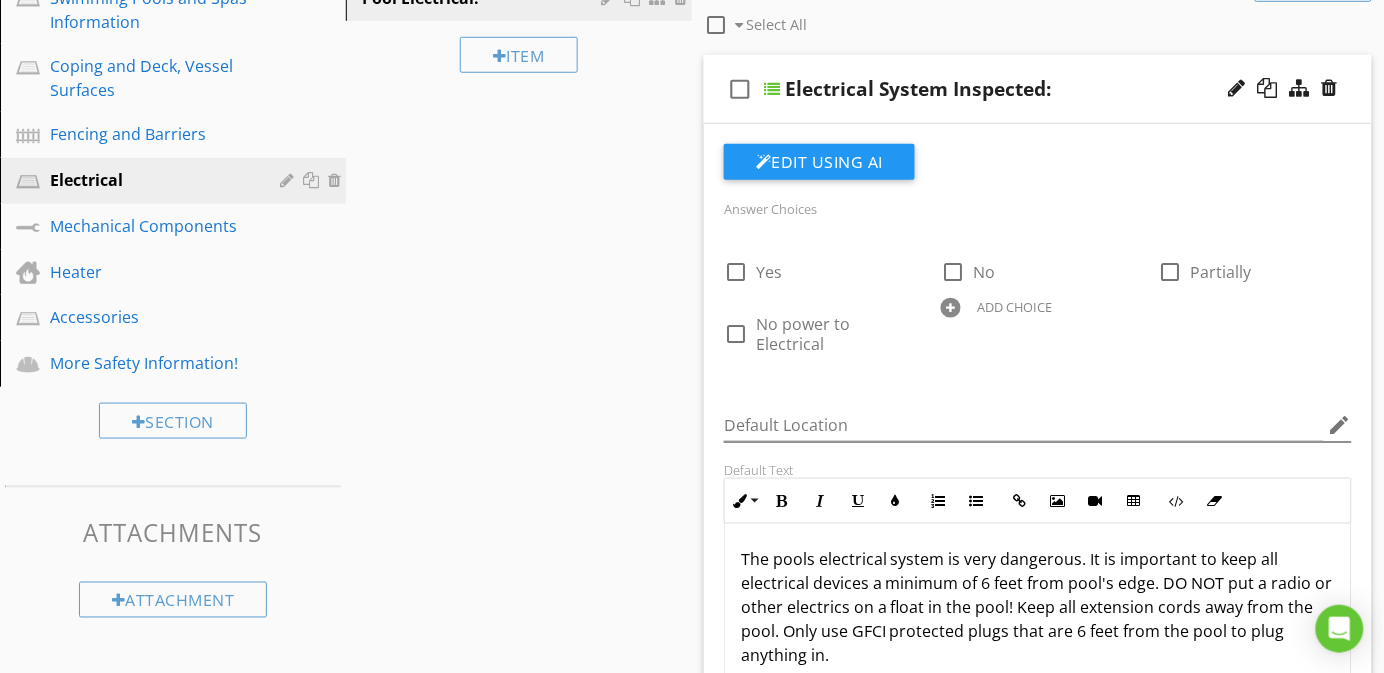 scroll, scrollTop: 496, scrollLeft: 0, axis: vertical 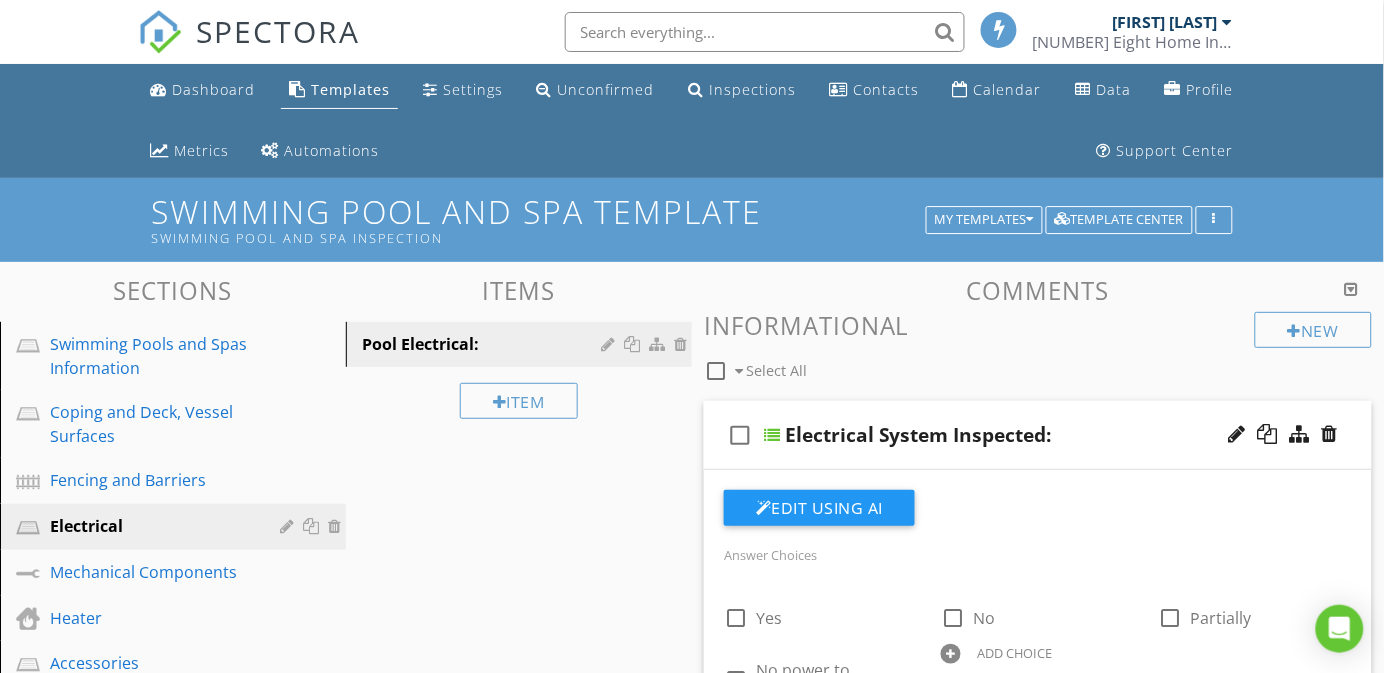 click on "check_box_outline_blank
Electrical System Inspected:" at bounding box center [1038, 435] 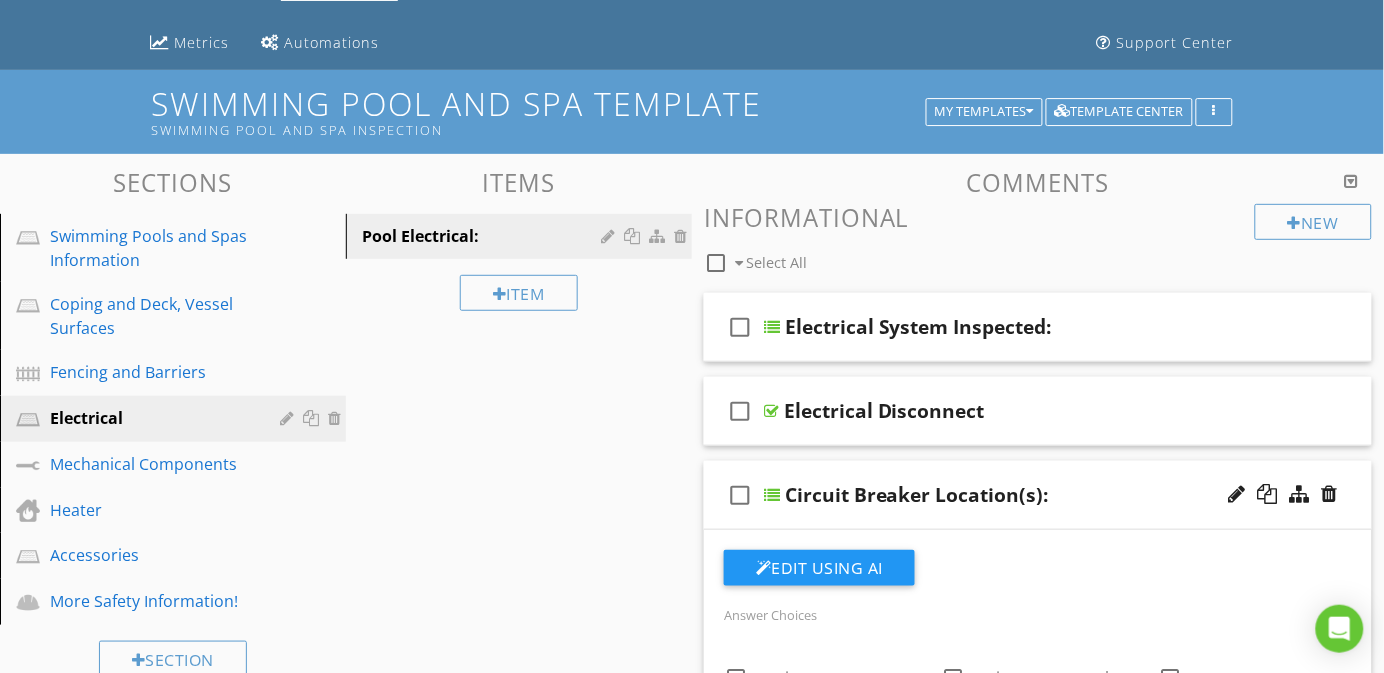 scroll, scrollTop: 150, scrollLeft: 0, axis: vertical 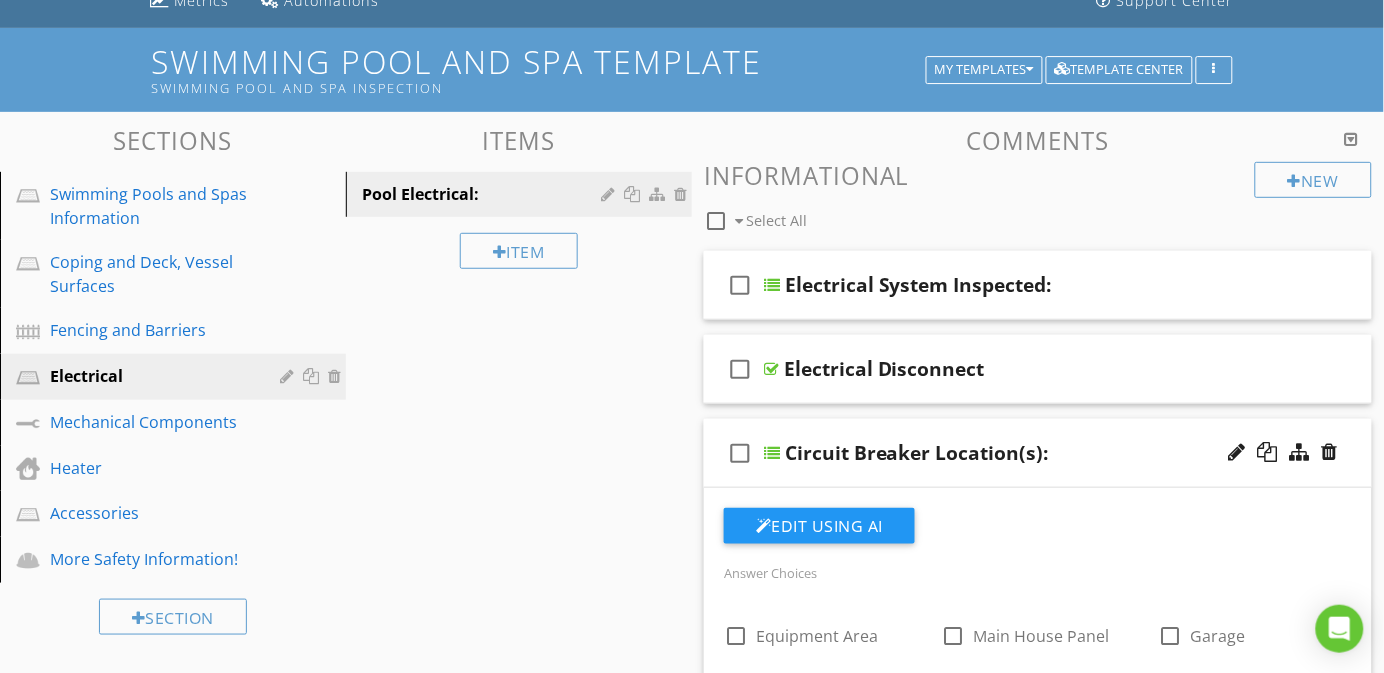 click on "check_box_outline_blank
Circuit Breaker Location(s):" at bounding box center [1038, 453] 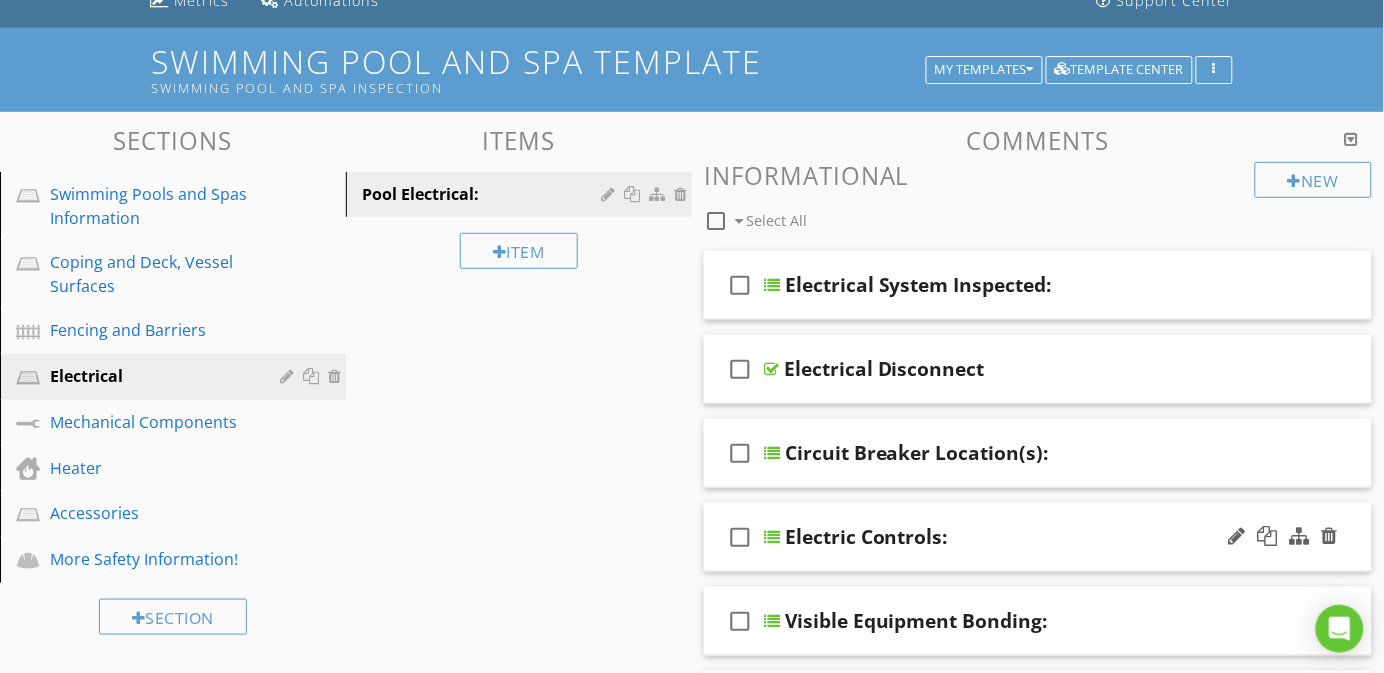 click on "check_box_outline_blank
Electric Controls:" at bounding box center (1038, 537) 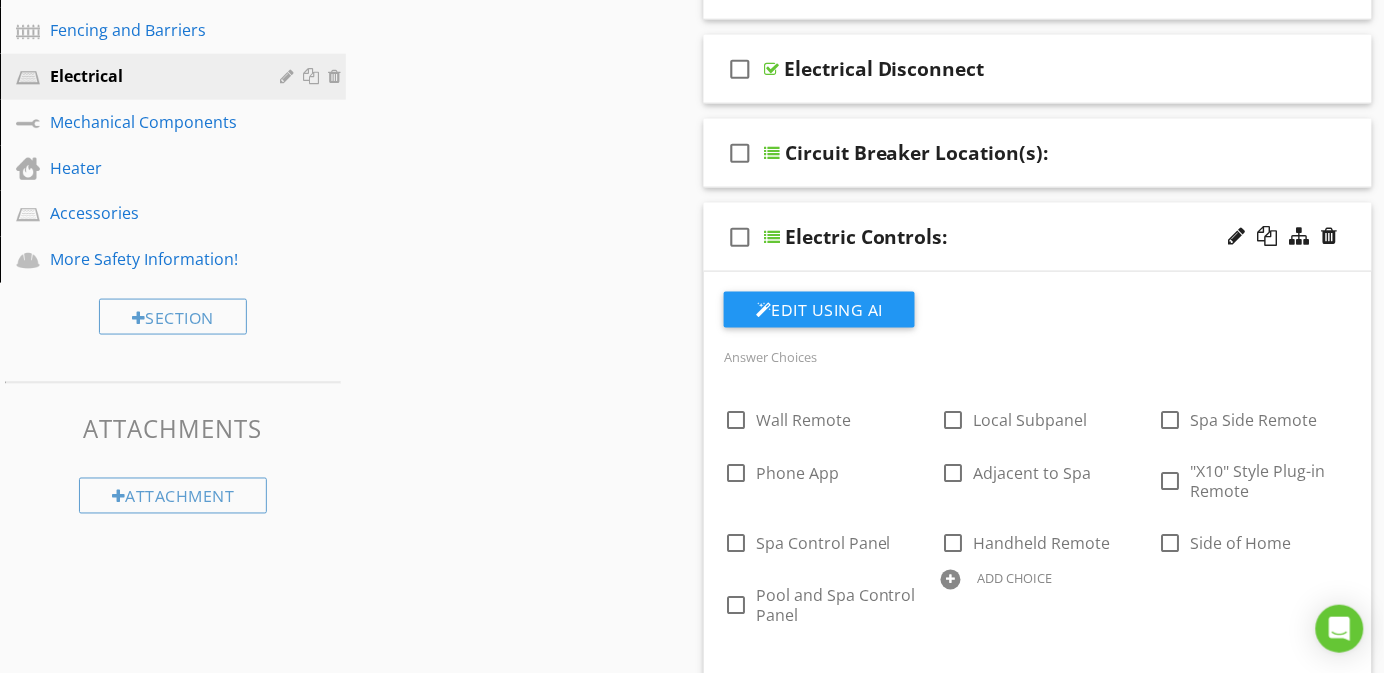 scroll, scrollTop: 300, scrollLeft: 0, axis: vertical 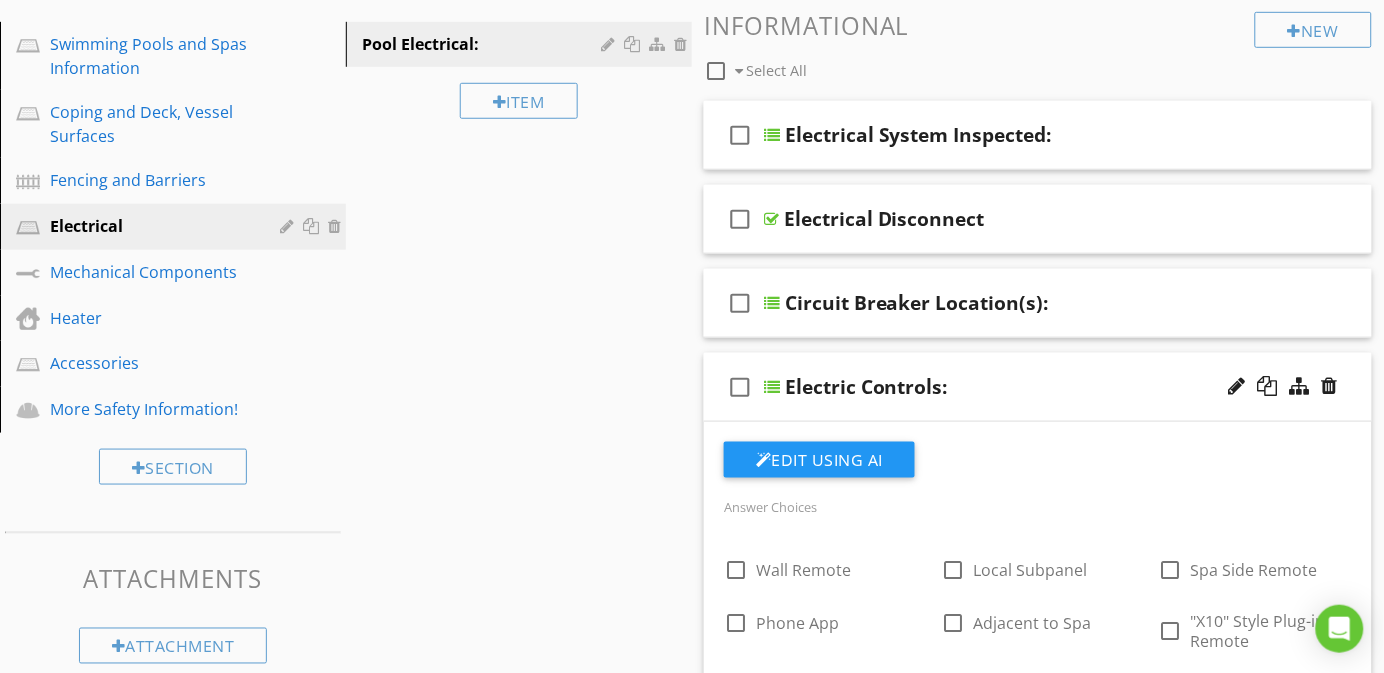 click on "check_box_outline_blank
Electric Controls:" at bounding box center [1038, 387] 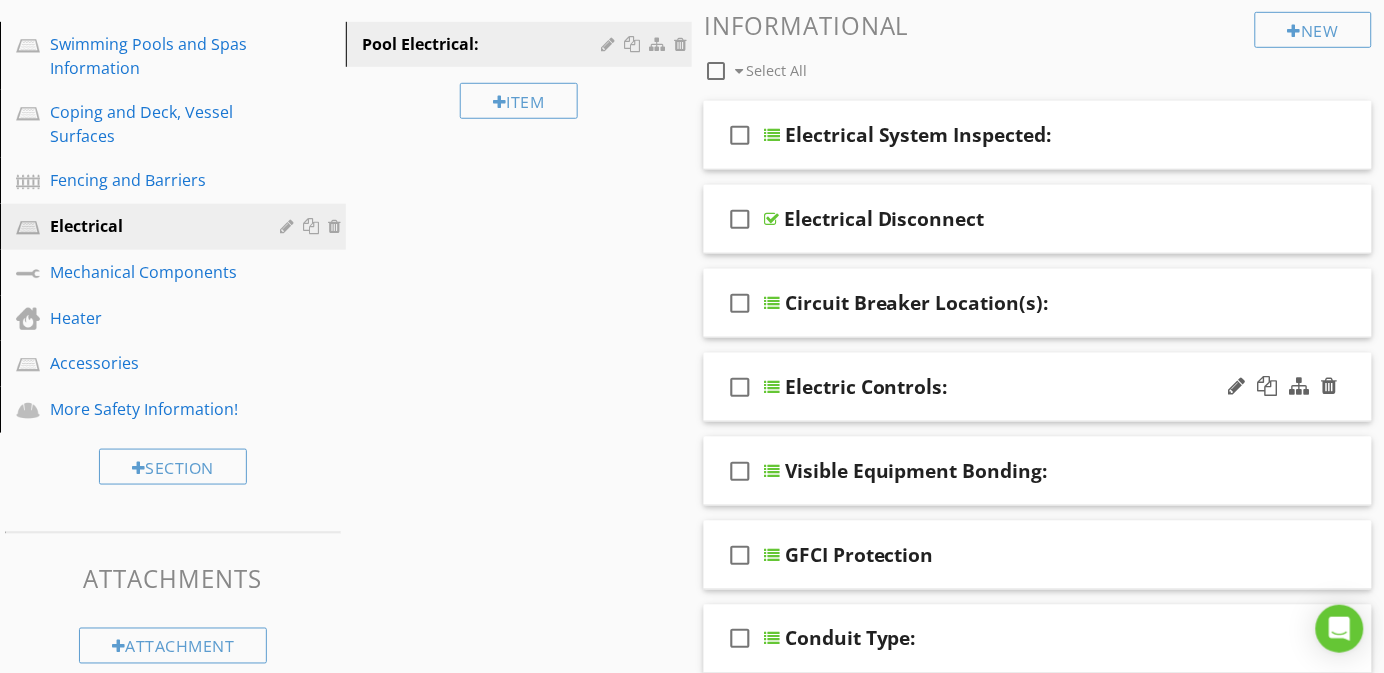 type 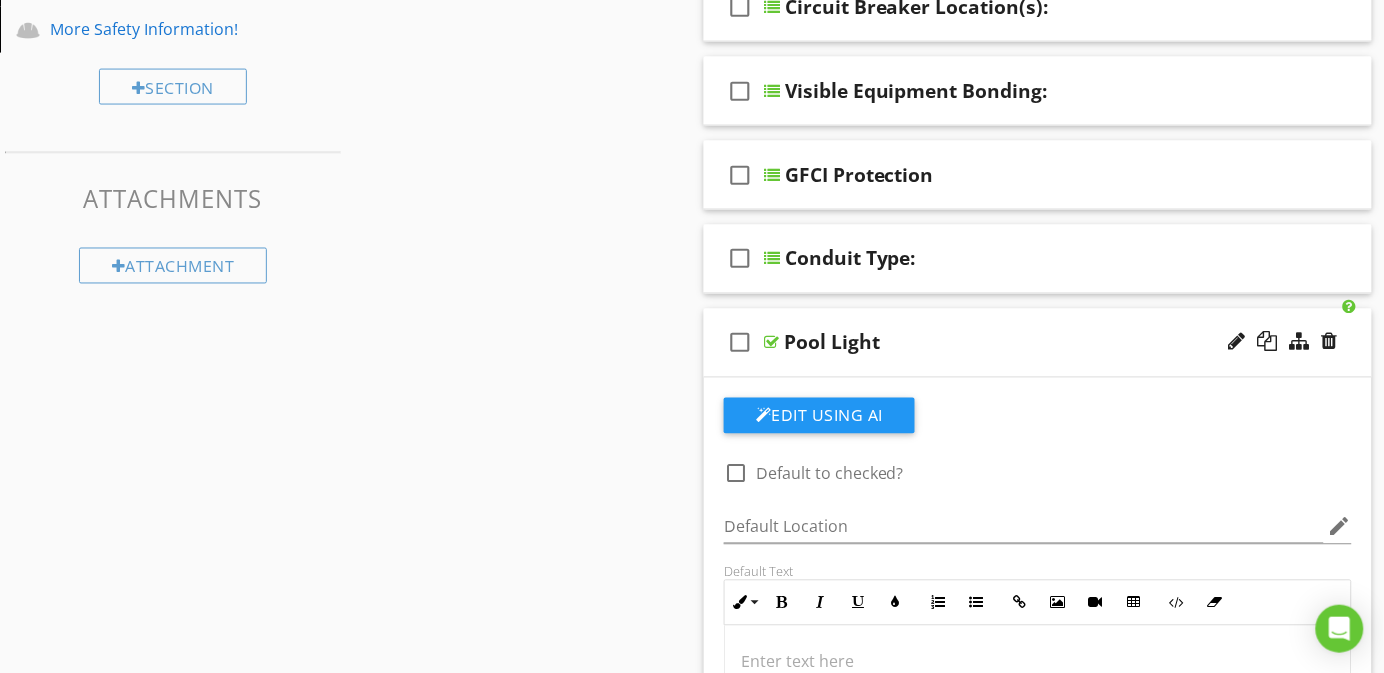 scroll, scrollTop: 750, scrollLeft: 0, axis: vertical 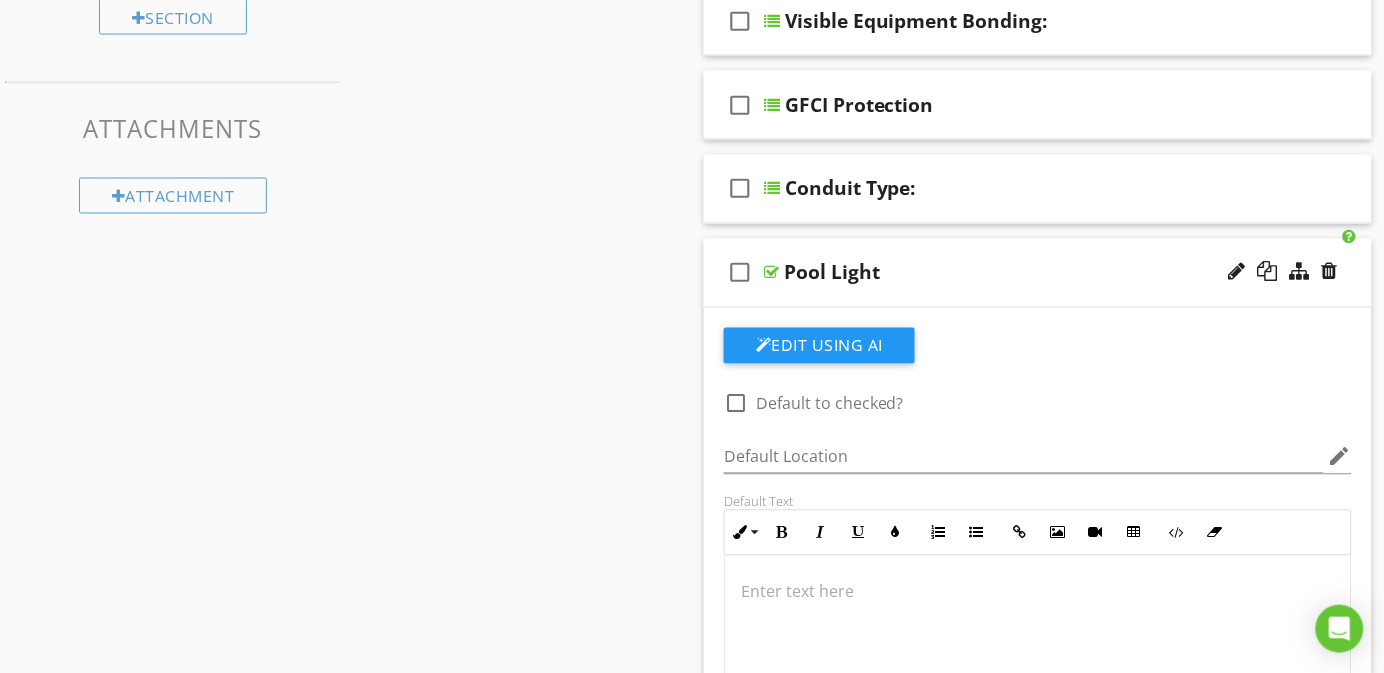 click on "check_box_outline_blank
Pool Light" at bounding box center [1038, 273] 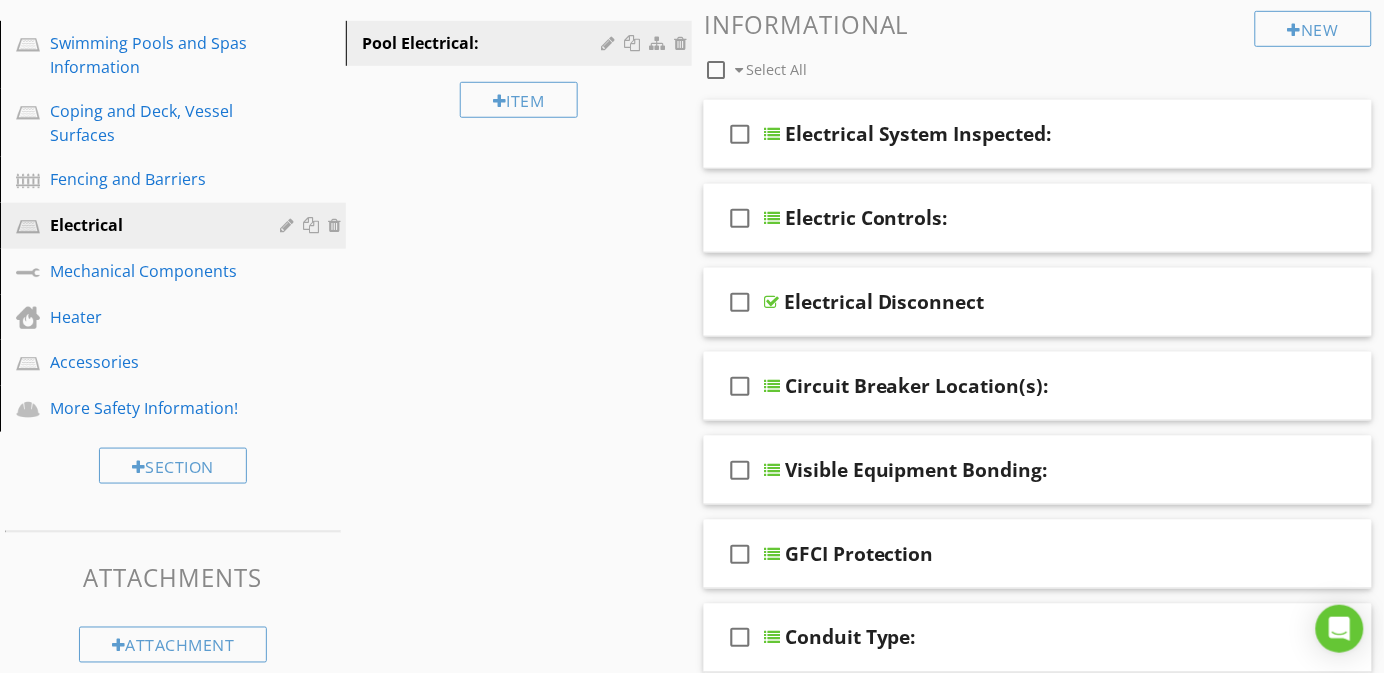scroll, scrollTop: 41, scrollLeft: 0, axis: vertical 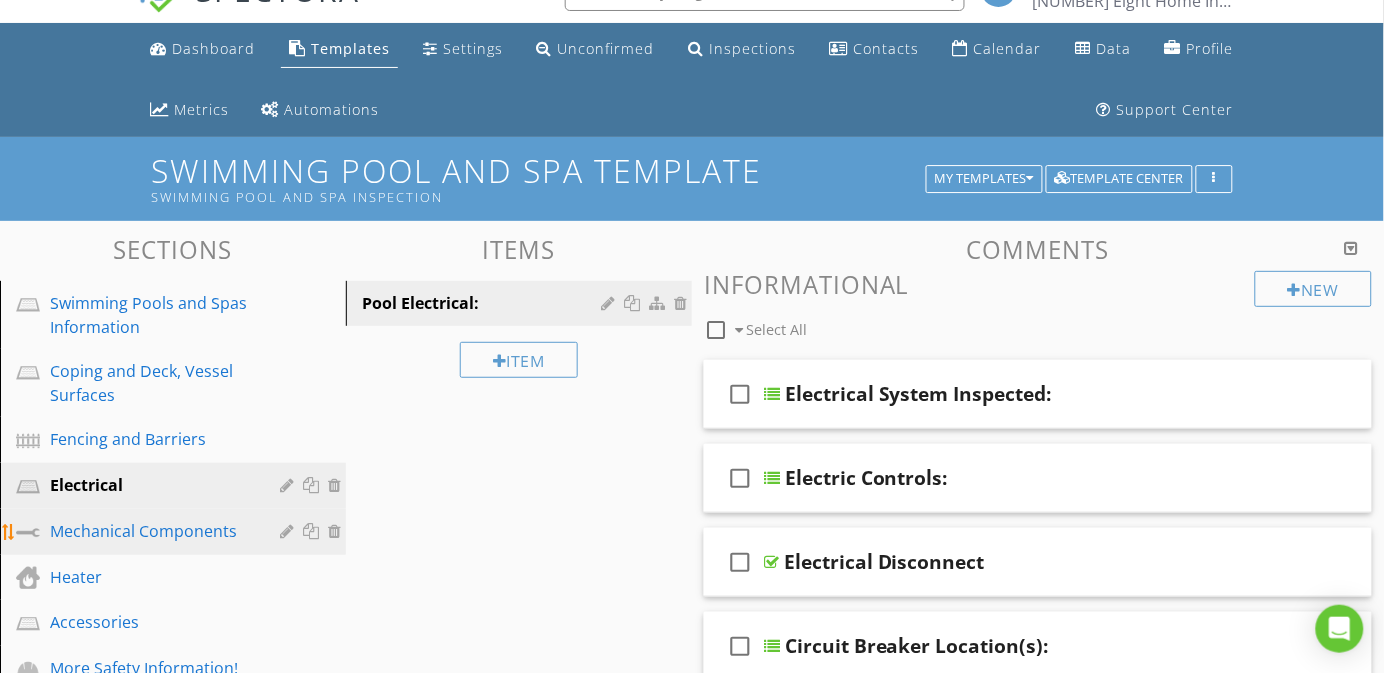 click on "Mechanical Components" at bounding box center (150, 531) 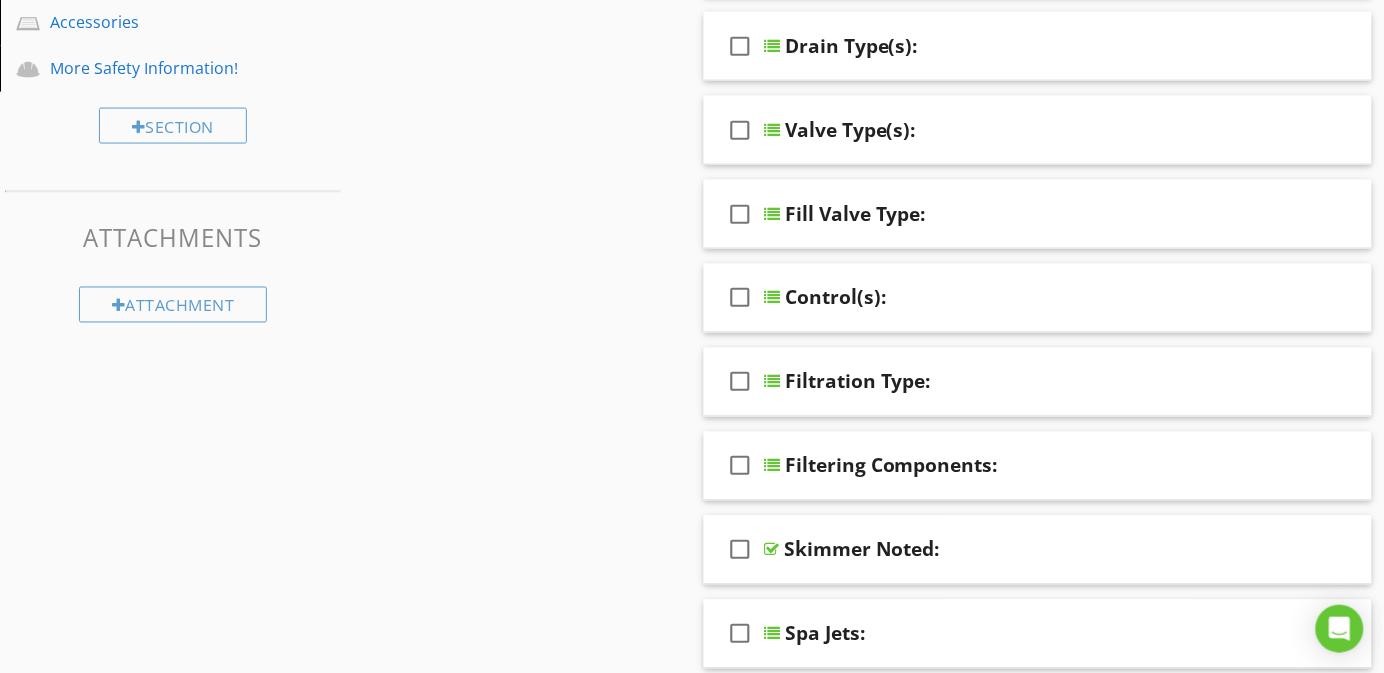 scroll, scrollTop: 791, scrollLeft: 0, axis: vertical 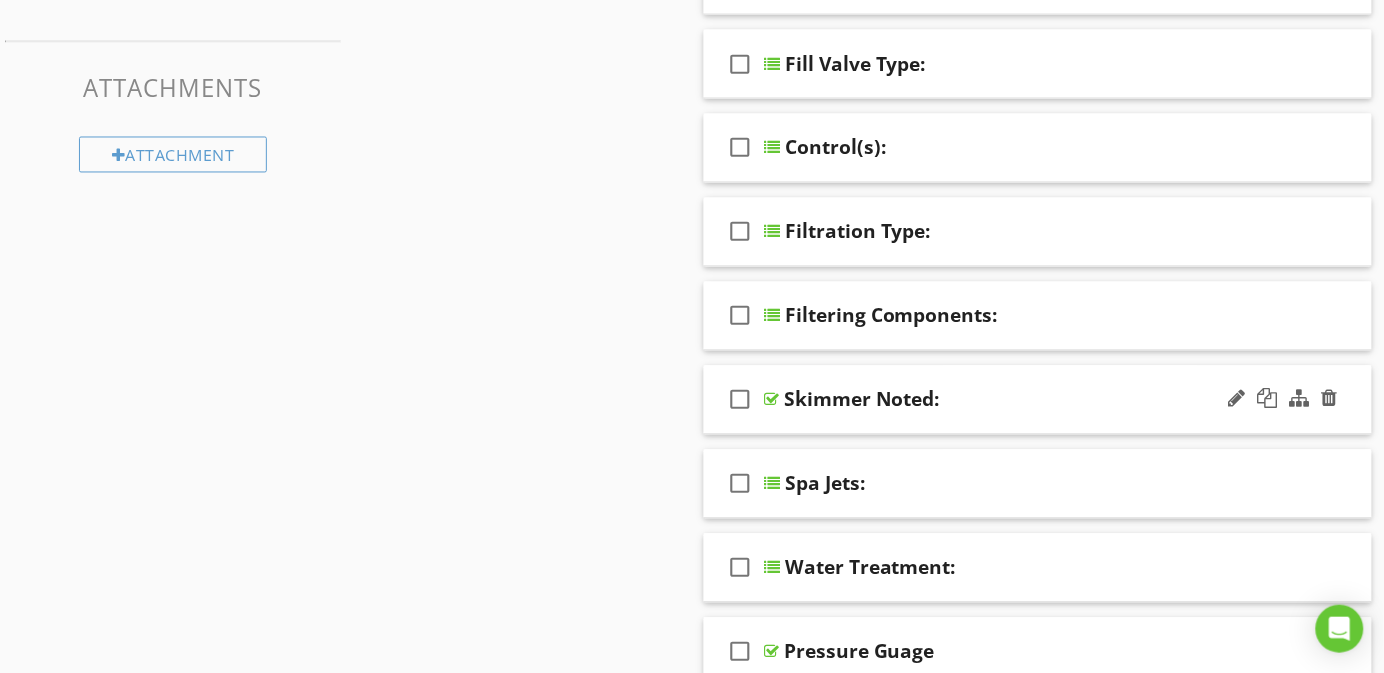 click on "check_box_outline_blank
Skimmer Noted:" at bounding box center (1038, 400) 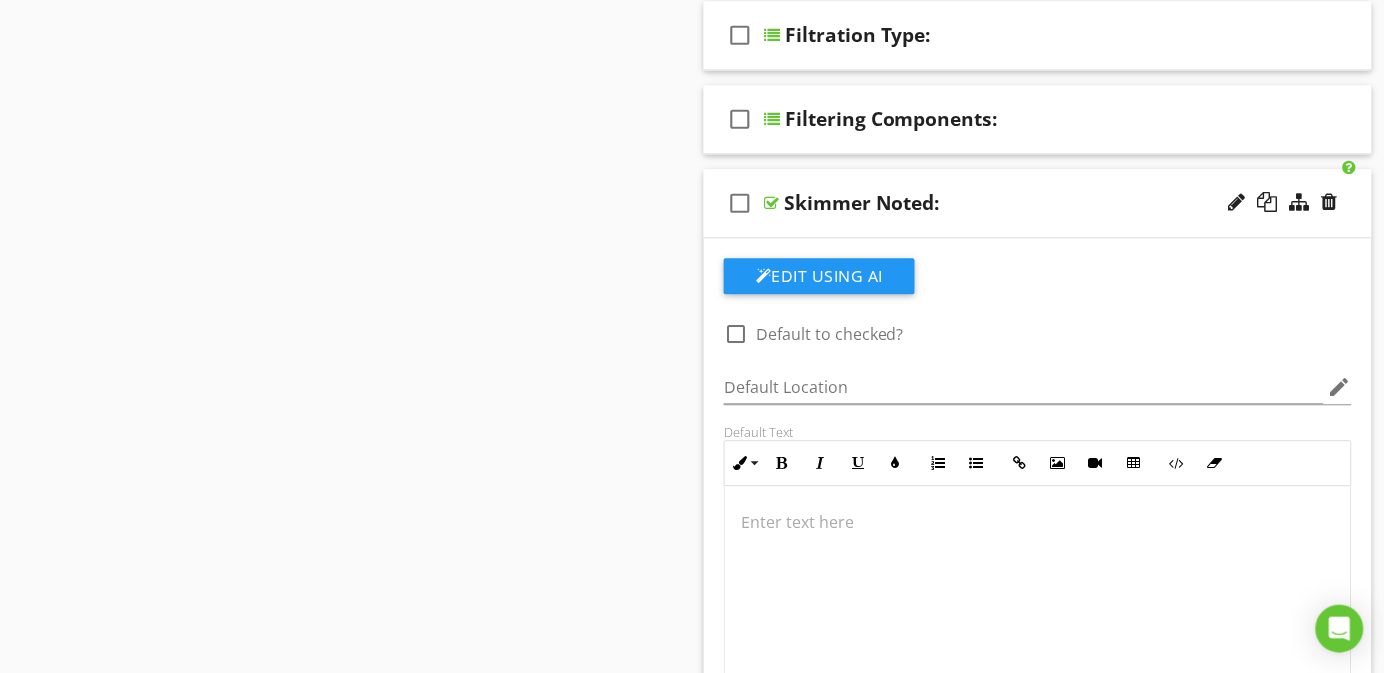 scroll, scrollTop: 941, scrollLeft: 0, axis: vertical 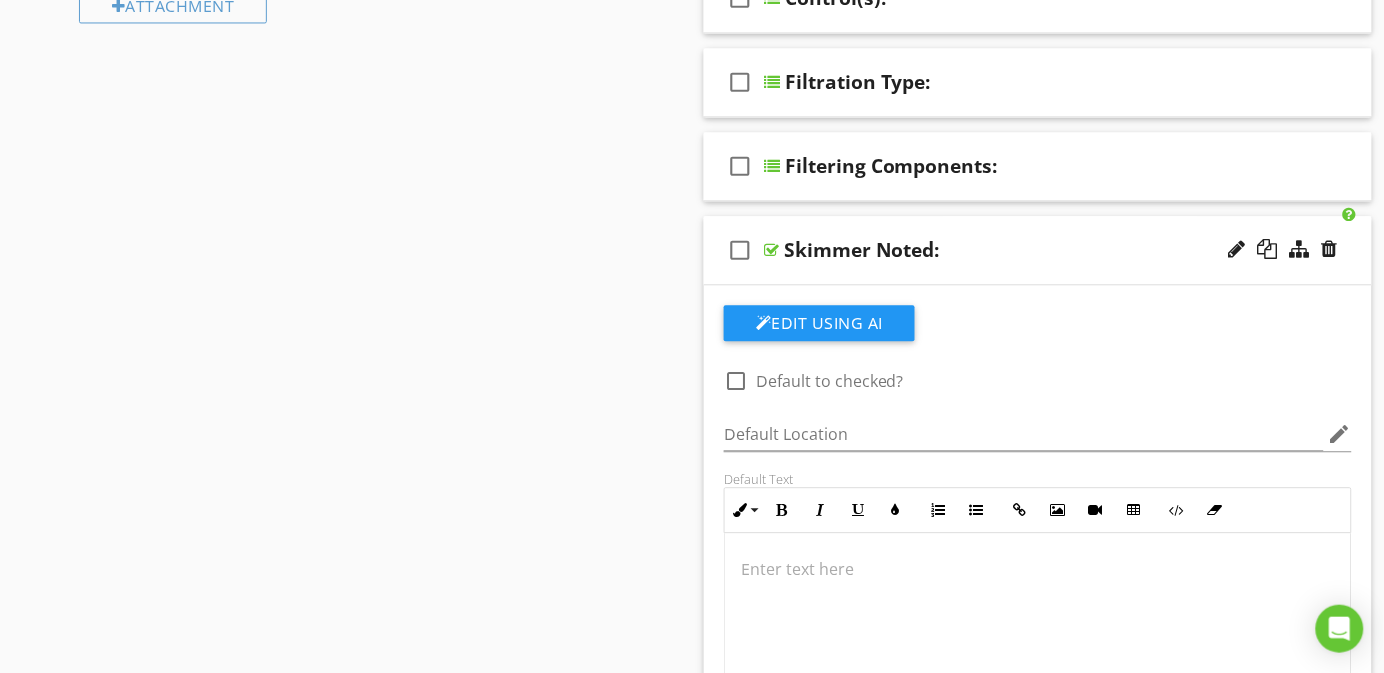 click on "check_box_outline_blank
Skimmer Noted:" at bounding box center (1038, 250) 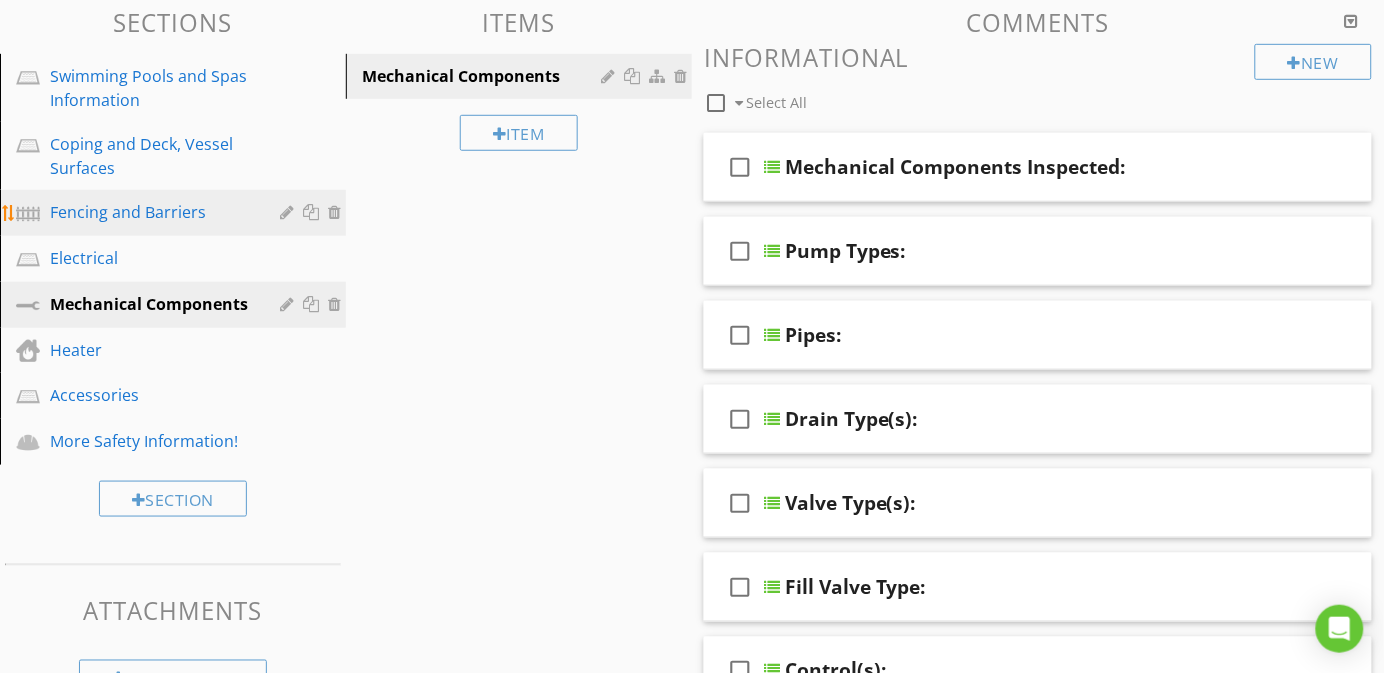 scroll, scrollTop: 191, scrollLeft: 0, axis: vertical 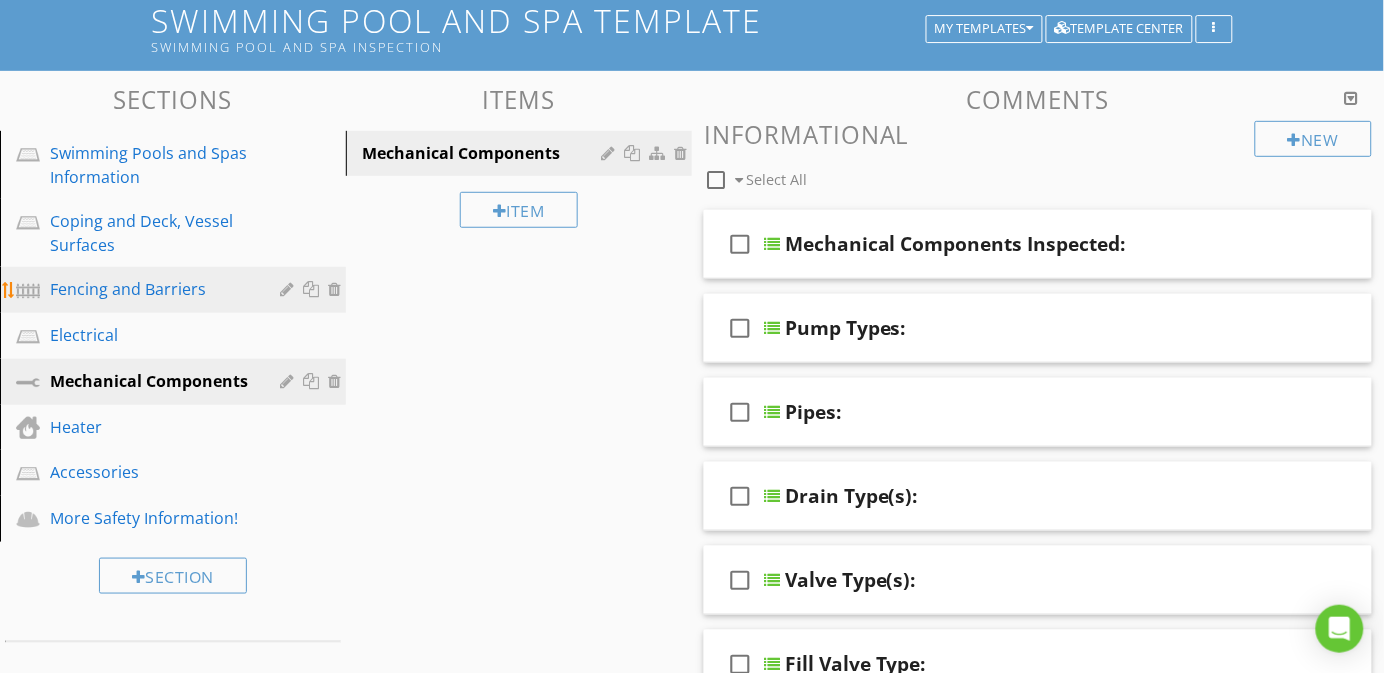 click on "Fencing and Barriers" at bounding box center [150, 289] 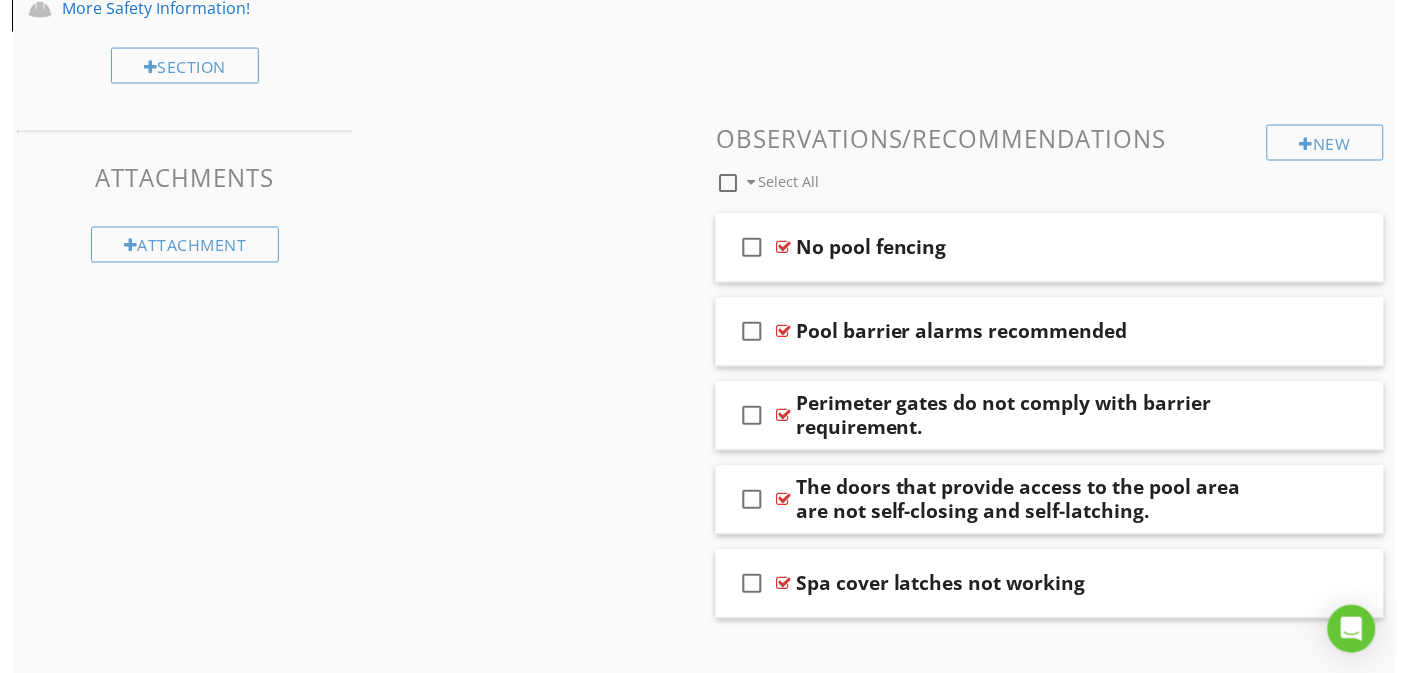 scroll, scrollTop: 730, scrollLeft: 0, axis: vertical 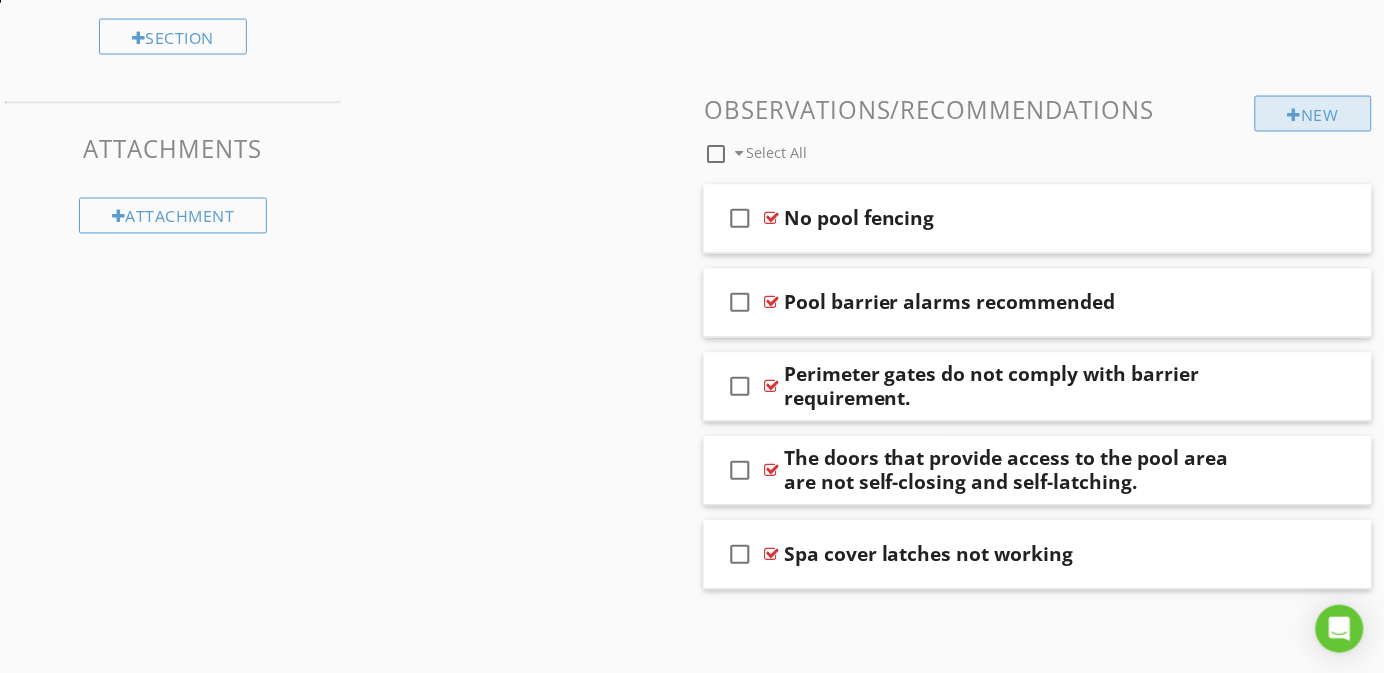 click at bounding box center [1295, 115] 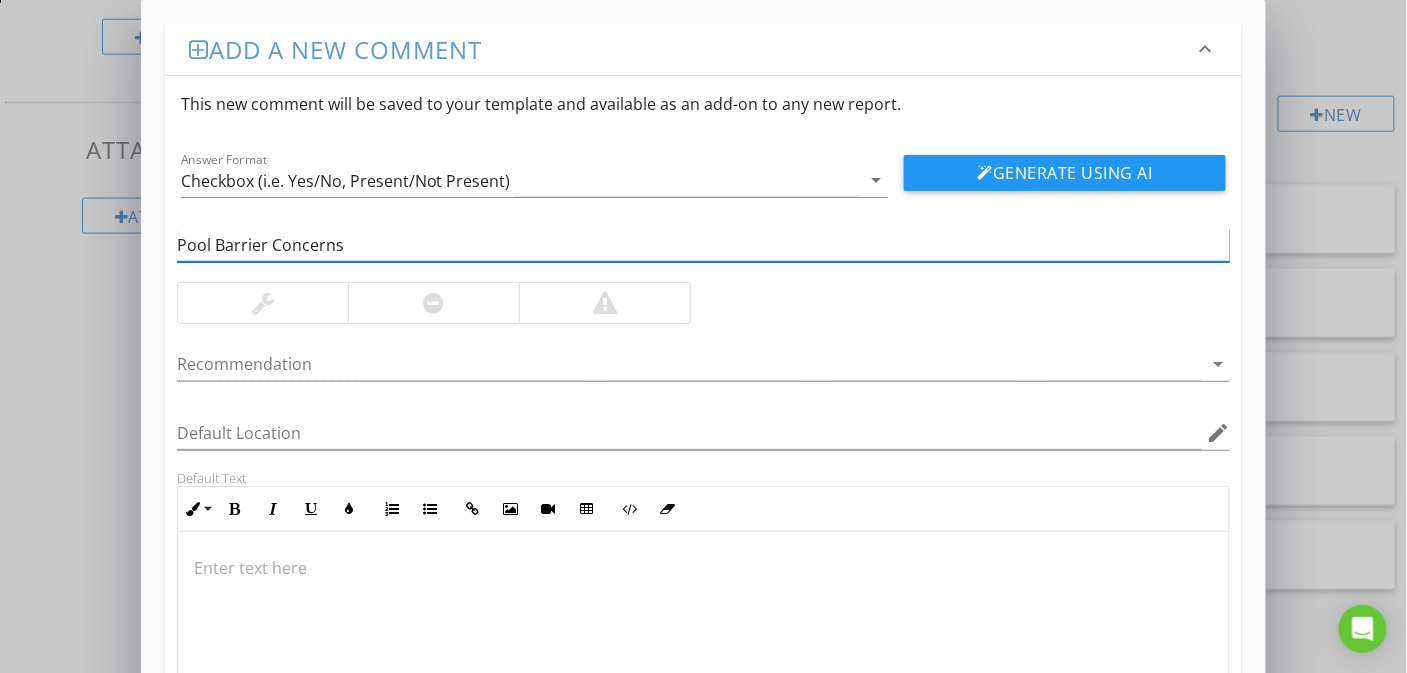type on "Pool Barrier Concerns" 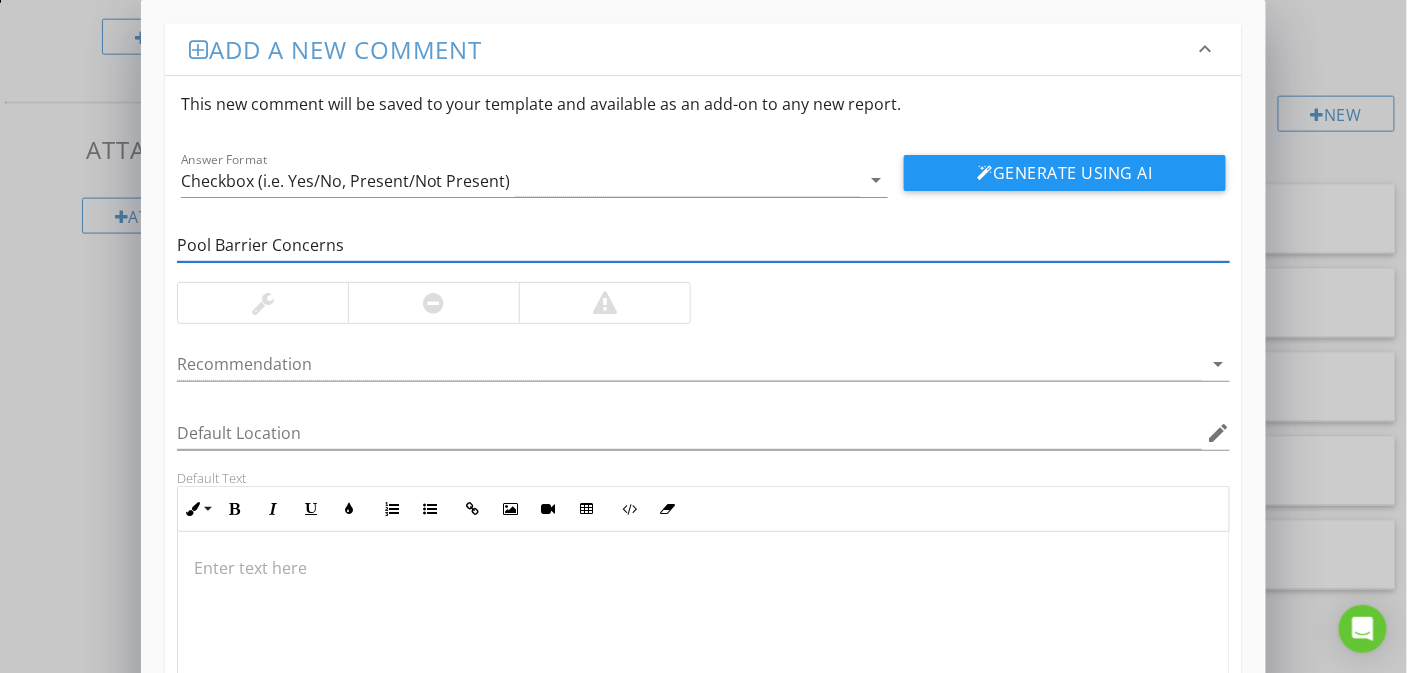 click at bounding box center [704, 568] 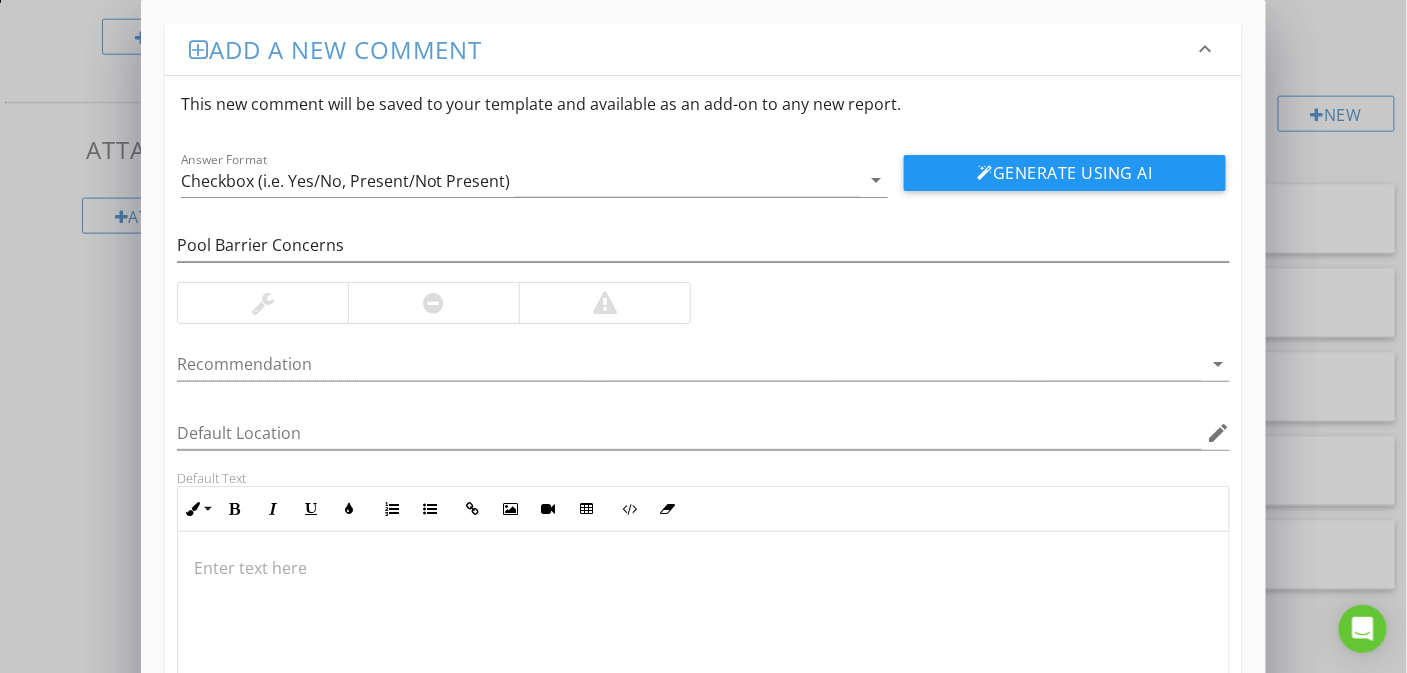 scroll, scrollTop: 1, scrollLeft: 0, axis: vertical 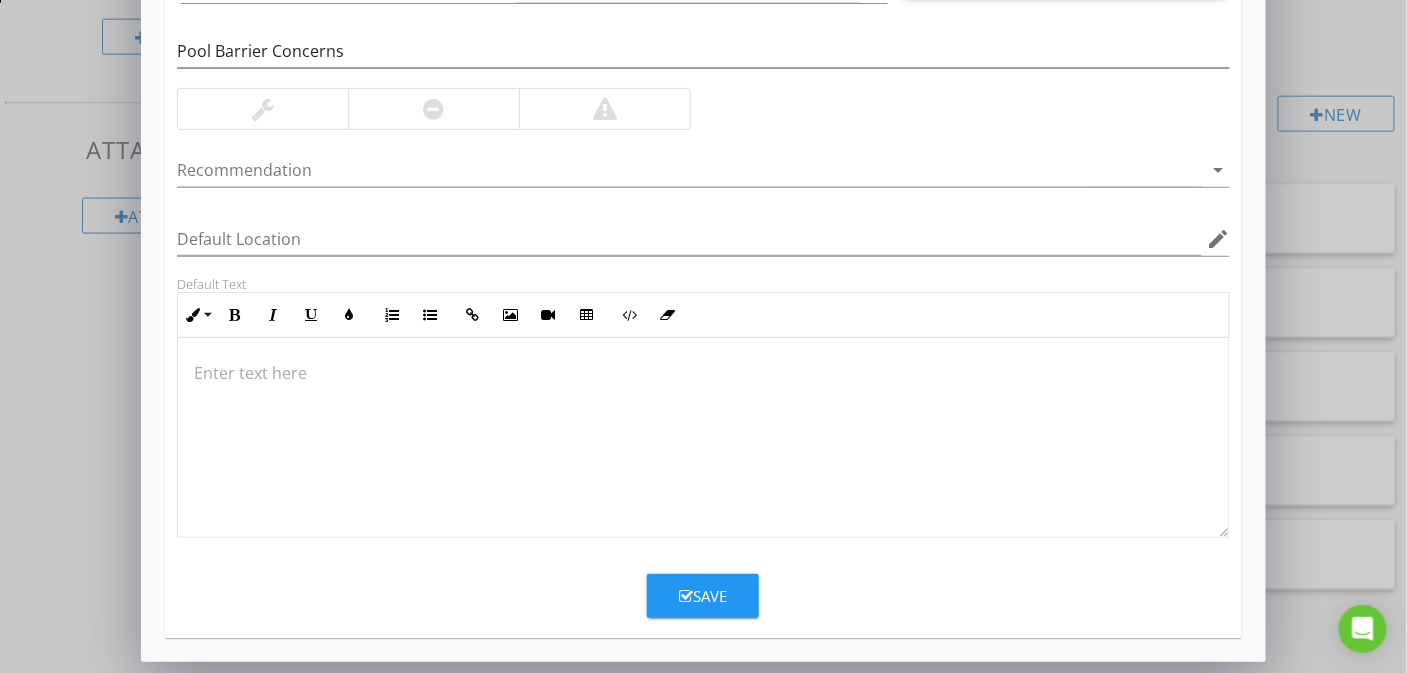 type 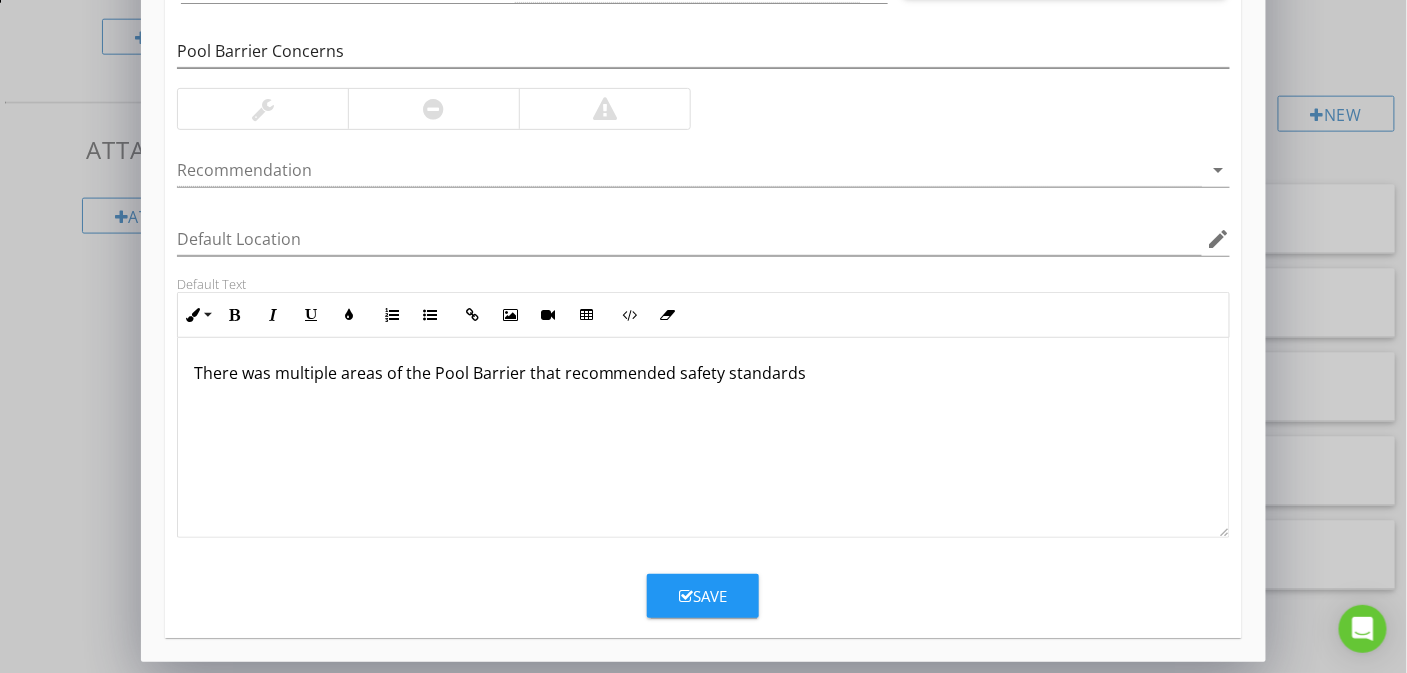 click on "There was multiple areas of the Pool Barrier that recommended safety standards" at bounding box center (704, 373) 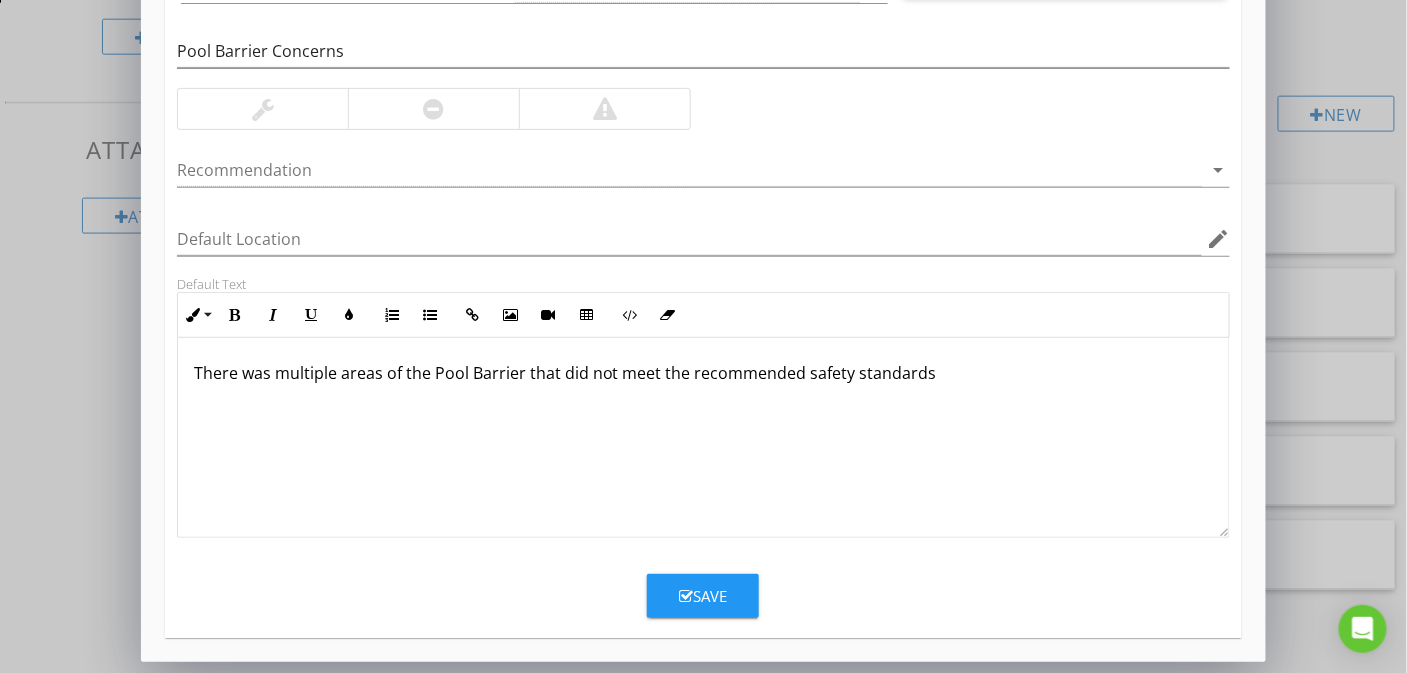 click on "There was multiple areas of the Pool Barrier that did not meet the recommended safety standards" at bounding box center [704, 373] 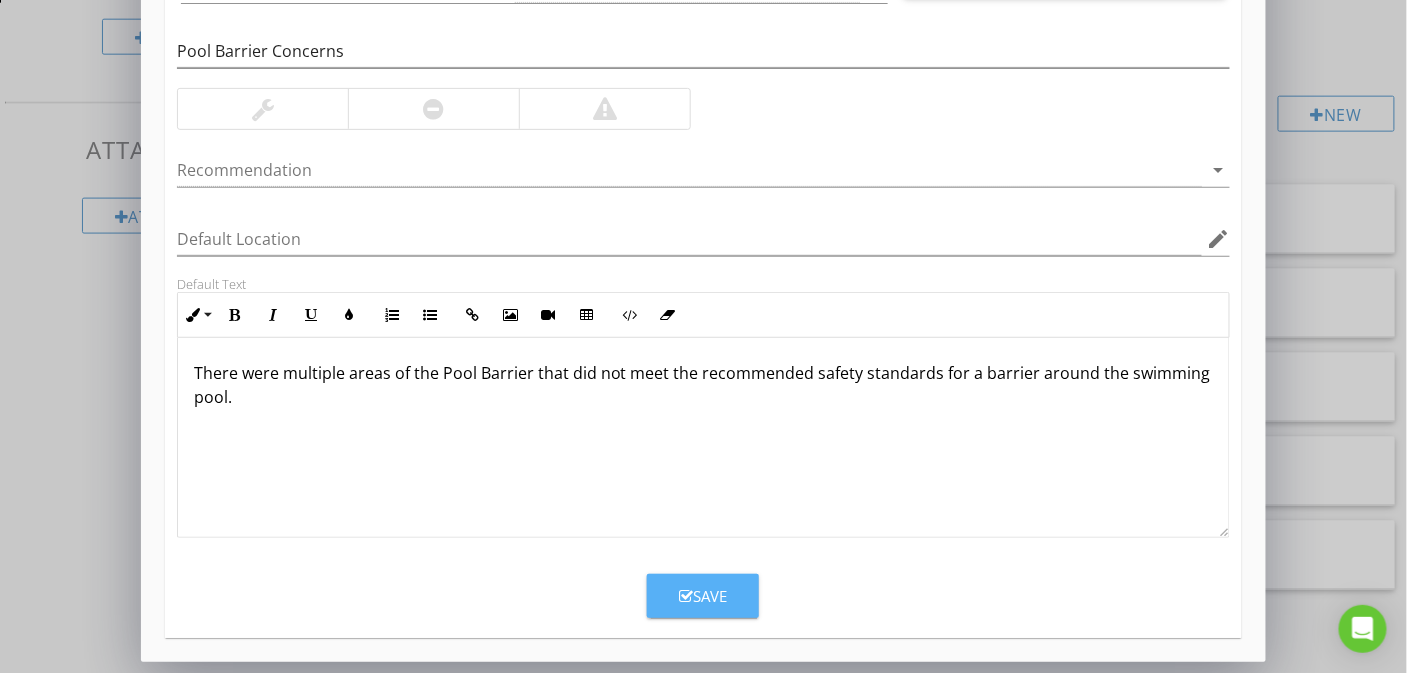 click on "Save" at bounding box center [703, 596] 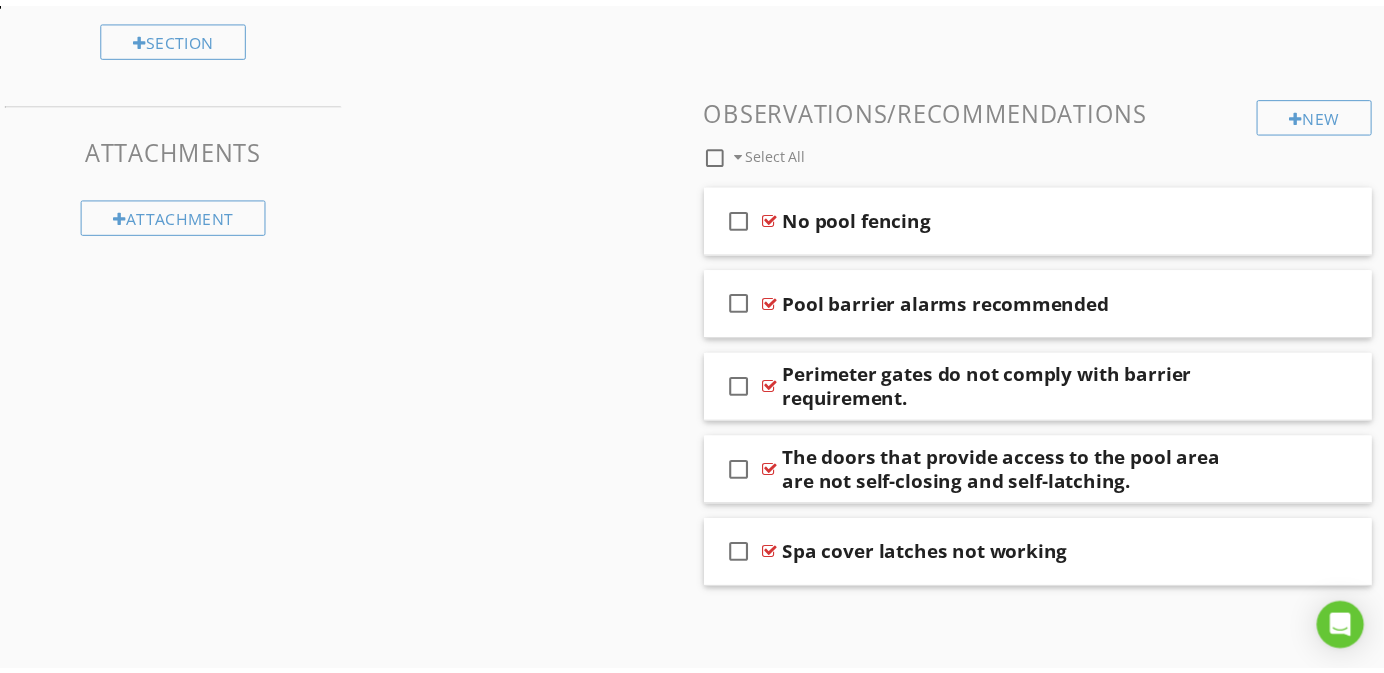 scroll, scrollTop: 96, scrollLeft: 0, axis: vertical 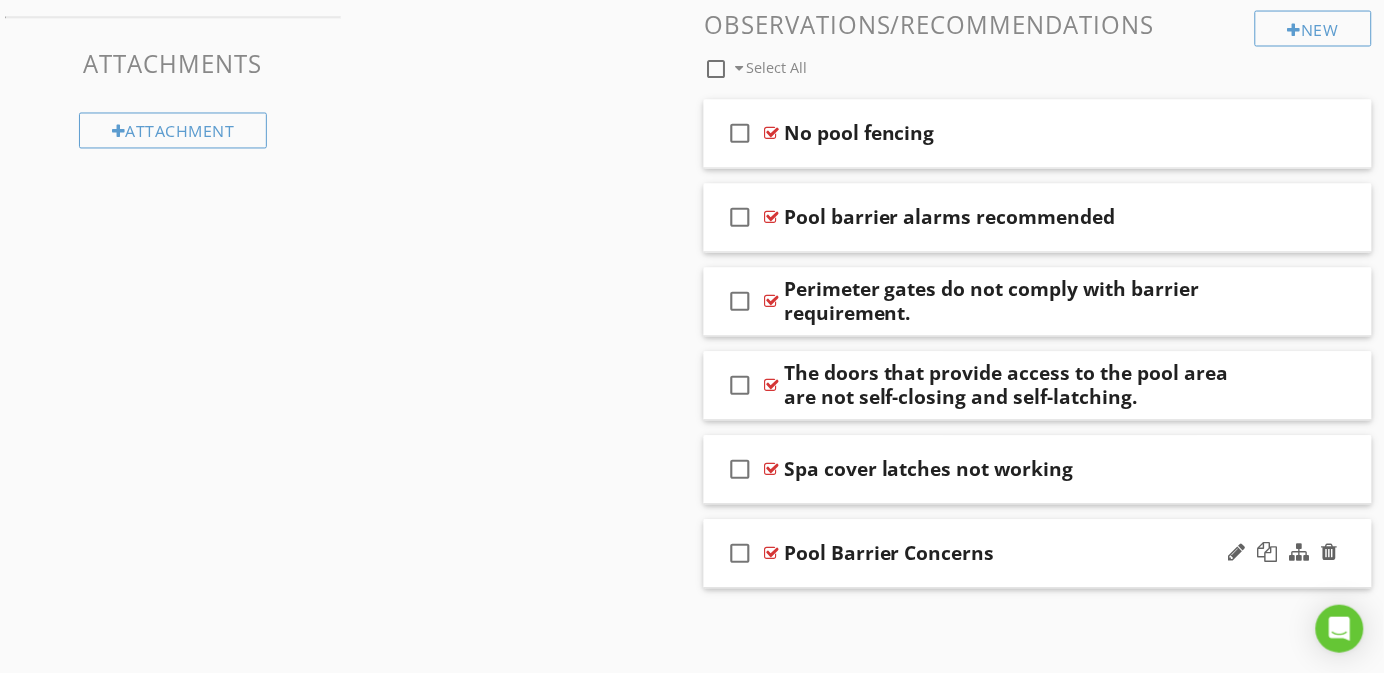 type 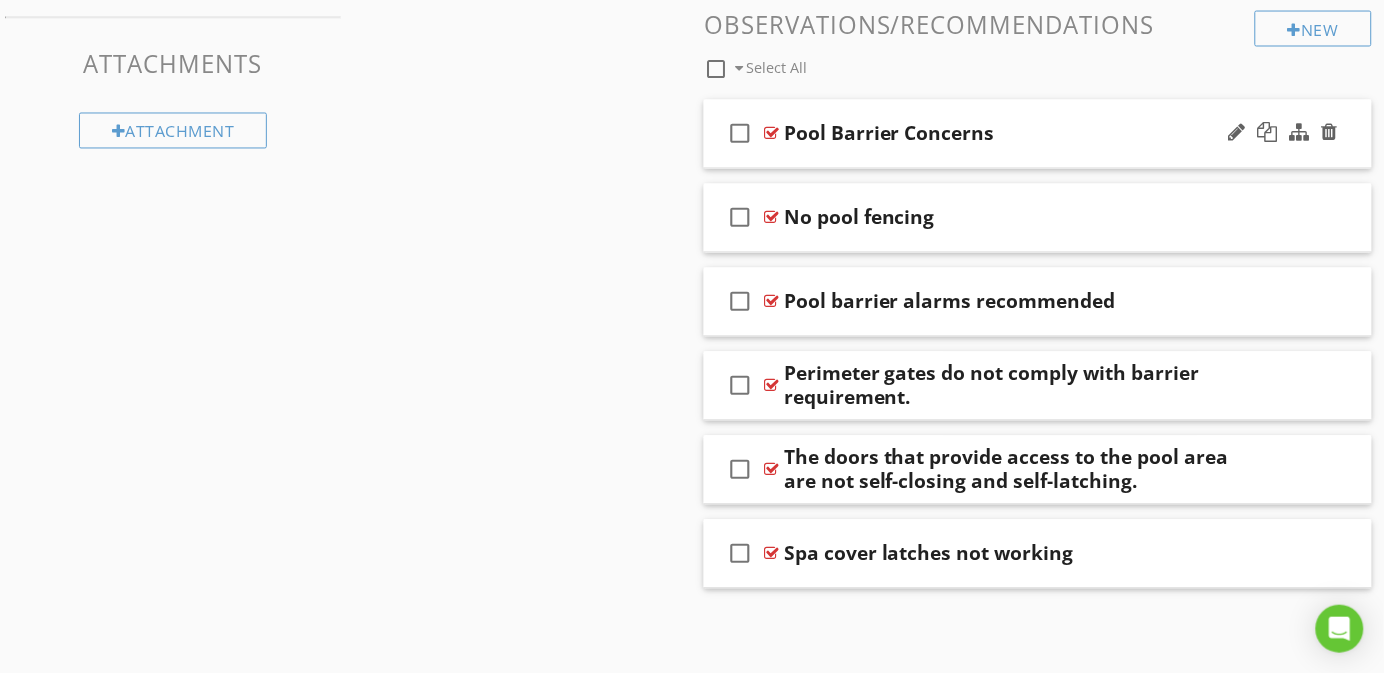 click on "check_box_outline_blank
Pool Barrier Concerns" at bounding box center [1038, 134] 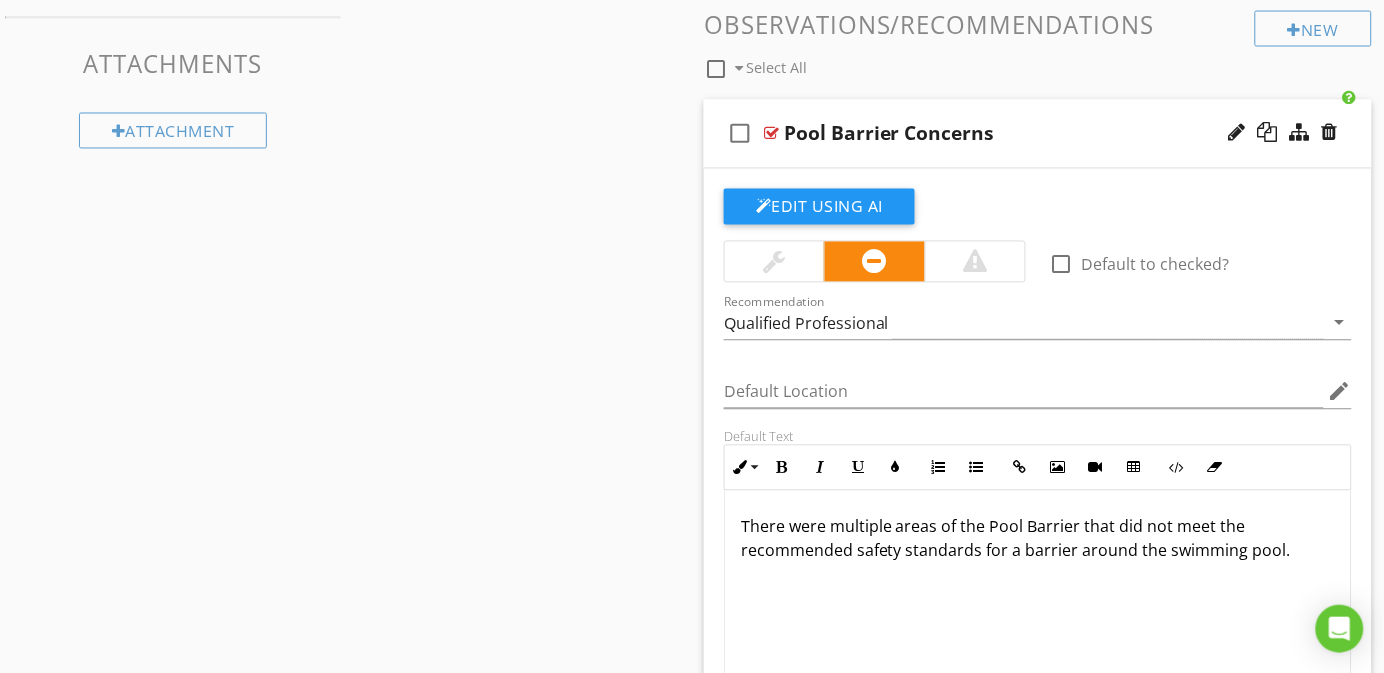 scroll, scrollTop: 1115, scrollLeft: 0, axis: vertical 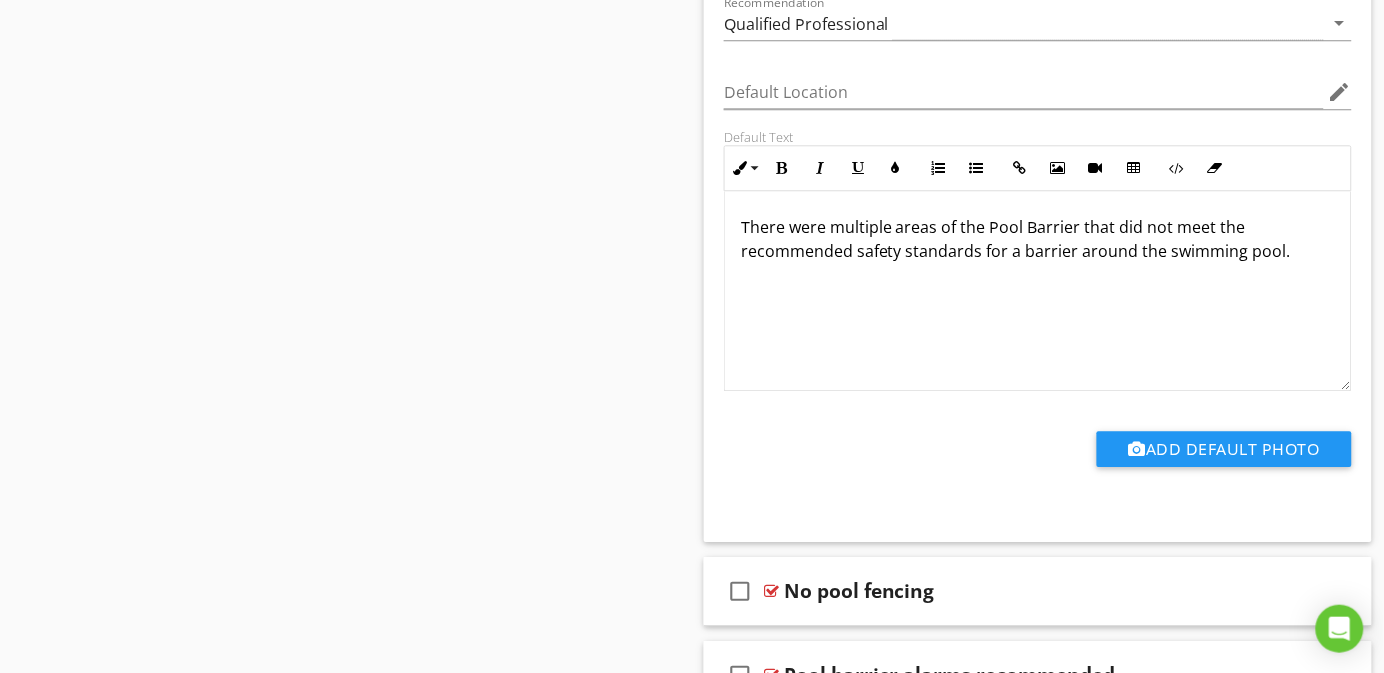 click on "There were multiple areas of the Pool Barrier that did not meet the recommended safety standards for a barrier around the swimming pool." at bounding box center (1038, 239) 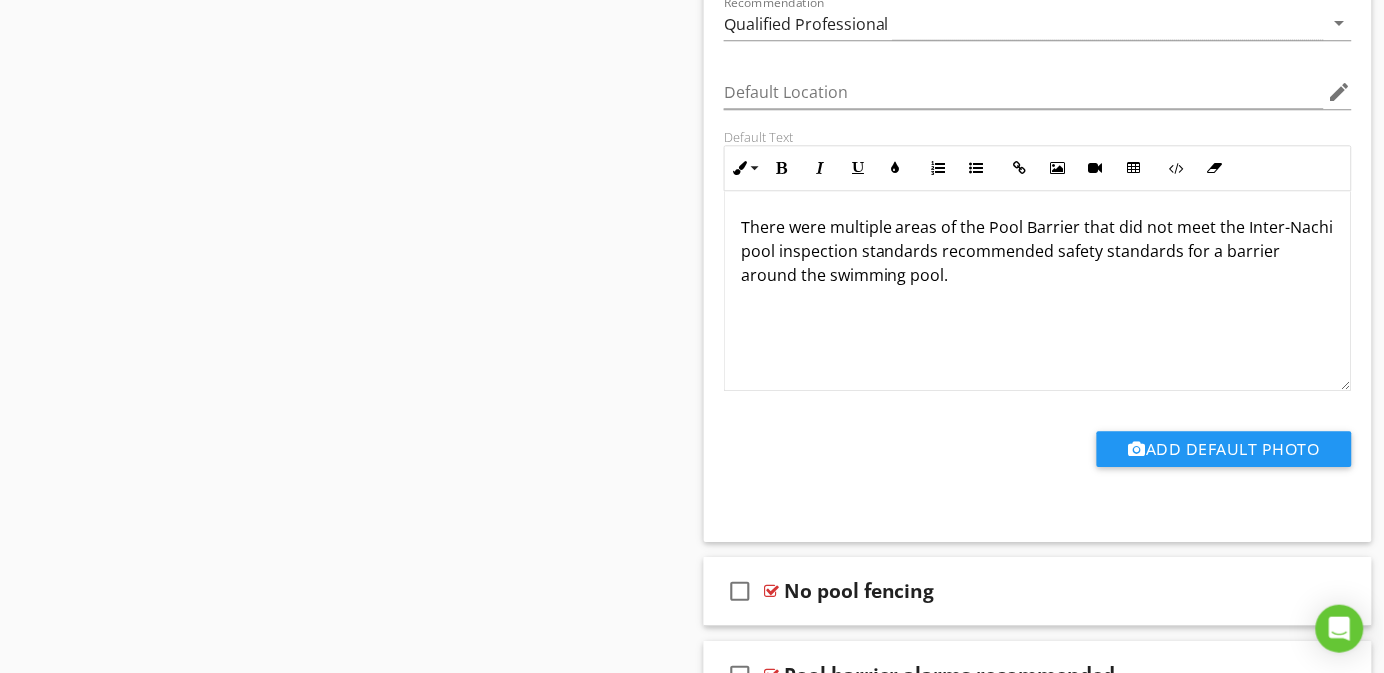 click on "There were multiple areas of the Pool Barrier that did not meet the Inter-Nachi pool inspection standards recommended safety standards for a barrier around the swimming pool." at bounding box center (1038, 251) 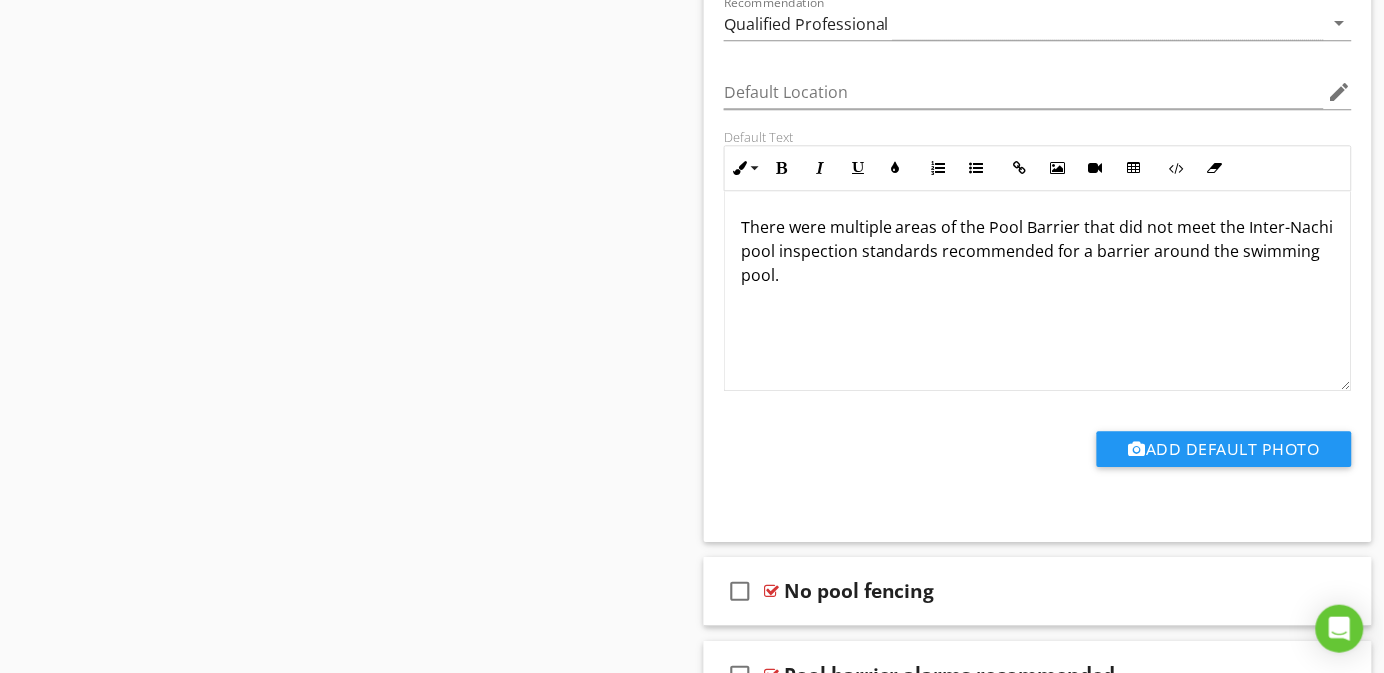 click on "There were multiple areas of the Pool Barrier that did not meet the Inter-Nachi pool inspection standards recommended for a barrier around the swimming pool." at bounding box center [1038, 251] 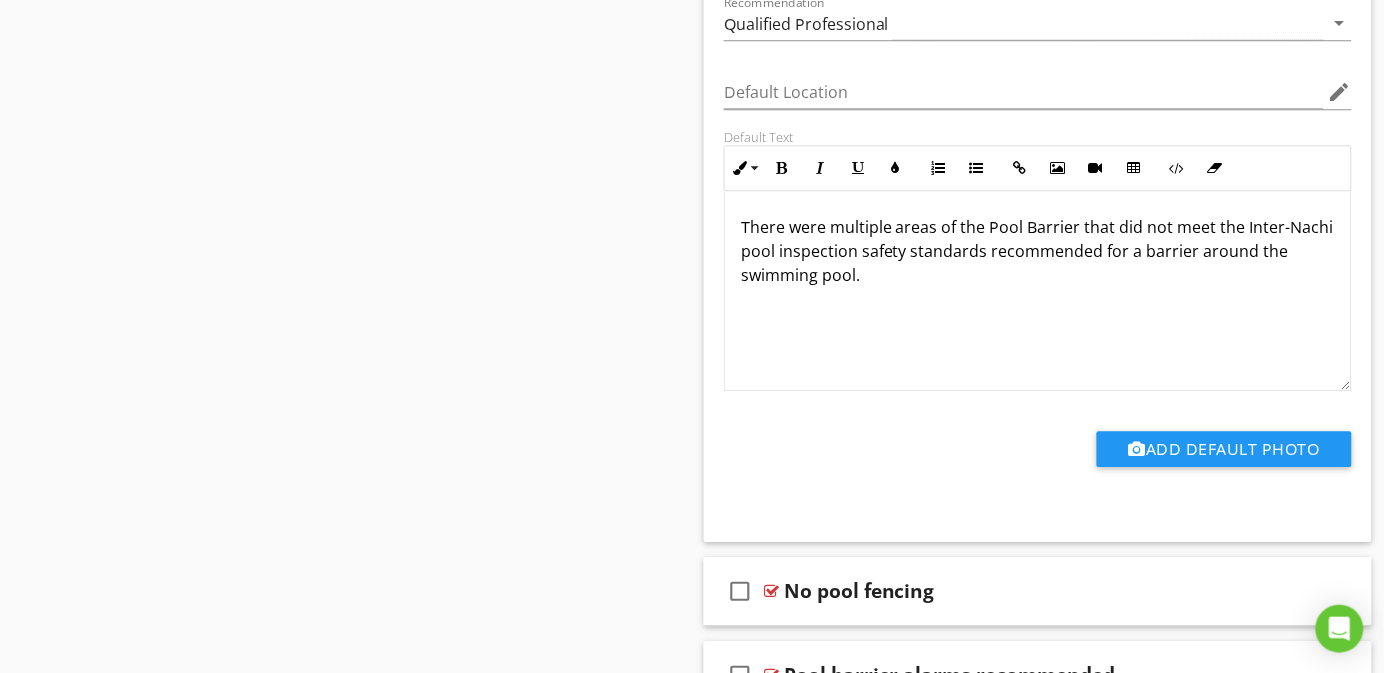 click on "There were multiple areas of the Pool Barrier that did not meet the Inter-Nachi pool inspection safety standards recommended for a barrier around the swimming pool." at bounding box center (1038, 251) 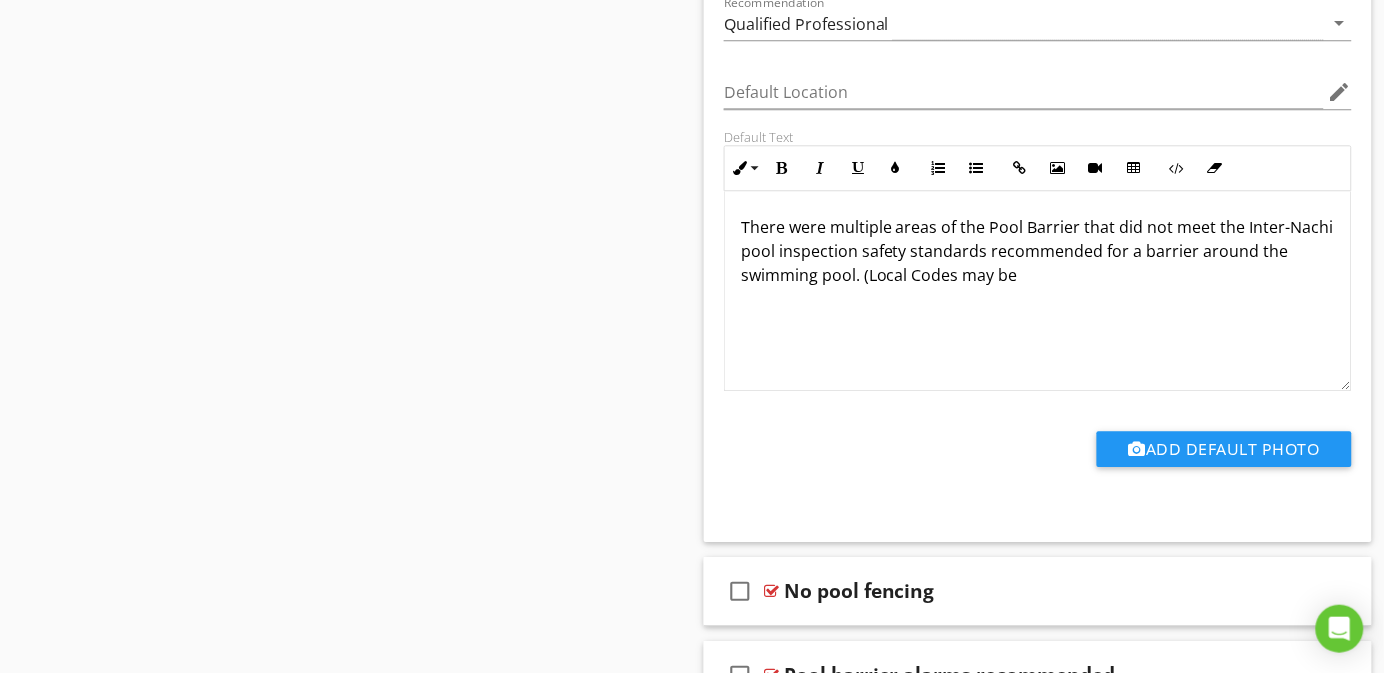 click on "There were multiple areas of the Pool Barrier that did not meet the Inter-Nachi pool inspection safety standards recommended for a barrier around the swimming pool. (Local Codes may be" at bounding box center [1038, 251] 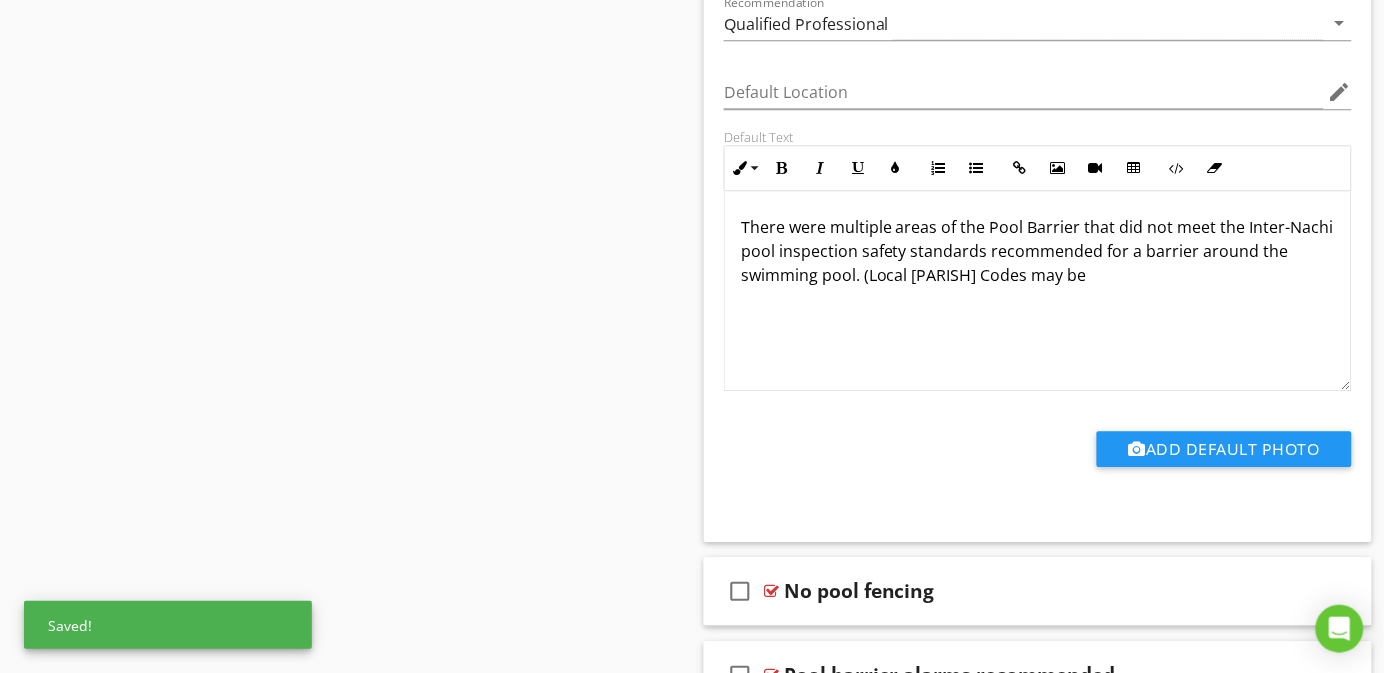 click on "There were multiple areas of the Pool Barrier that did not meet the Inter-Nachi pool inspection safety standards recommended for a barrier around the swimming pool. (Local [PARISH] Codes may be" at bounding box center [1038, 251] 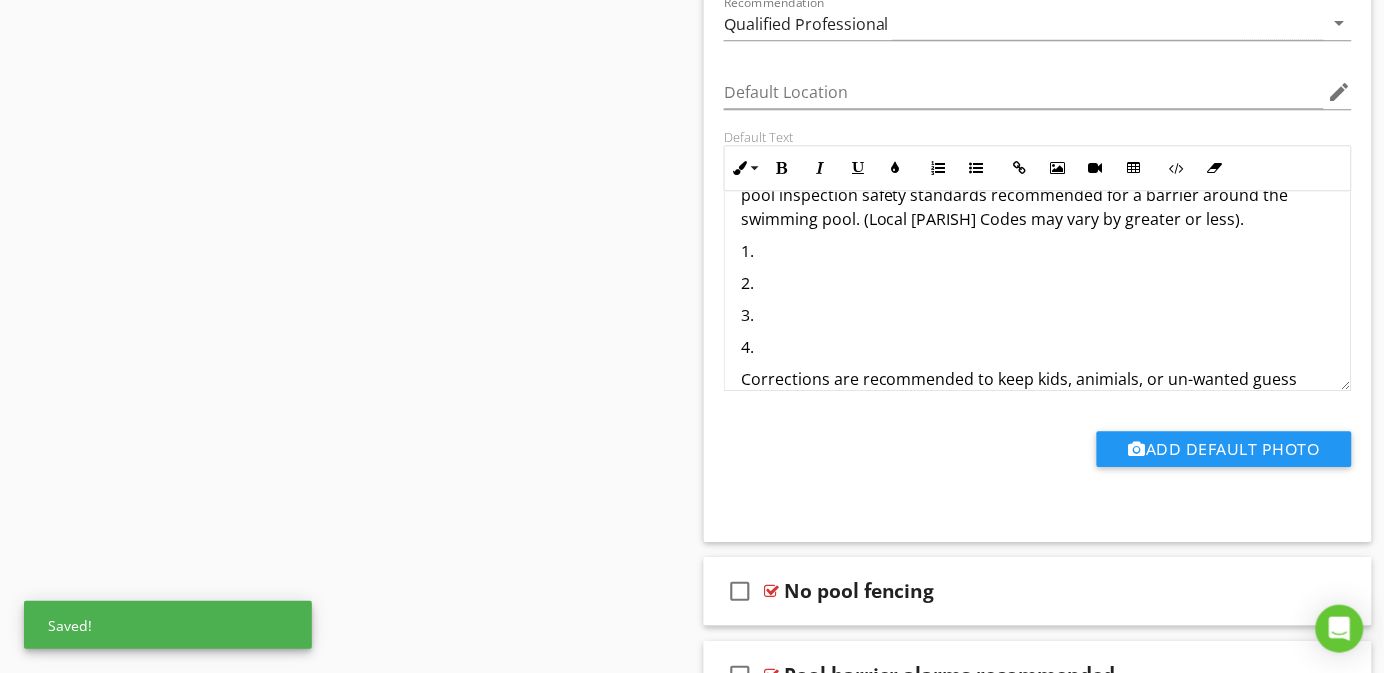 scroll, scrollTop: 80, scrollLeft: 0, axis: vertical 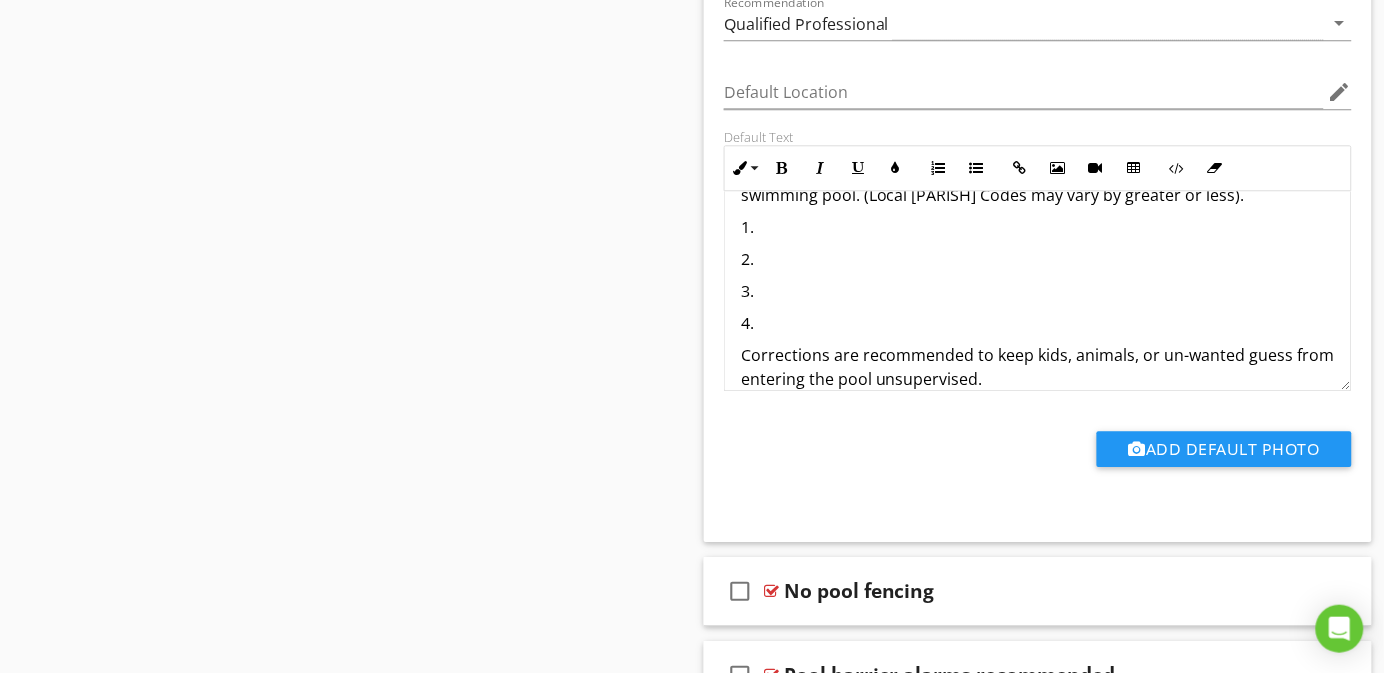 click on "Corrections are recommended to keep kids, animals, or un-wanted guess from entering the pool unsupervised." at bounding box center [1038, 367] 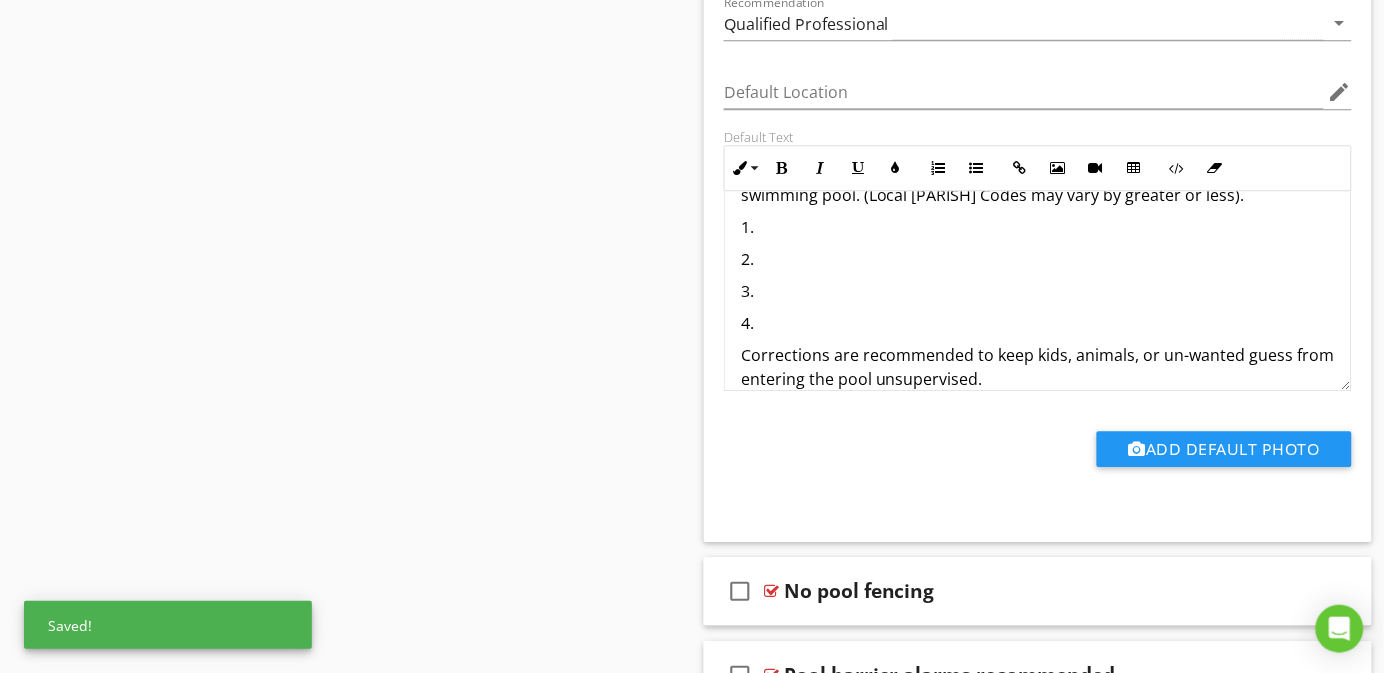 click on "Corrections are recommended to keep kids, animals, or un-wanted guess from entering the pool unsupervised." at bounding box center (1038, 367) 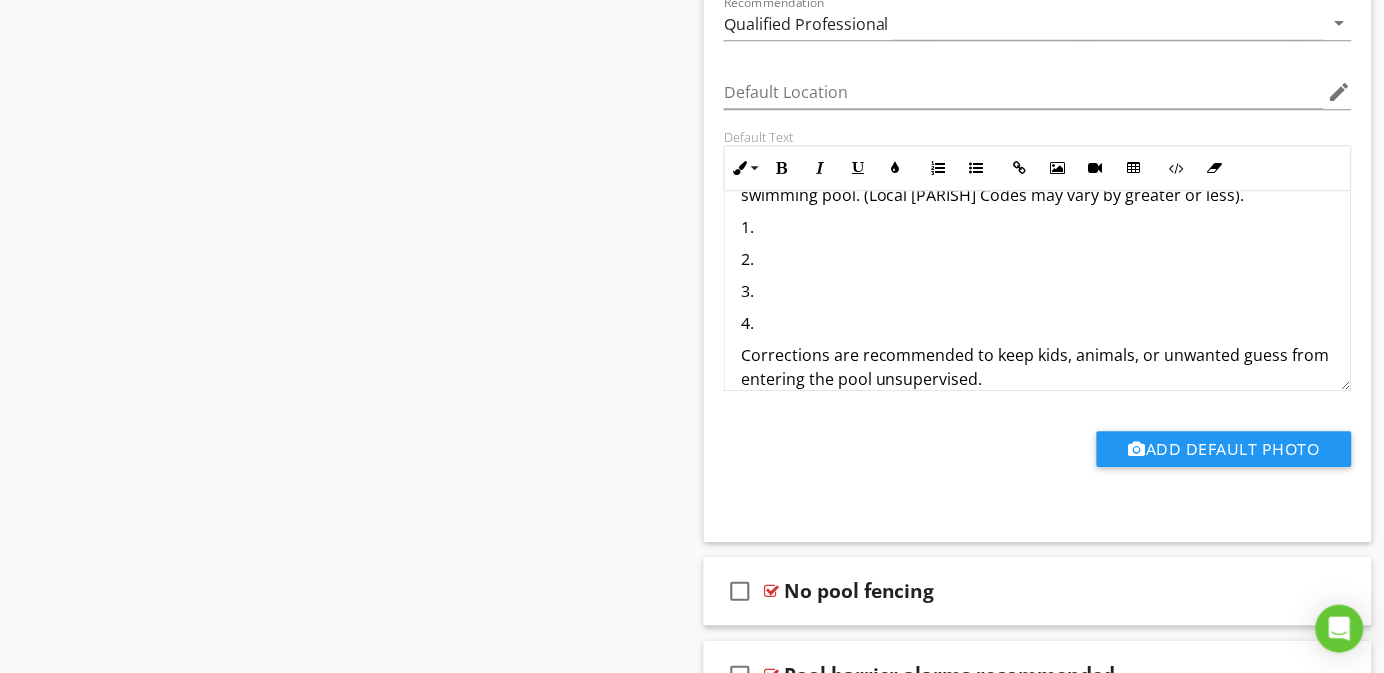 click on "Add Default Photo" at bounding box center [1038, 446] 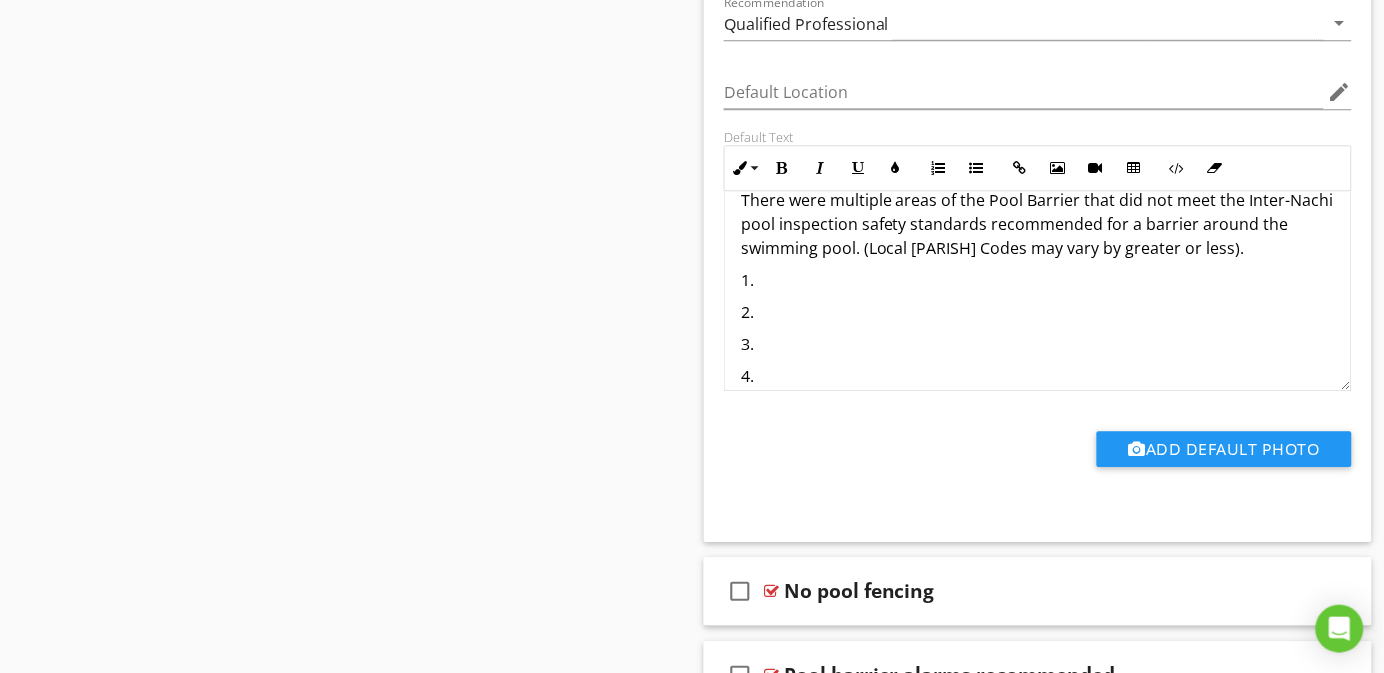 scroll, scrollTop: 0, scrollLeft: 0, axis: both 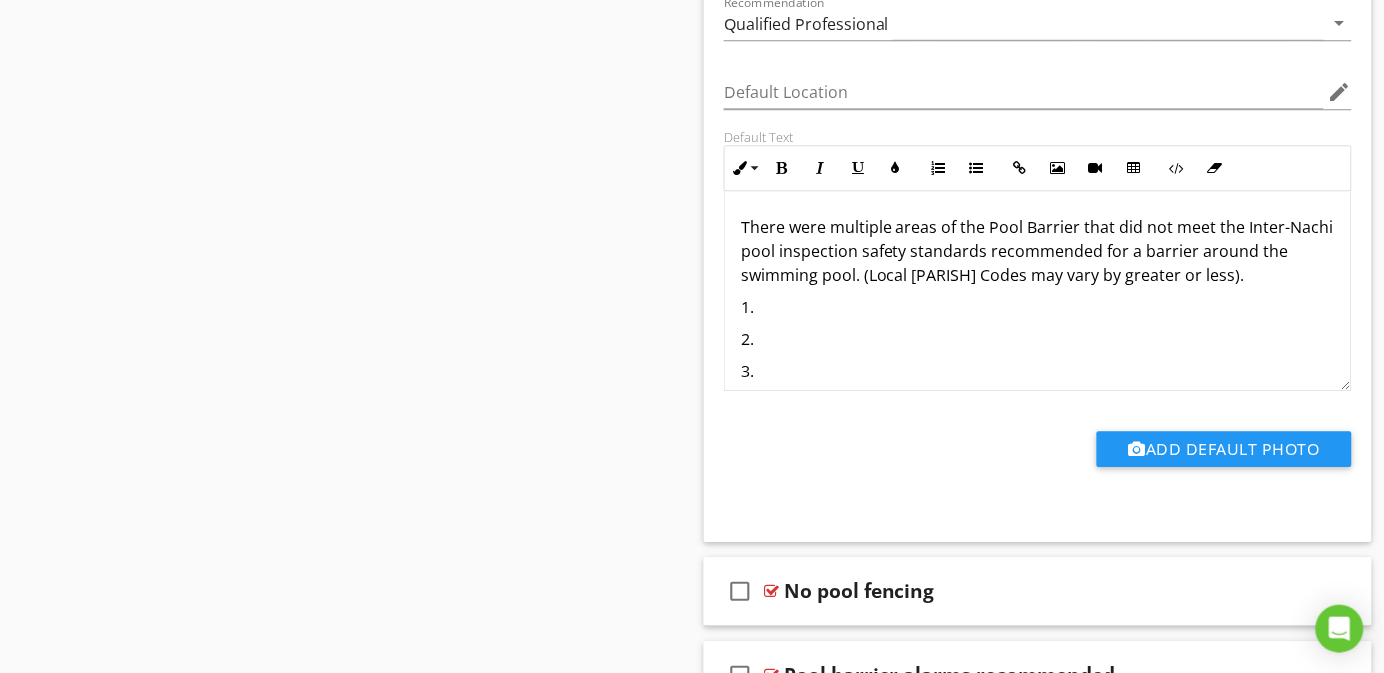 click on "There were multiple areas of the Pool Barrier that did not meet the Inter-Nachi pool inspection safety standards recommended for a barrier around the swimming pool. (Local [PARISH] Codes may vary by greater or less)." at bounding box center [1038, 251] 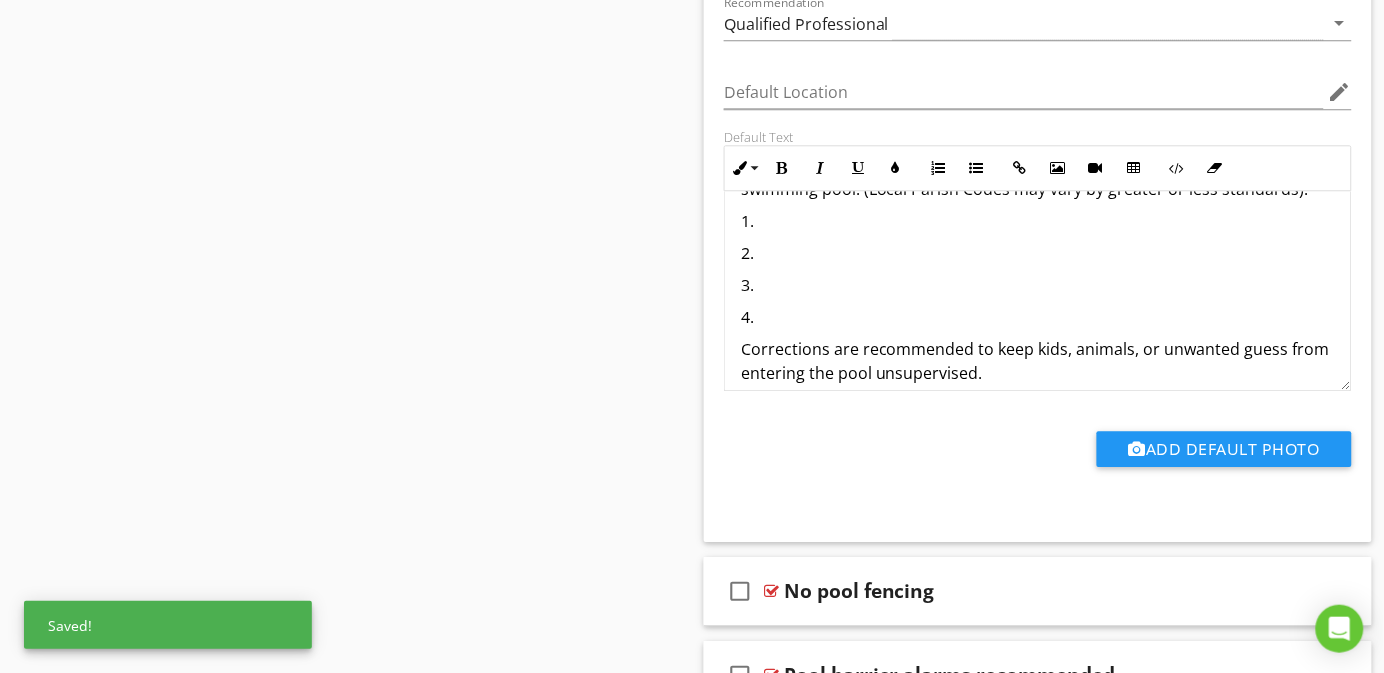 scroll, scrollTop: 129, scrollLeft: 0, axis: vertical 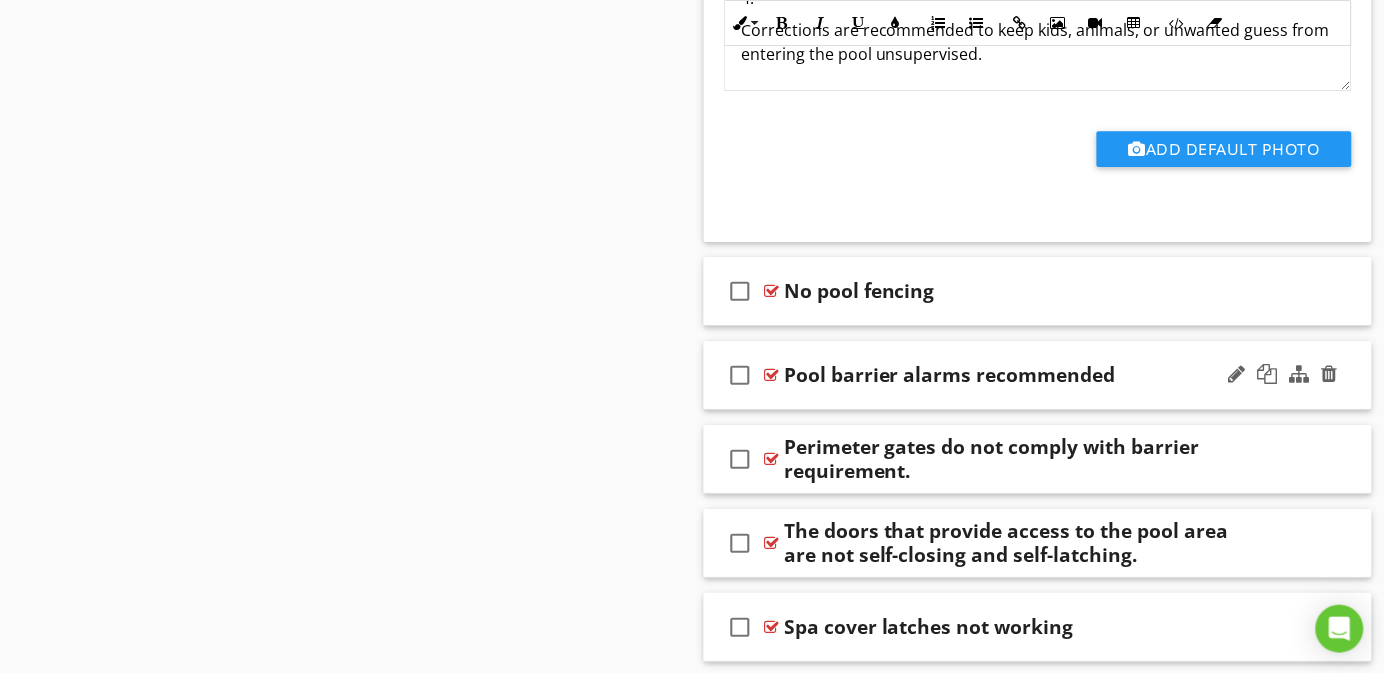click on "check_box_outline_blank
Pool barrier alarms recommended" at bounding box center [1038, 375] 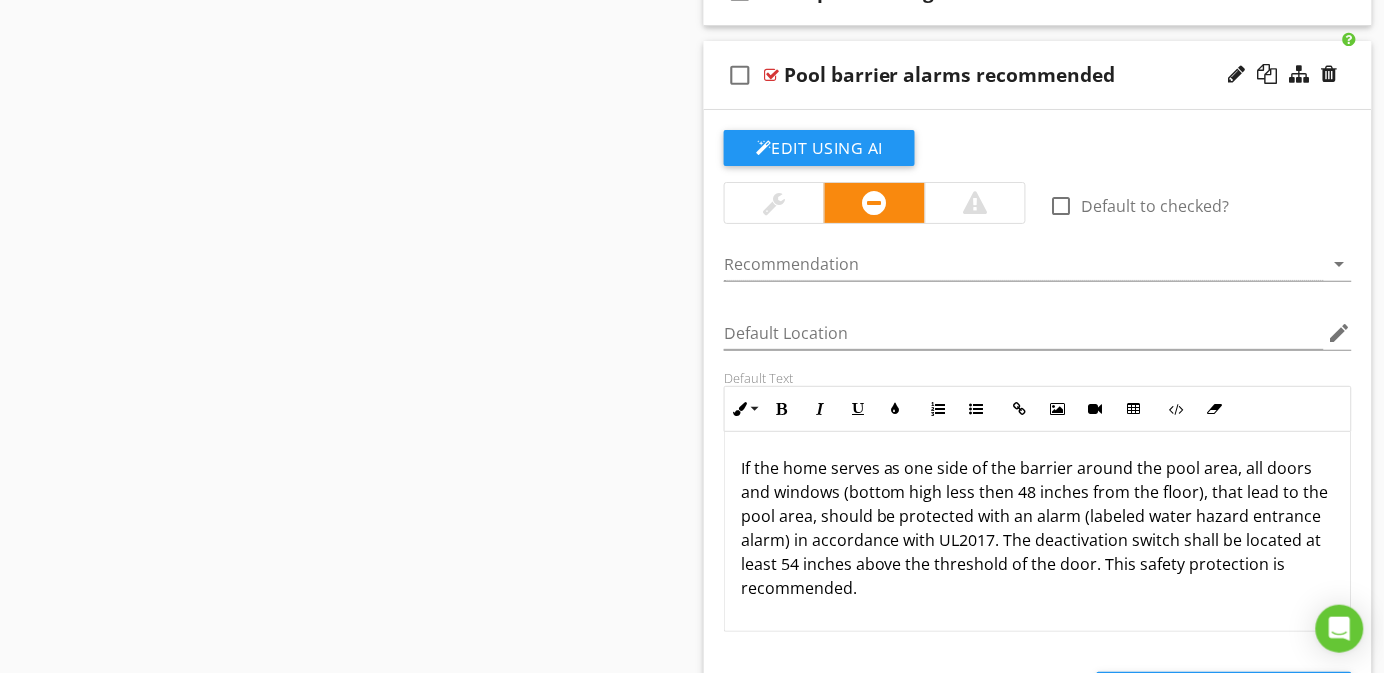 scroll, scrollTop: 1565, scrollLeft: 0, axis: vertical 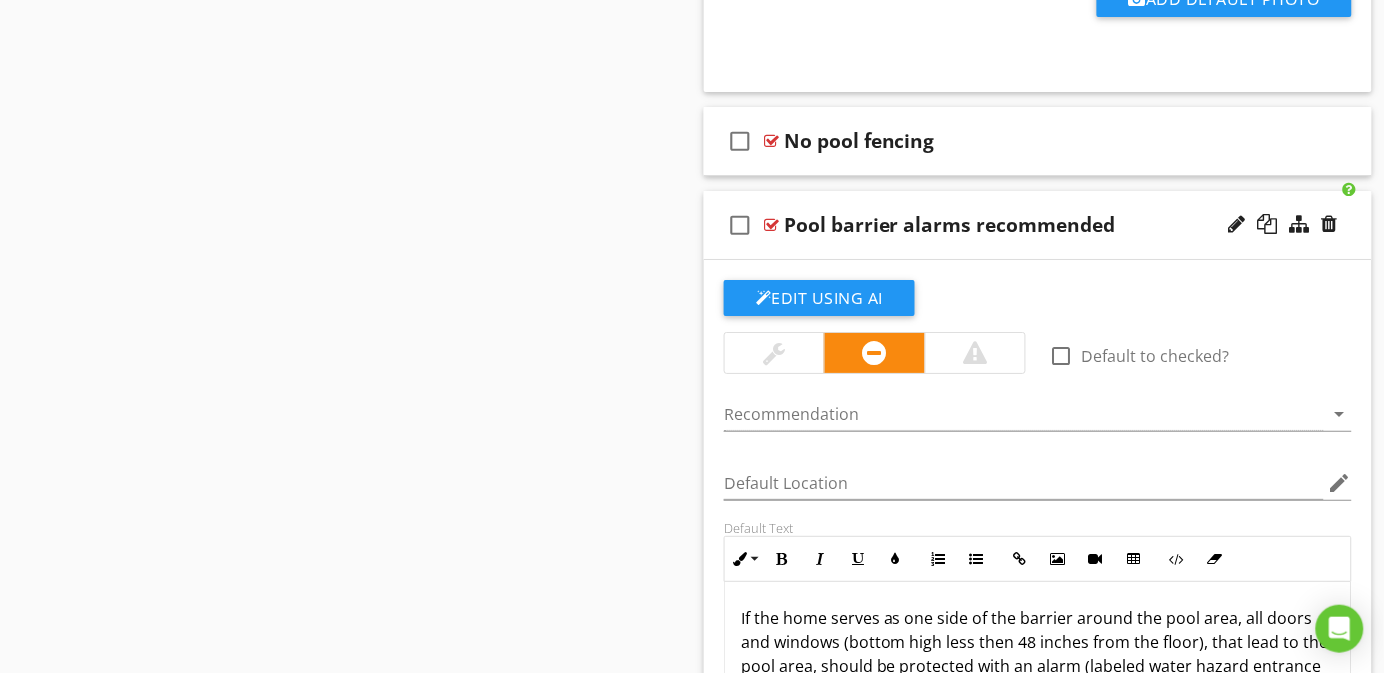 click on "check_box_outline_blank
Pool barrier alarms recommended" at bounding box center [1038, 225] 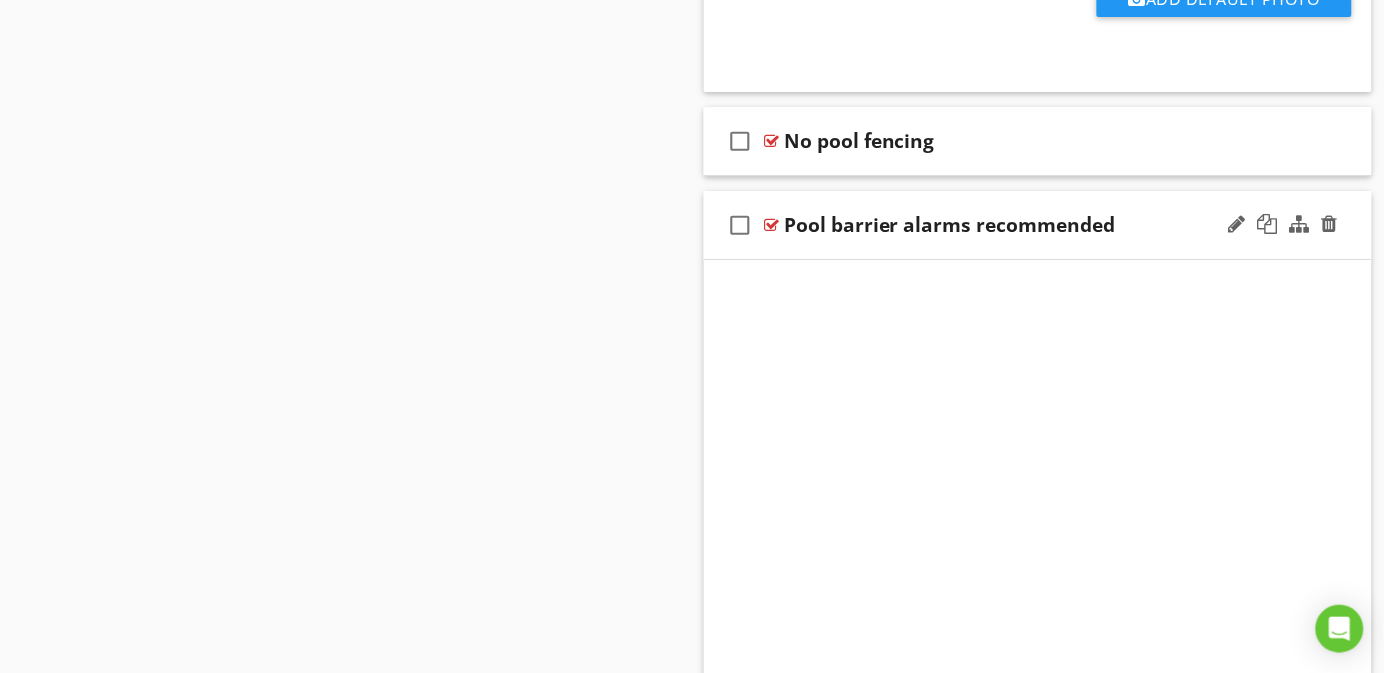 scroll, scrollTop: 1488, scrollLeft: 0, axis: vertical 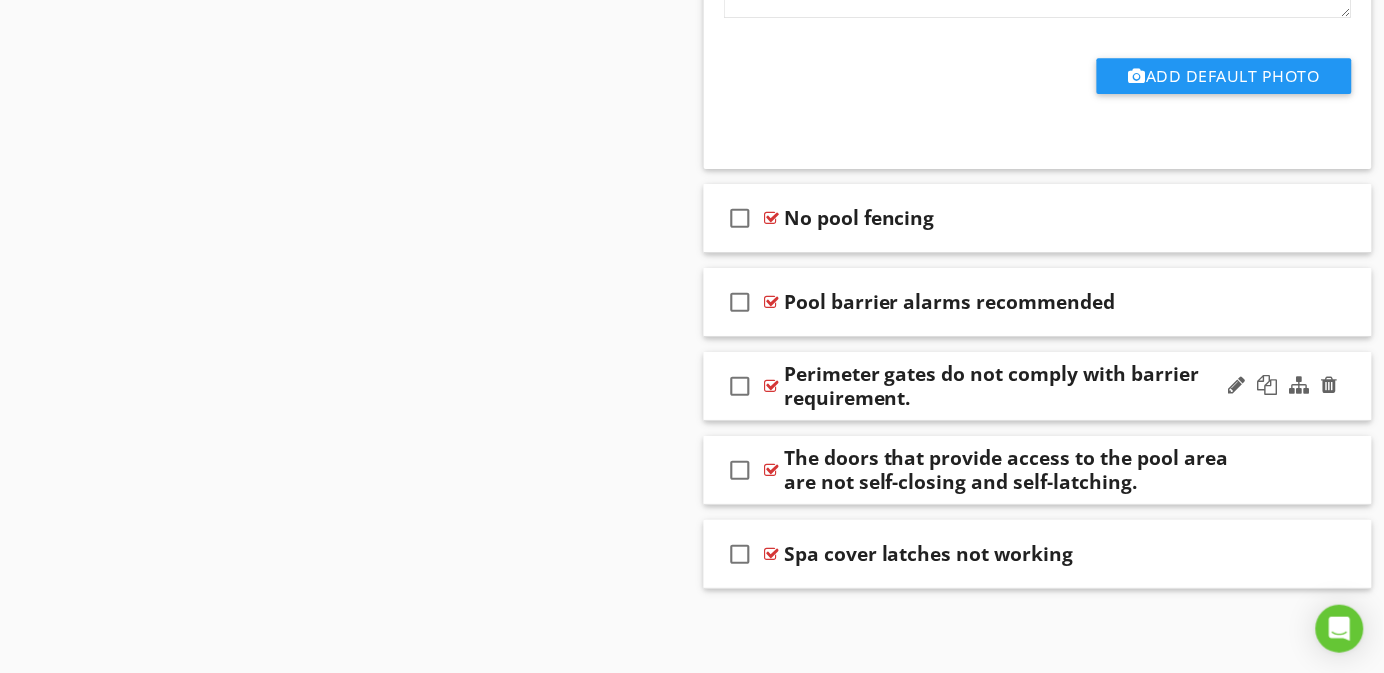 click on "Perimeter gates do not comply with barrier requirement." at bounding box center [1019, 386] 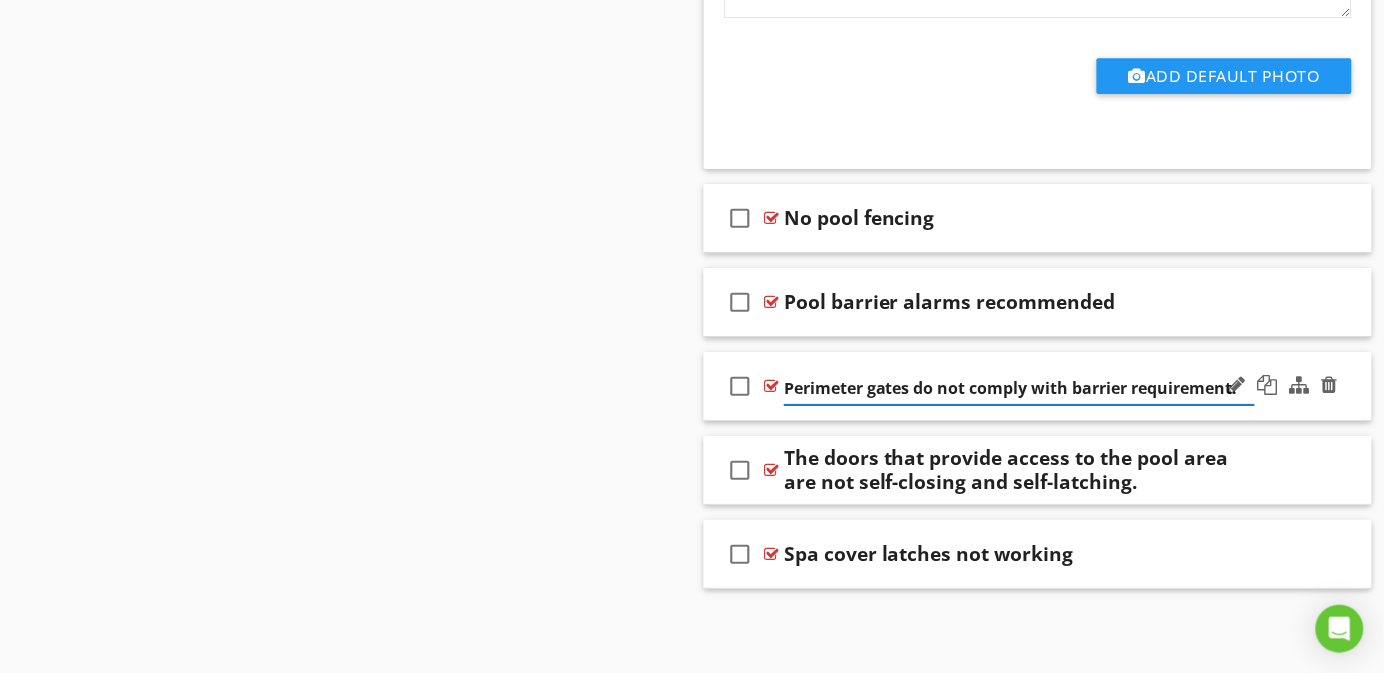 click on "check_box_outline_blank Perimeter gates do not comply with barrier requirement." at bounding box center [1038, 386] 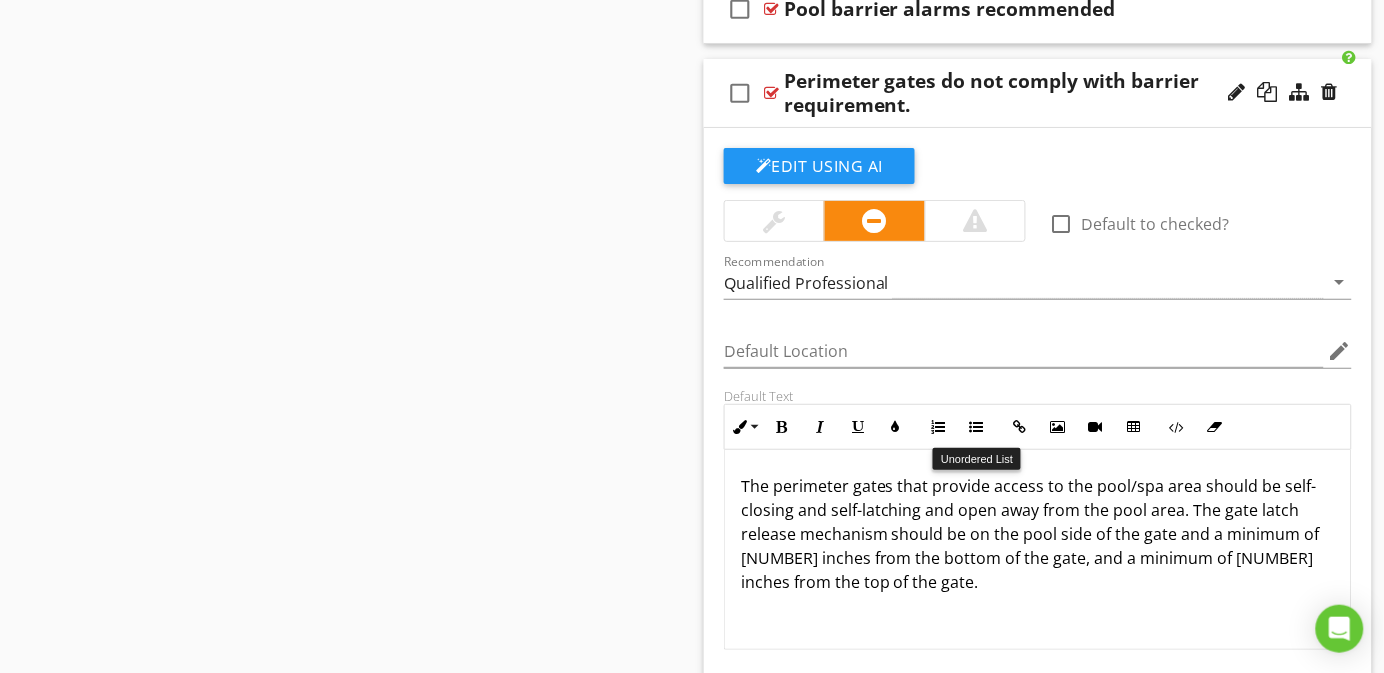 scroll, scrollTop: 1788, scrollLeft: 0, axis: vertical 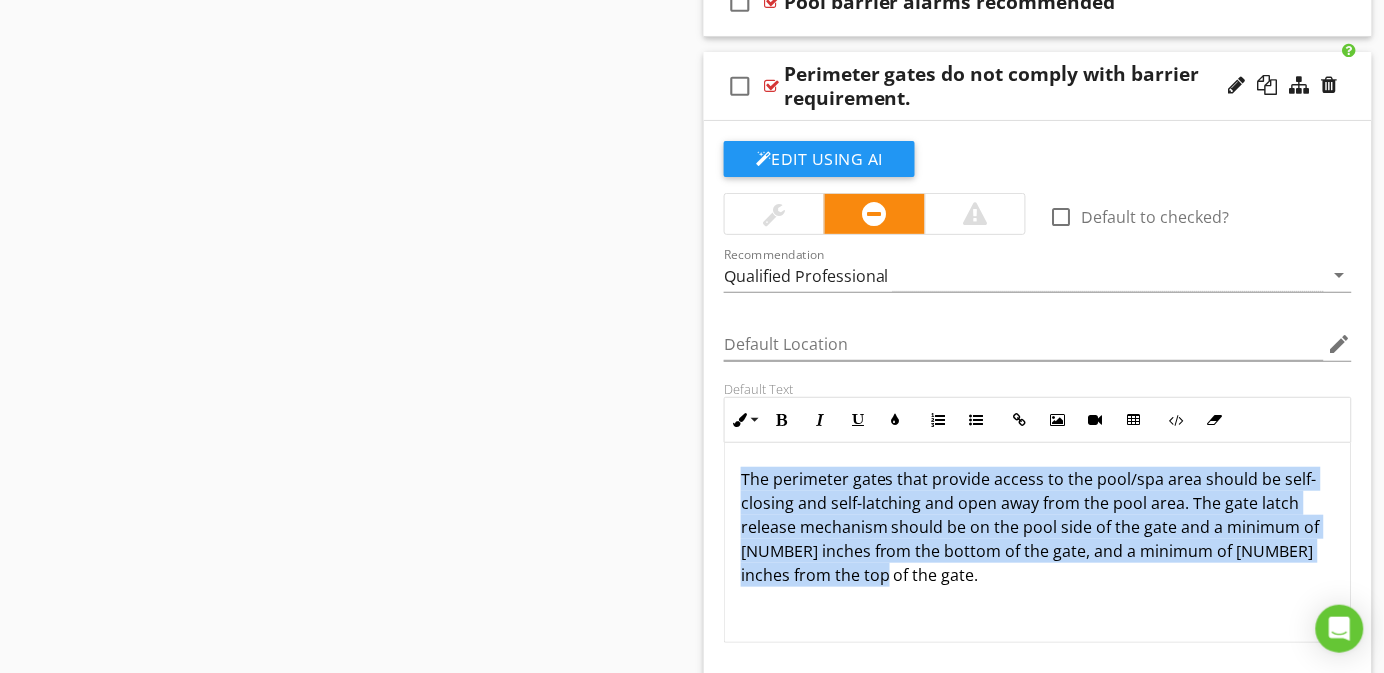 drag, startPoint x: 898, startPoint y: 579, endPoint x: 722, endPoint y: 476, distance: 203.92401 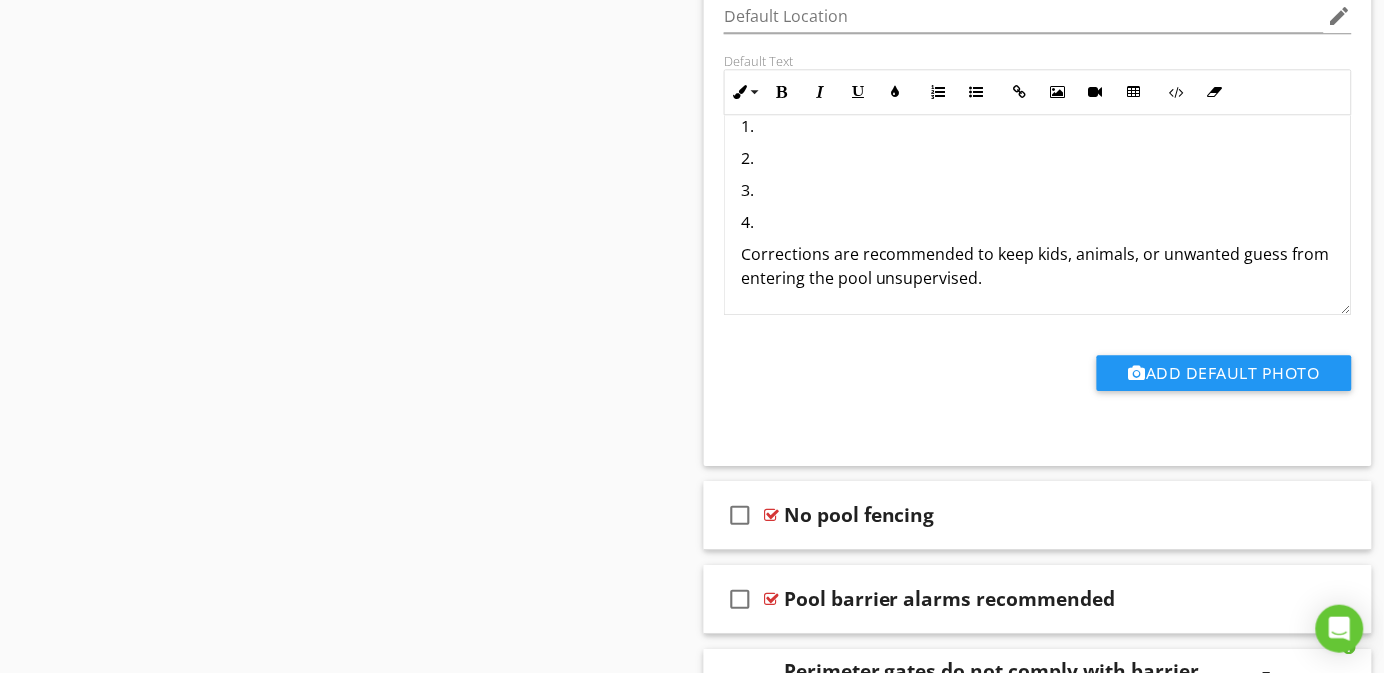 scroll, scrollTop: 1188, scrollLeft: 0, axis: vertical 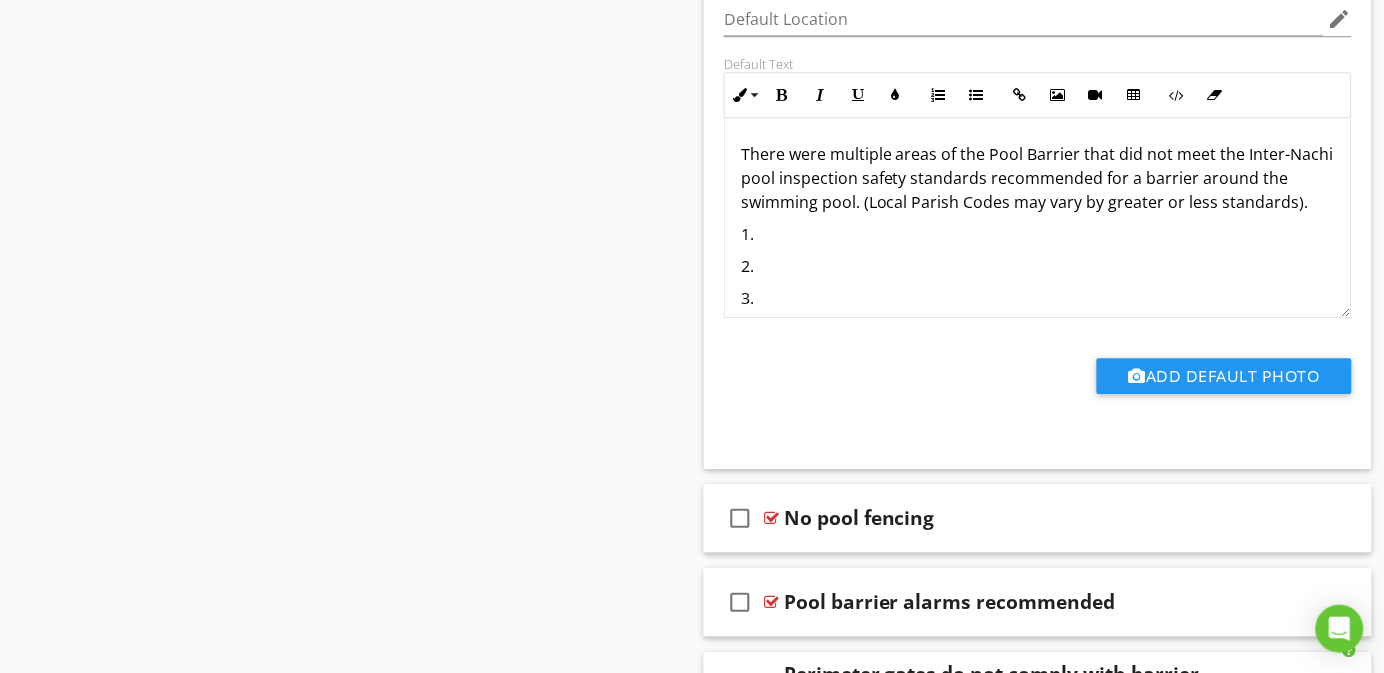 click on "1." at bounding box center (1038, 234) 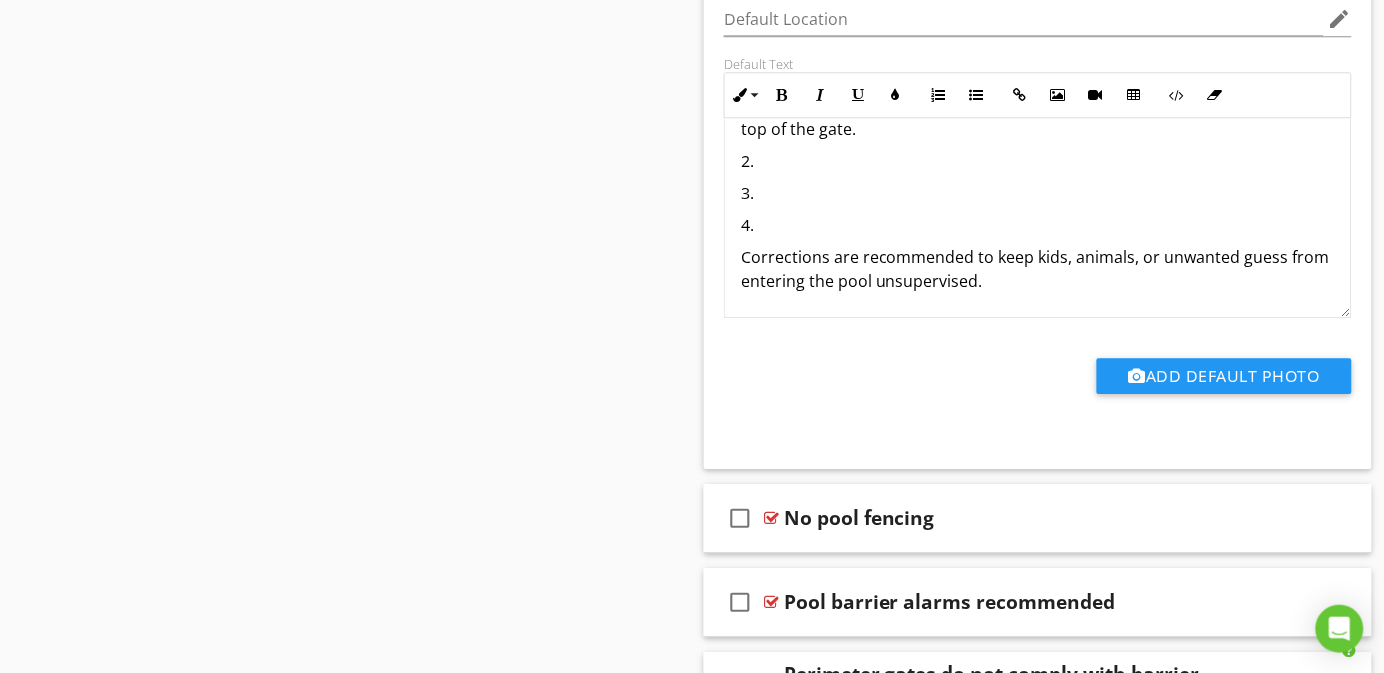 scroll, scrollTop: 225, scrollLeft: 0, axis: vertical 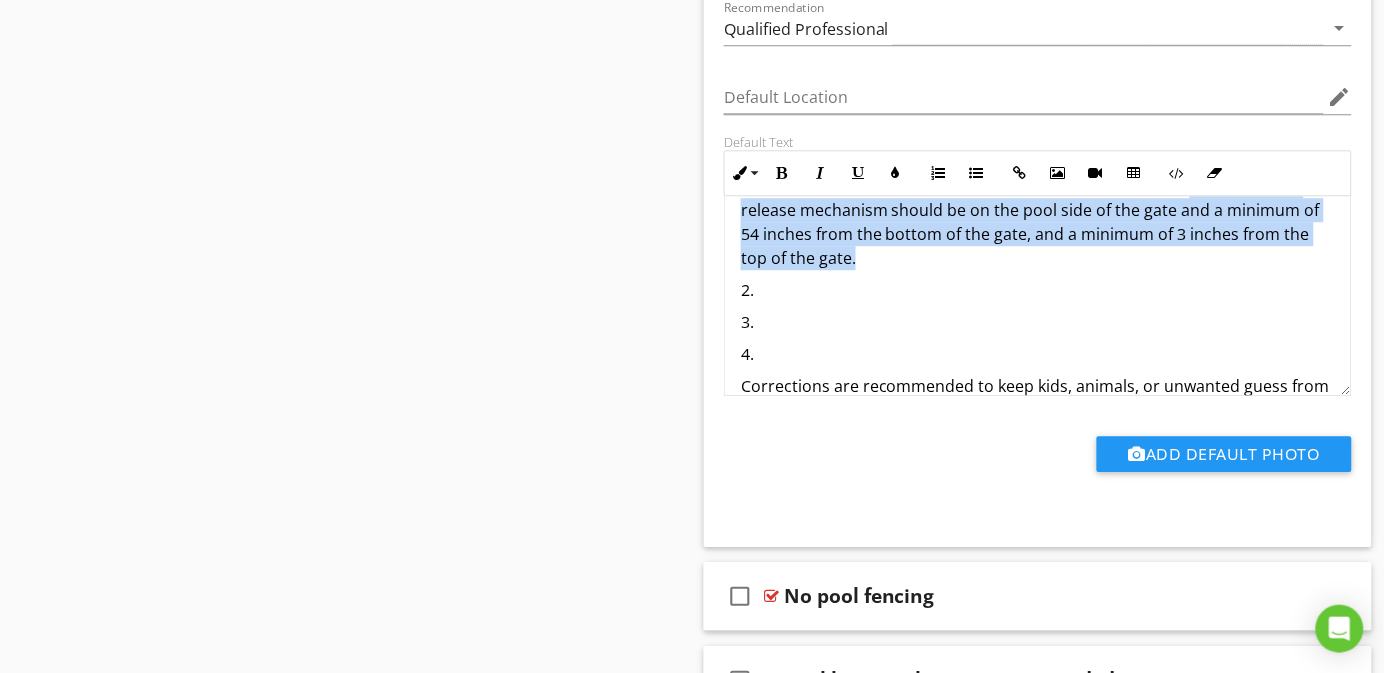 drag, startPoint x: 1217, startPoint y: 218, endPoint x: 1277, endPoint y: 280, distance: 86.27862 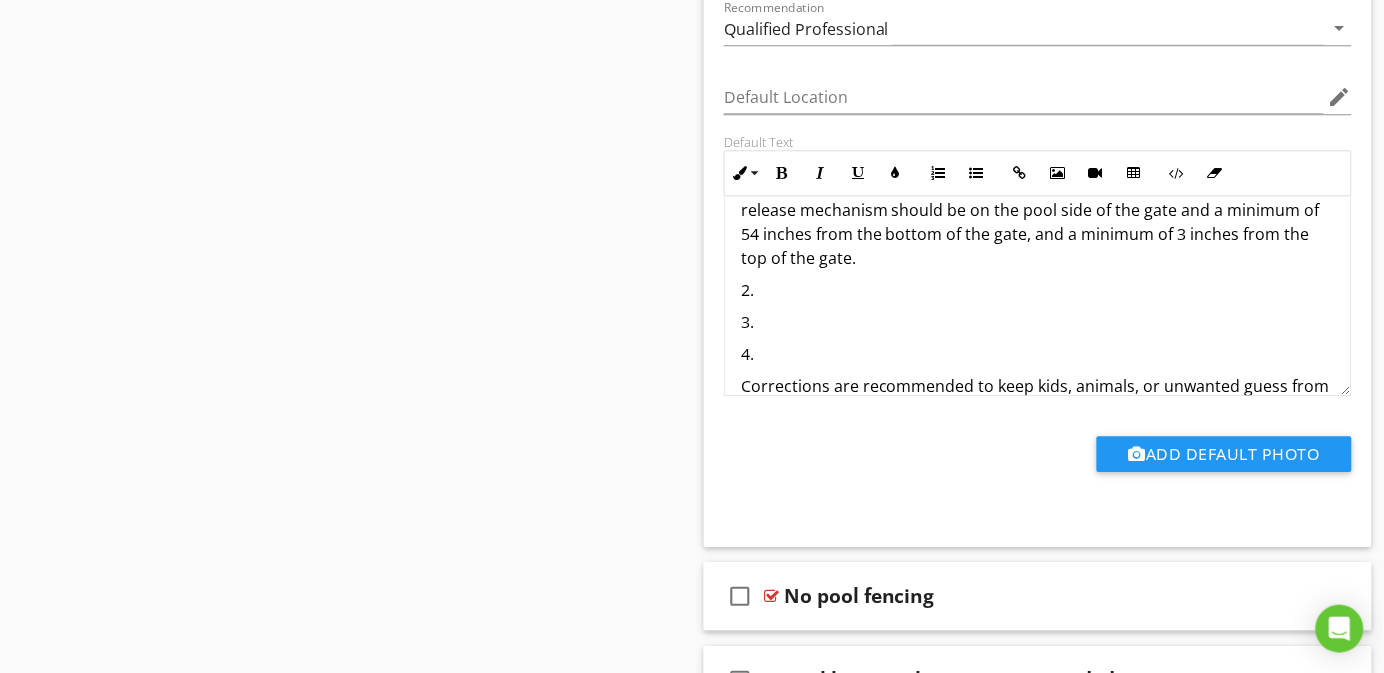 scroll, scrollTop: 225, scrollLeft: 0, axis: vertical 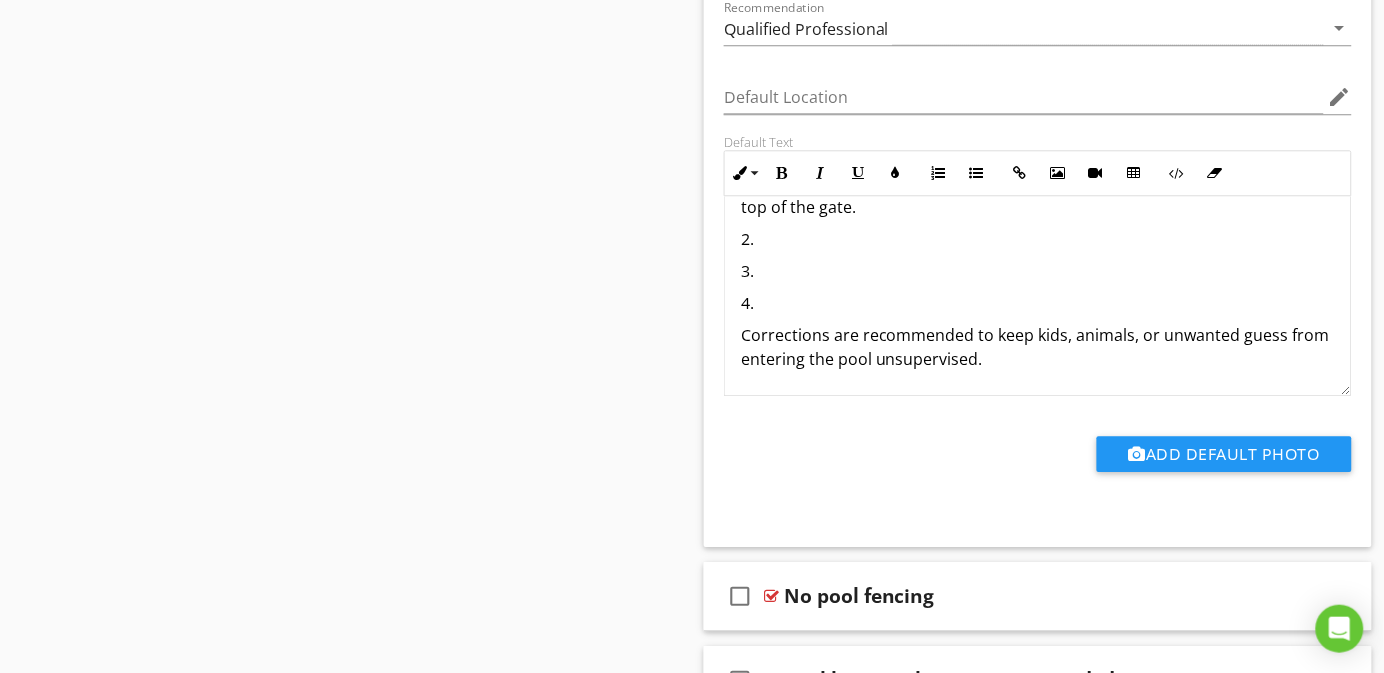 click on "2." at bounding box center [1038, 239] 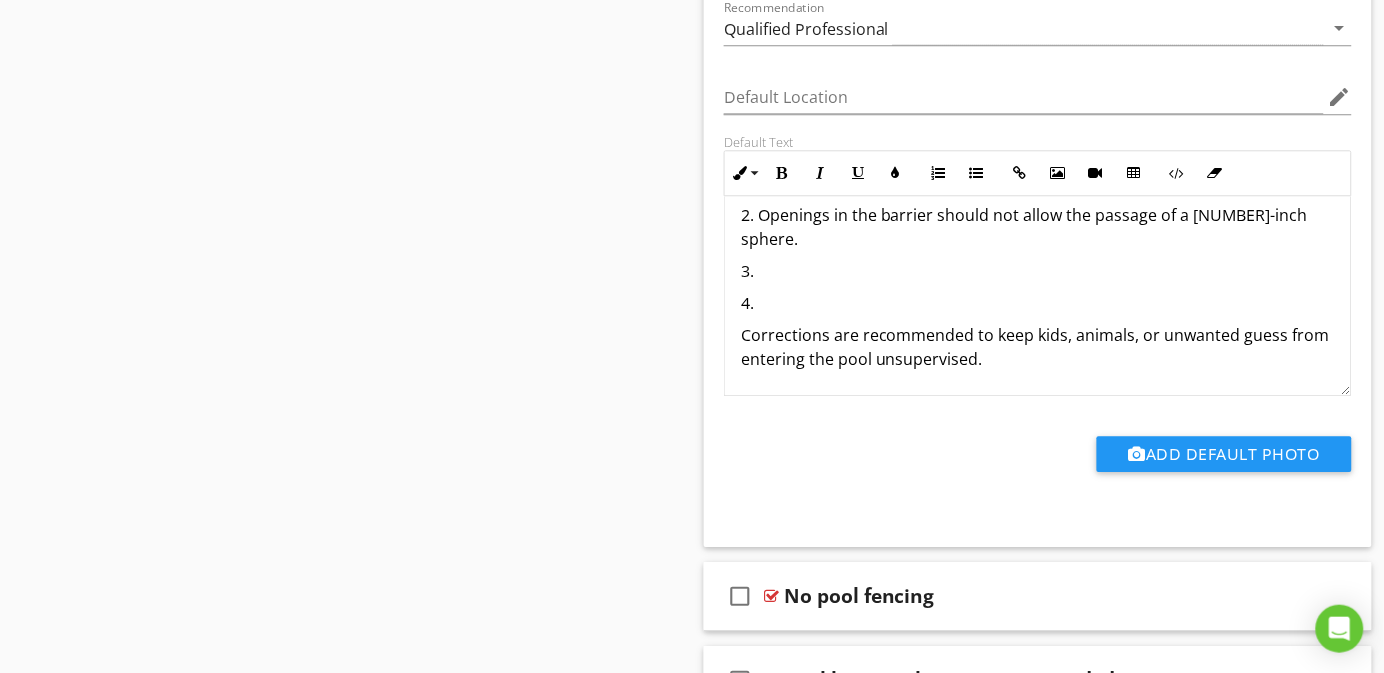 click on "3." at bounding box center (1038, 271) 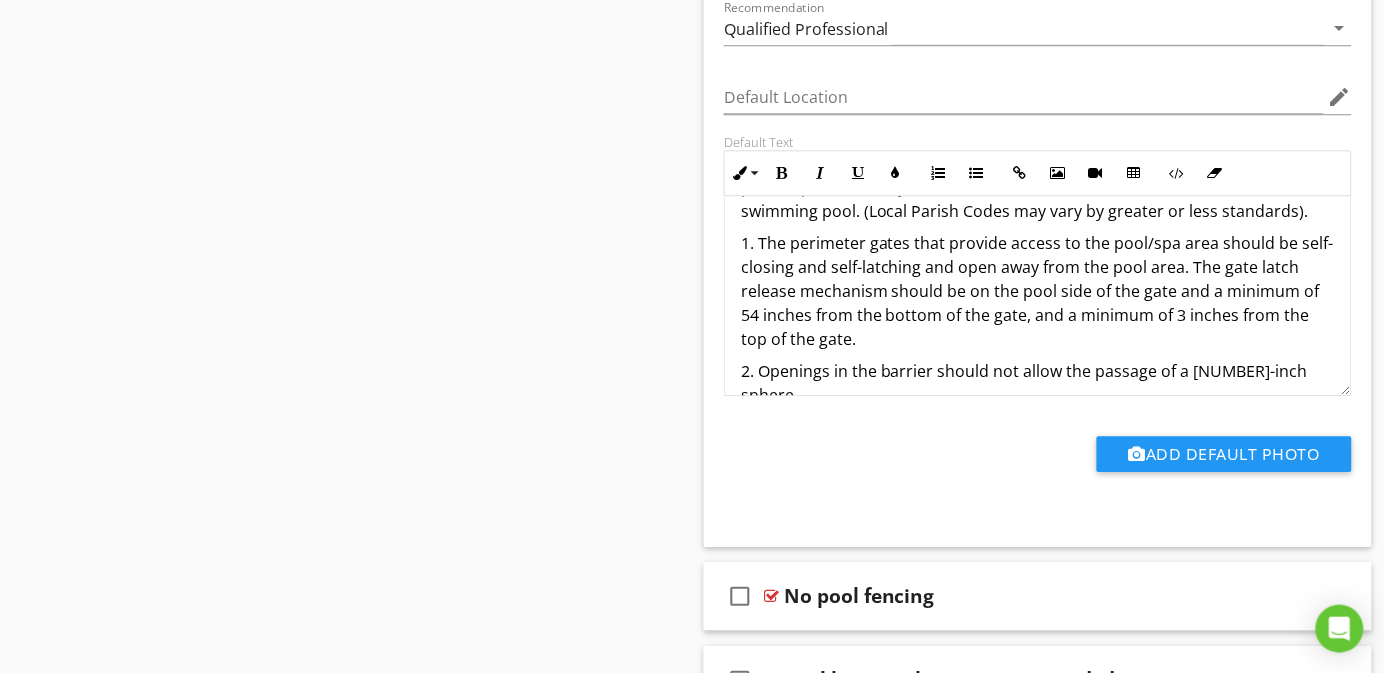 scroll, scrollTop: 225, scrollLeft: 0, axis: vertical 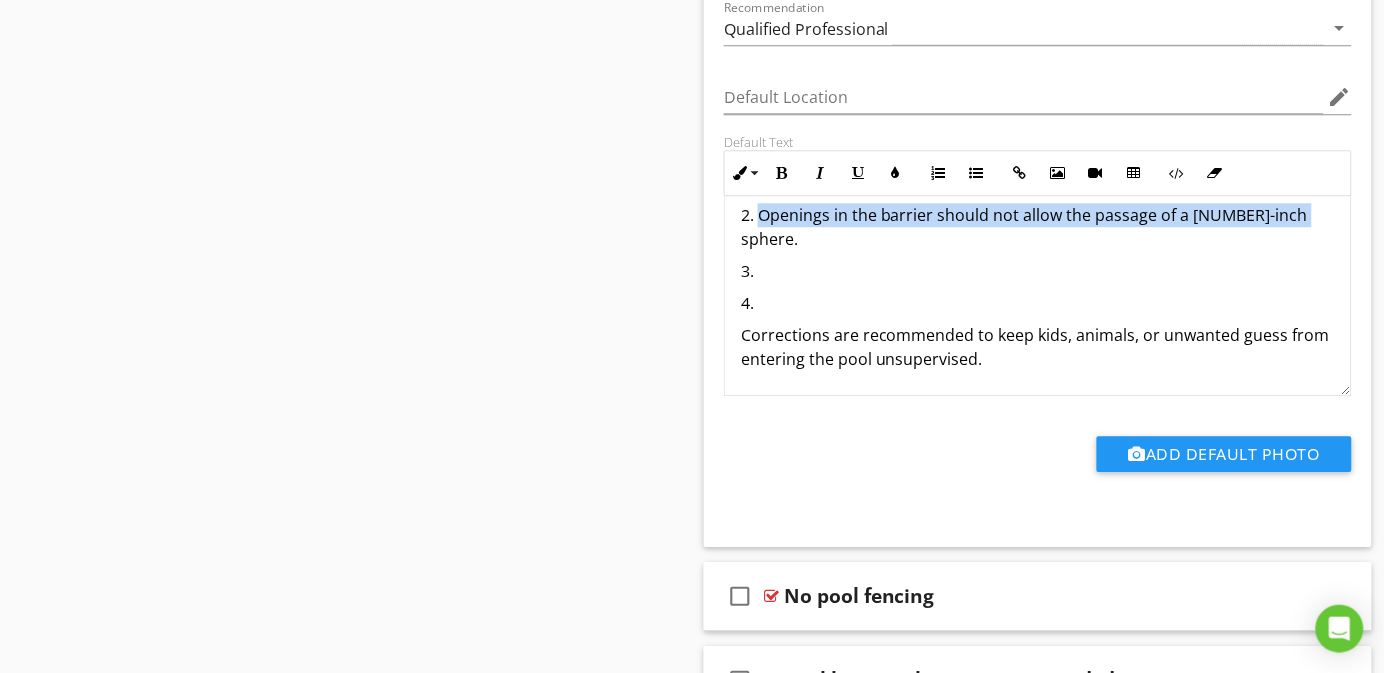 drag, startPoint x: 761, startPoint y: 239, endPoint x: 1307, endPoint y: 234, distance: 546.0229 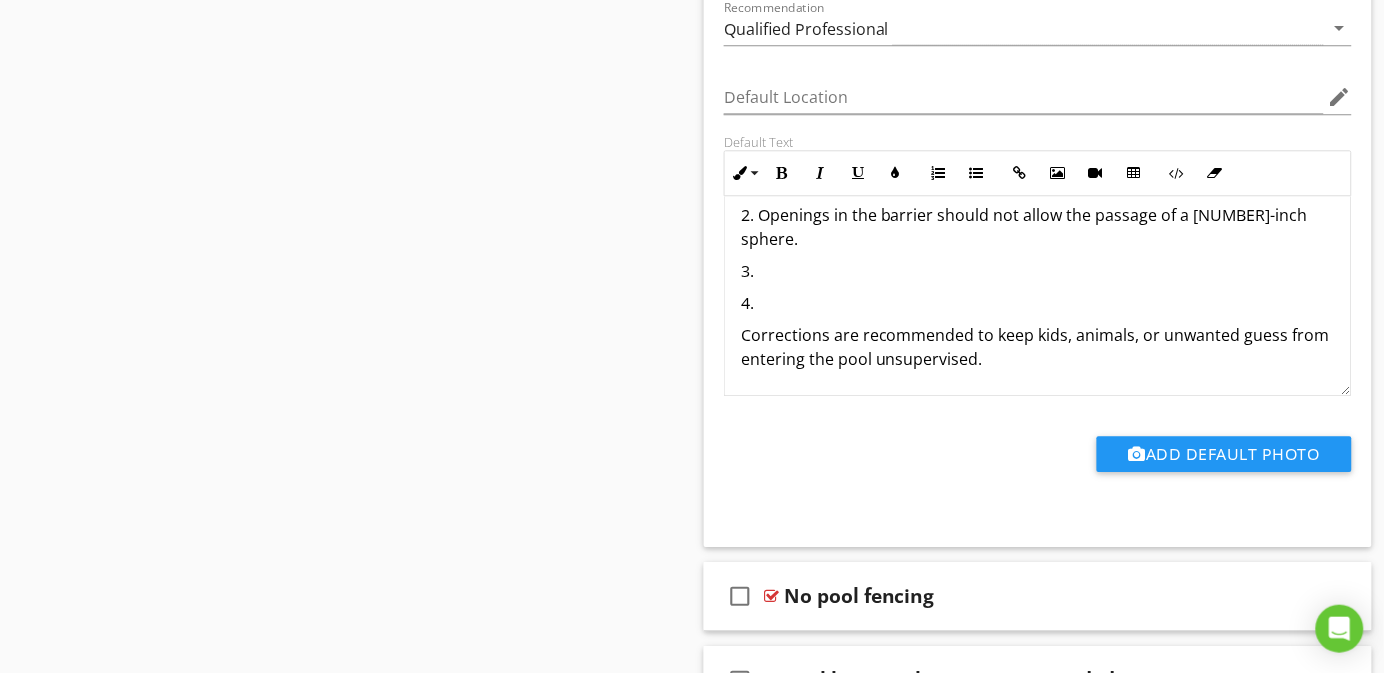 click on "3." at bounding box center (1038, 271) 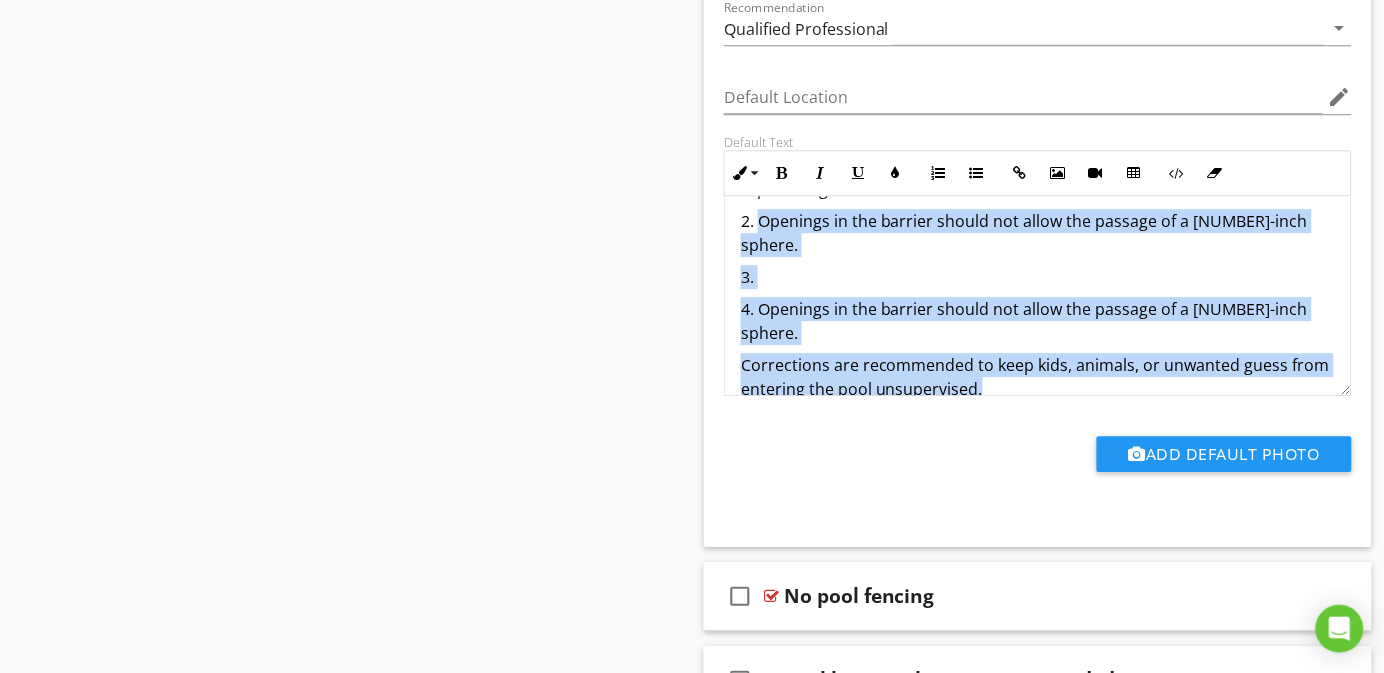 scroll, scrollTop: 225, scrollLeft: 0, axis: vertical 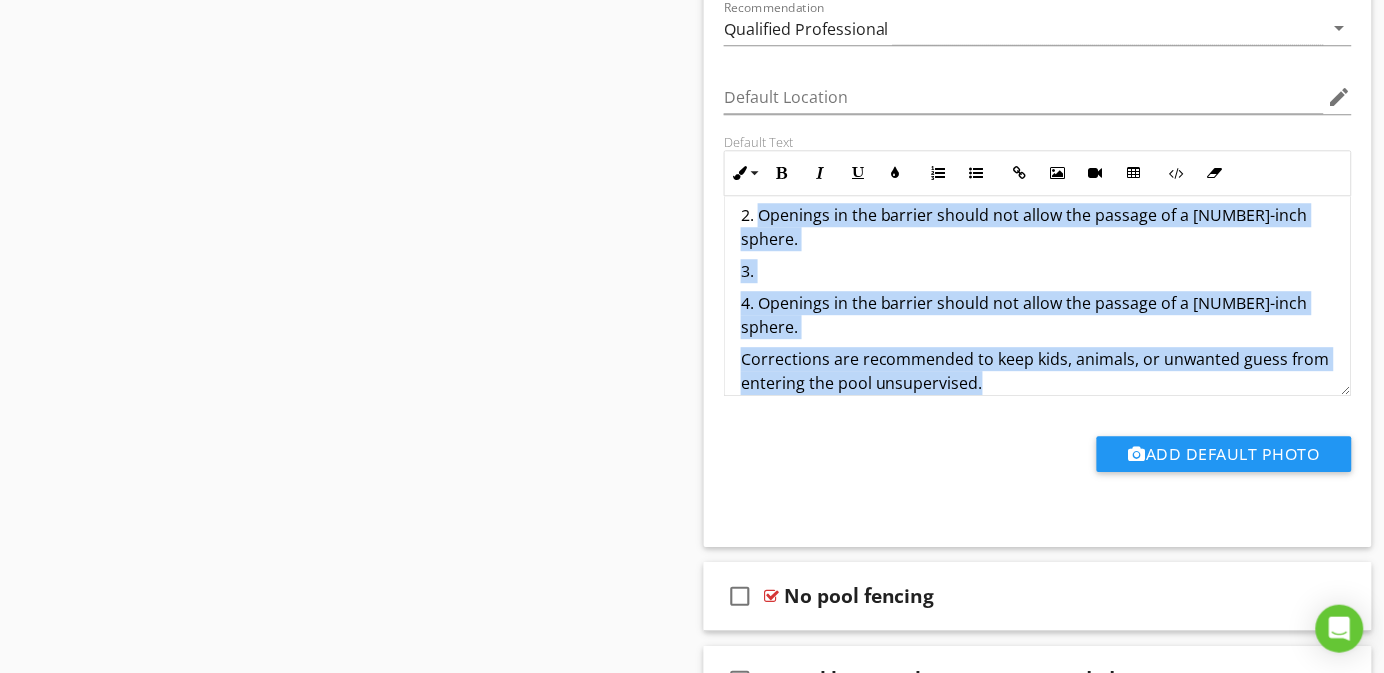 drag, startPoint x: 761, startPoint y: 240, endPoint x: 1325, endPoint y: 267, distance: 564.64594 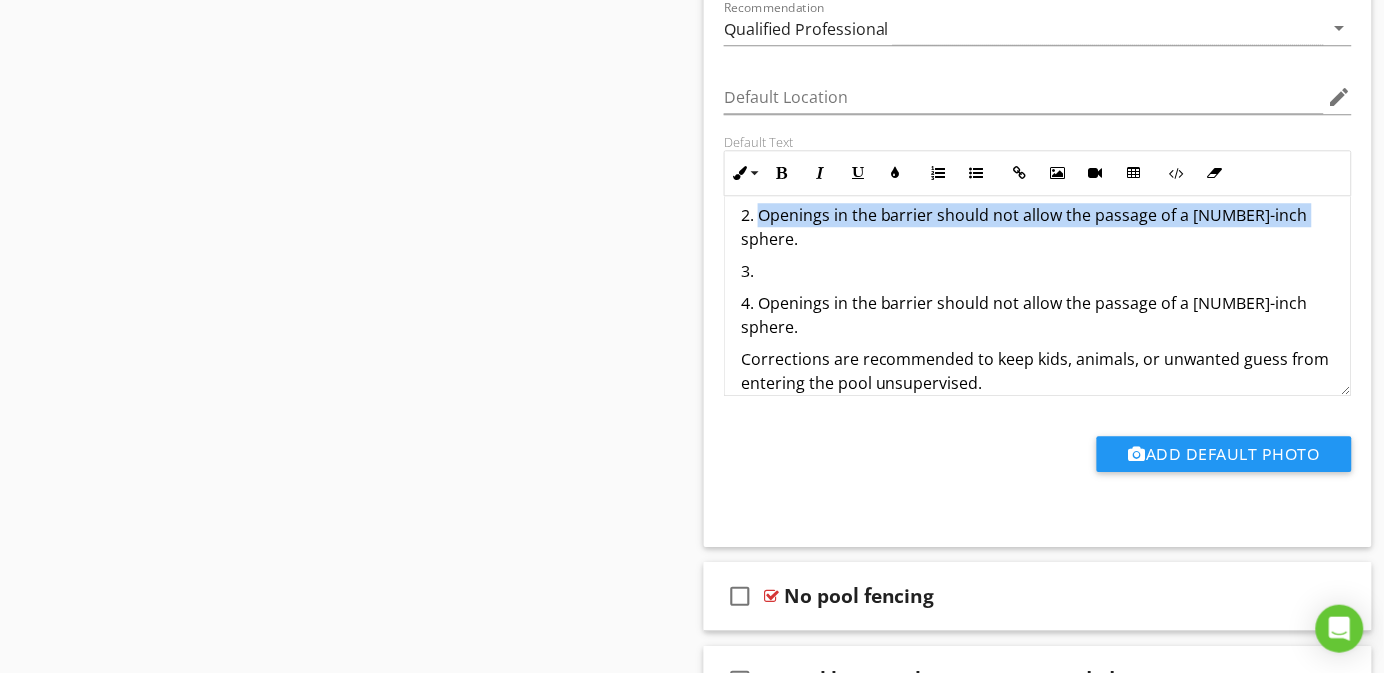 drag, startPoint x: 1294, startPoint y: 236, endPoint x: 759, endPoint y: 239, distance: 535.0084 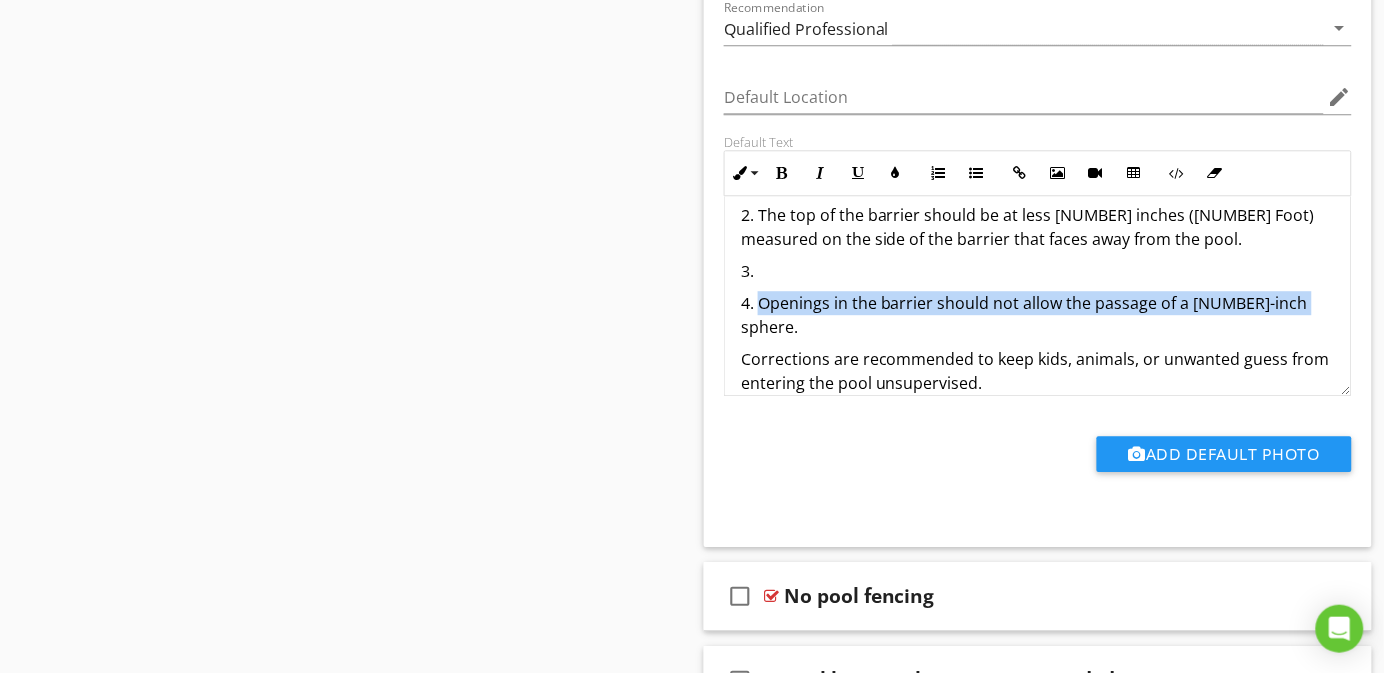 drag, startPoint x: 762, startPoint y: 332, endPoint x: 1299, endPoint y: 324, distance: 537.0596 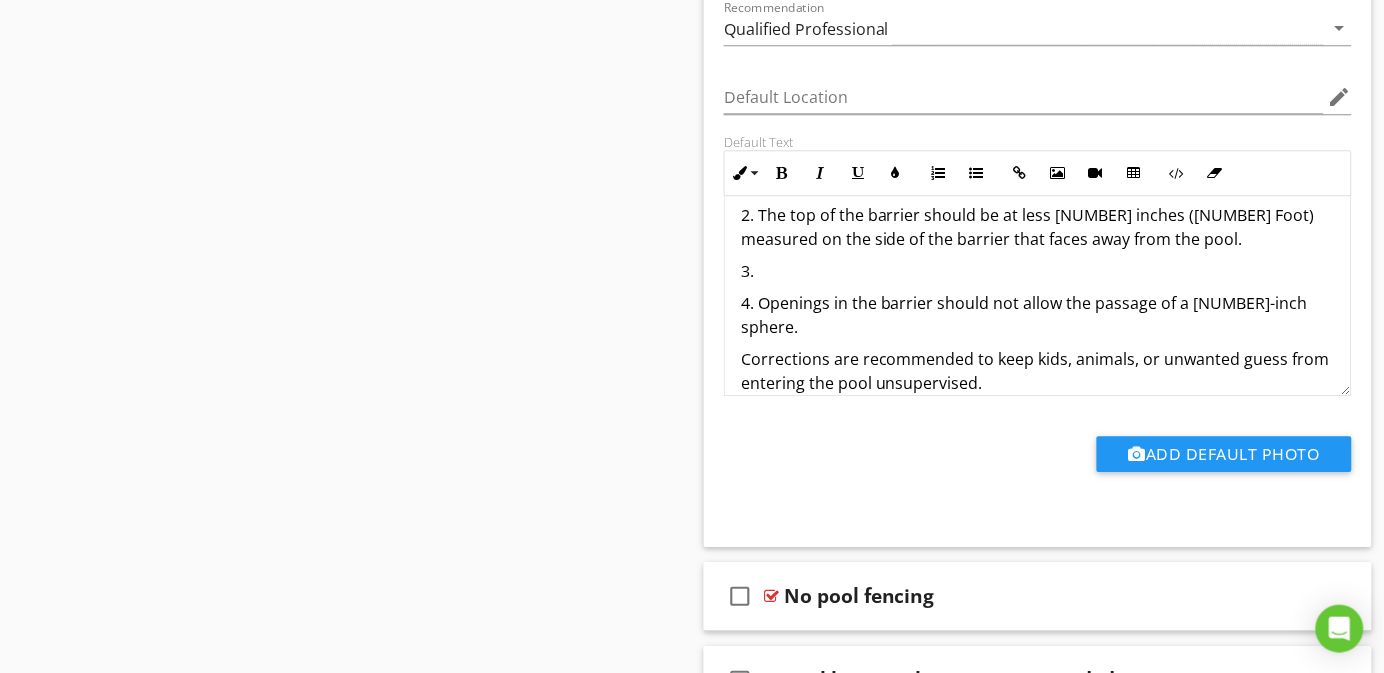 click on "3." at bounding box center [1038, 271] 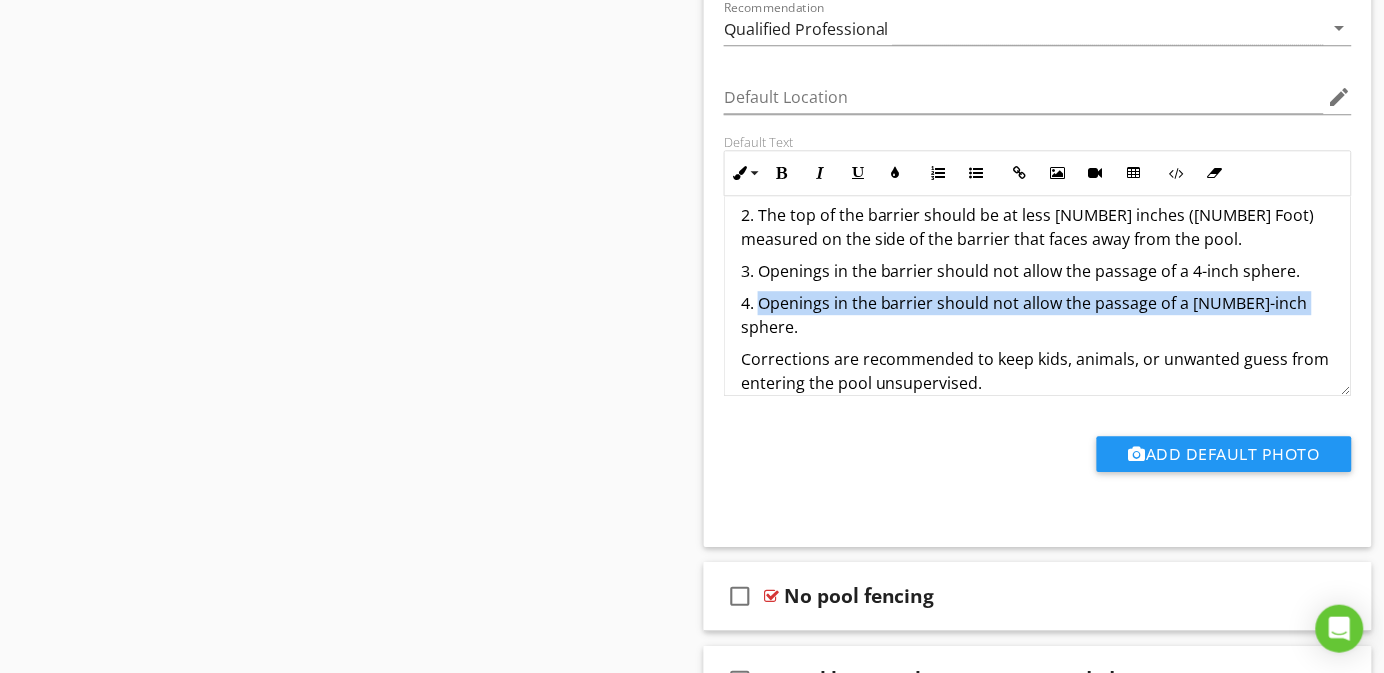 drag, startPoint x: 1298, startPoint y: 326, endPoint x: 763, endPoint y: 324, distance: 535.0037 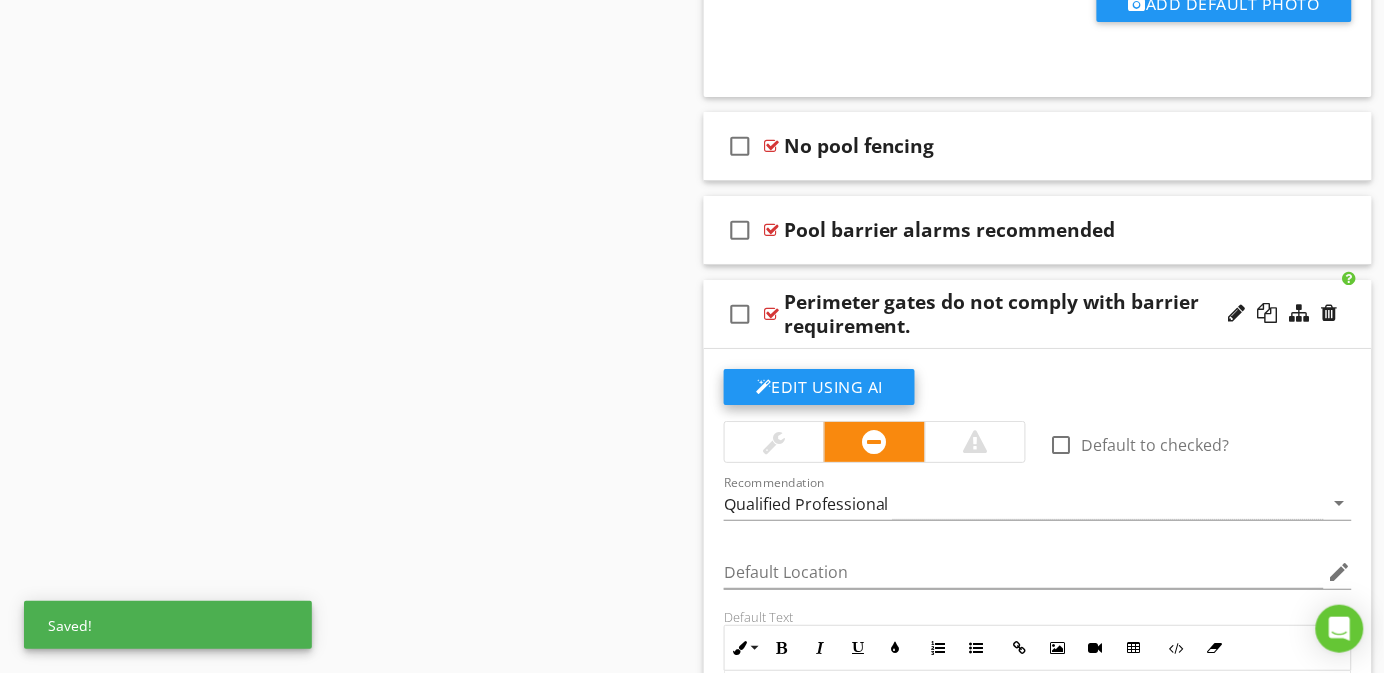 scroll, scrollTop: 1860, scrollLeft: 0, axis: vertical 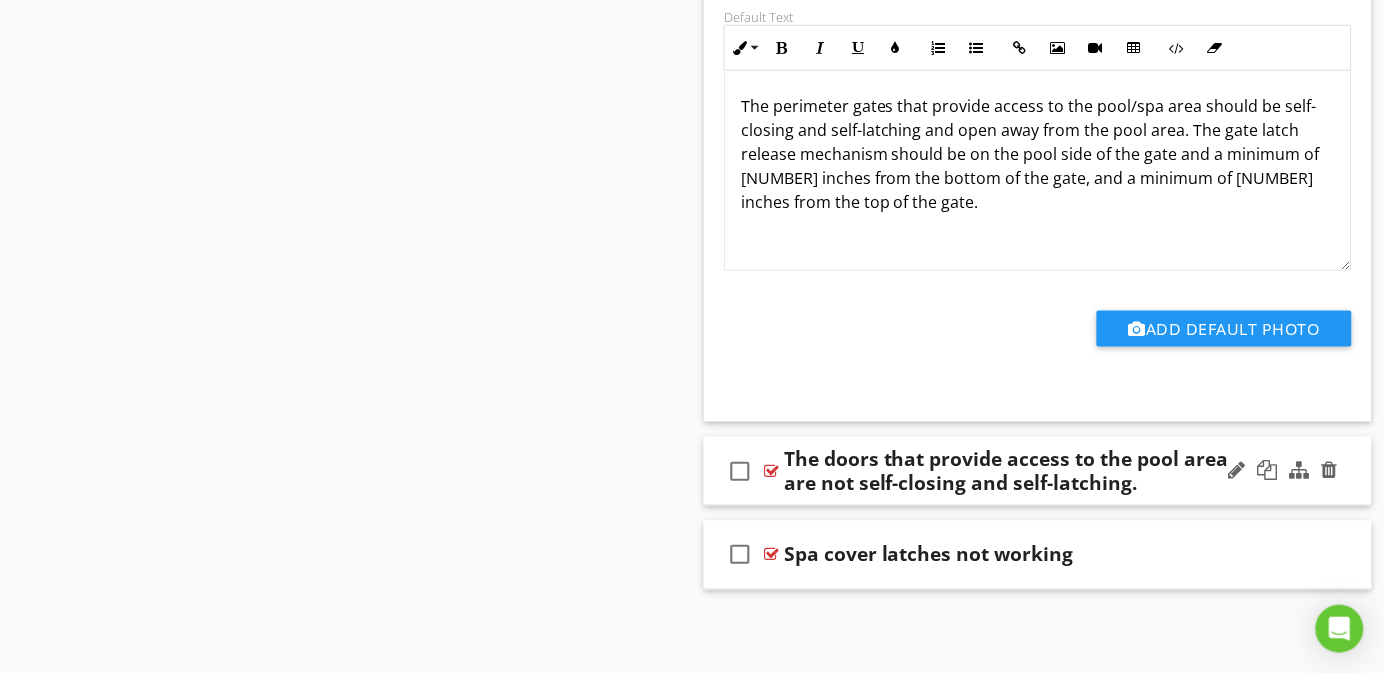 click on "The doors that provide access to the pool area are not self-closing and self-latching." at bounding box center [1019, 471] 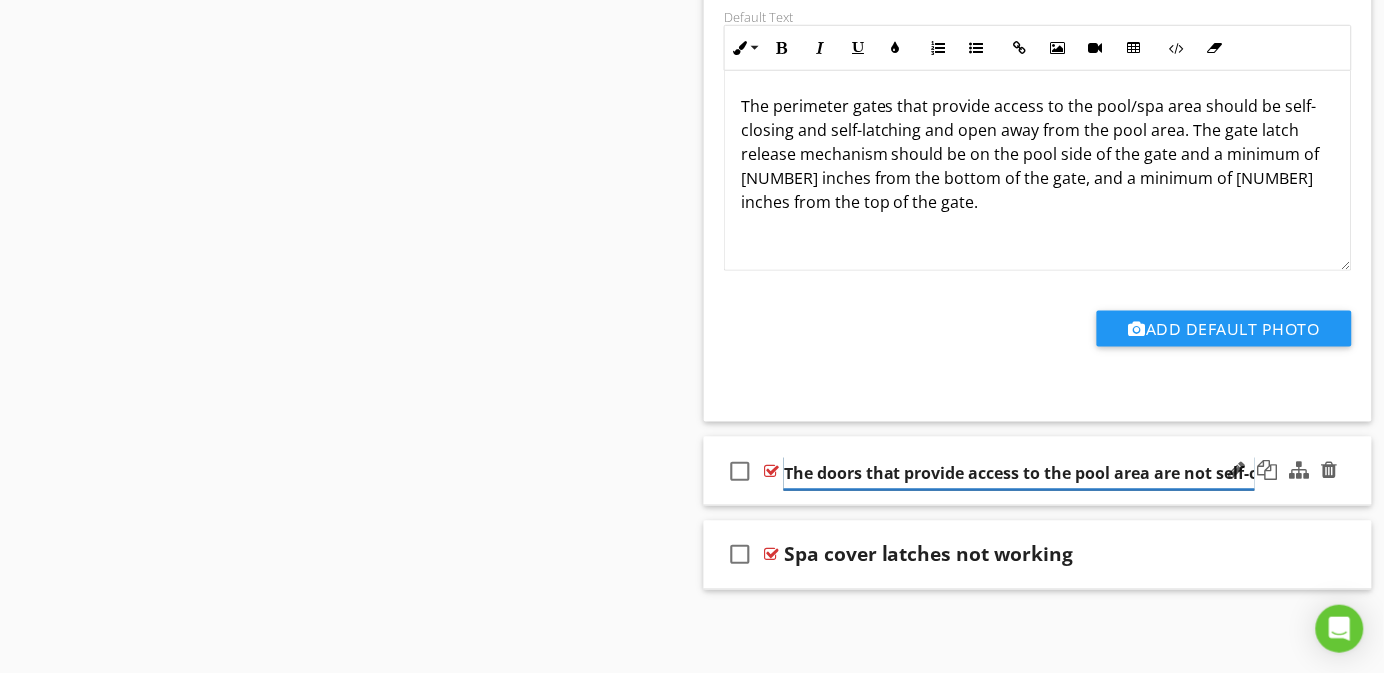 scroll, scrollTop: 0, scrollLeft: 193, axis: horizontal 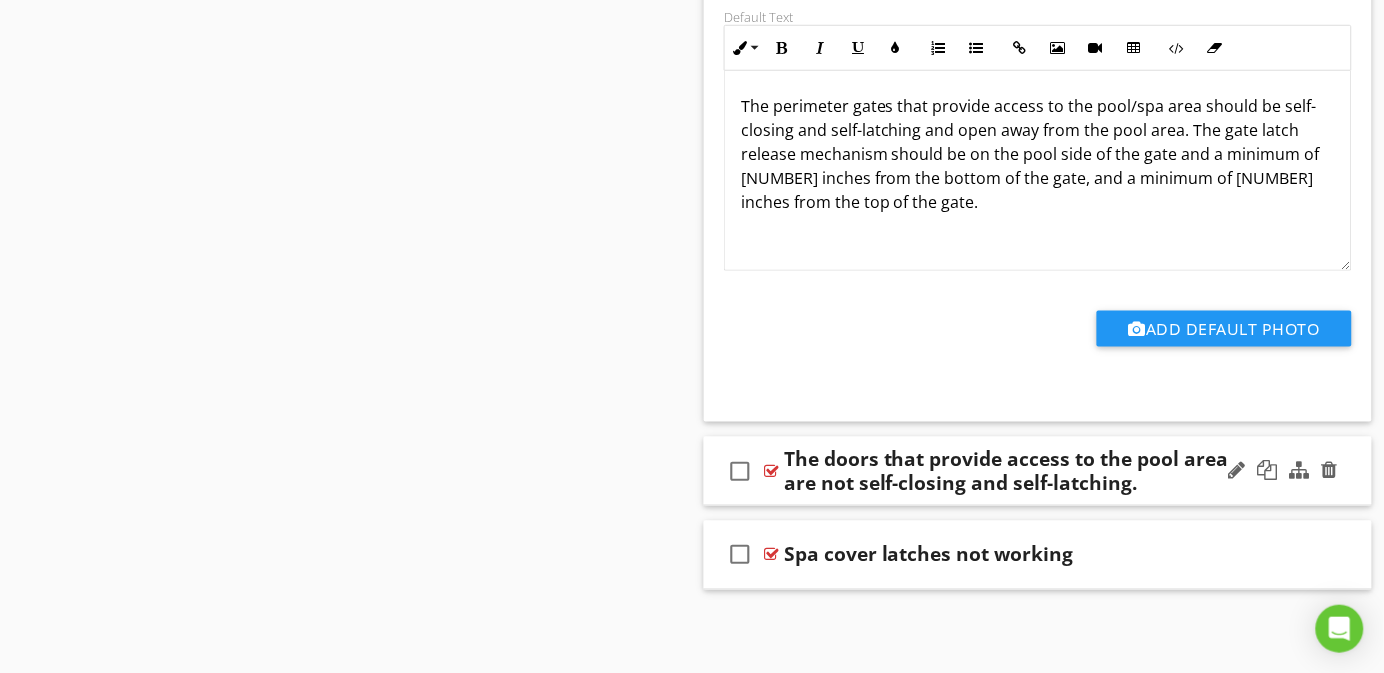 click on "check_box_outline_blank
The doors that provide access to the pool area are not self-closing and self-latching." at bounding box center (1038, 471) 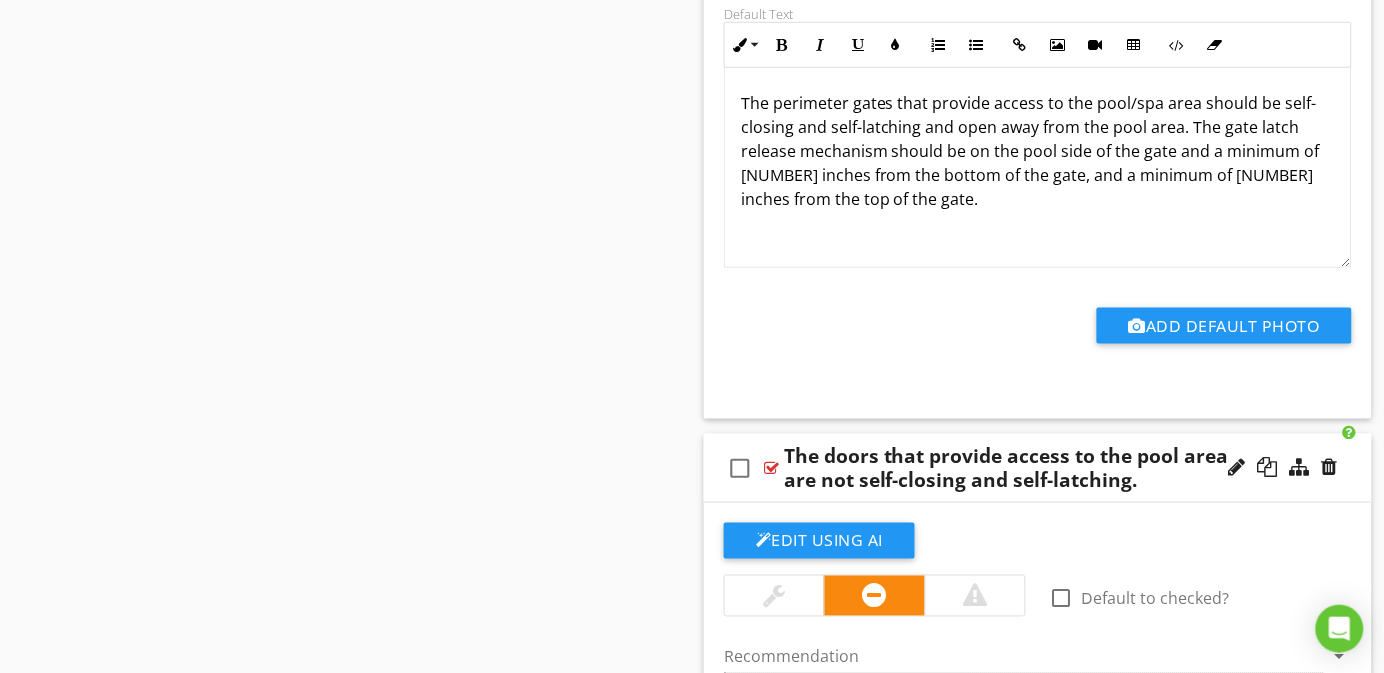 scroll, scrollTop: 2010, scrollLeft: 0, axis: vertical 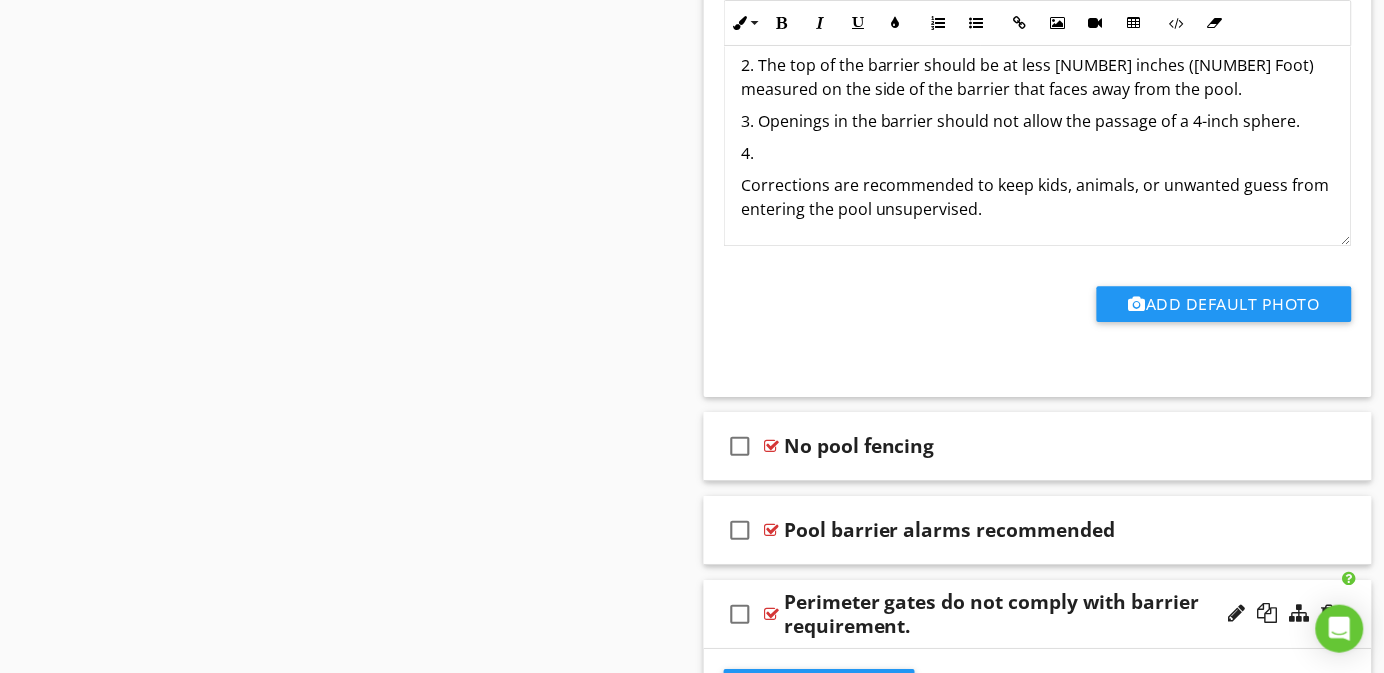 click on "4." at bounding box center [1038, 153] 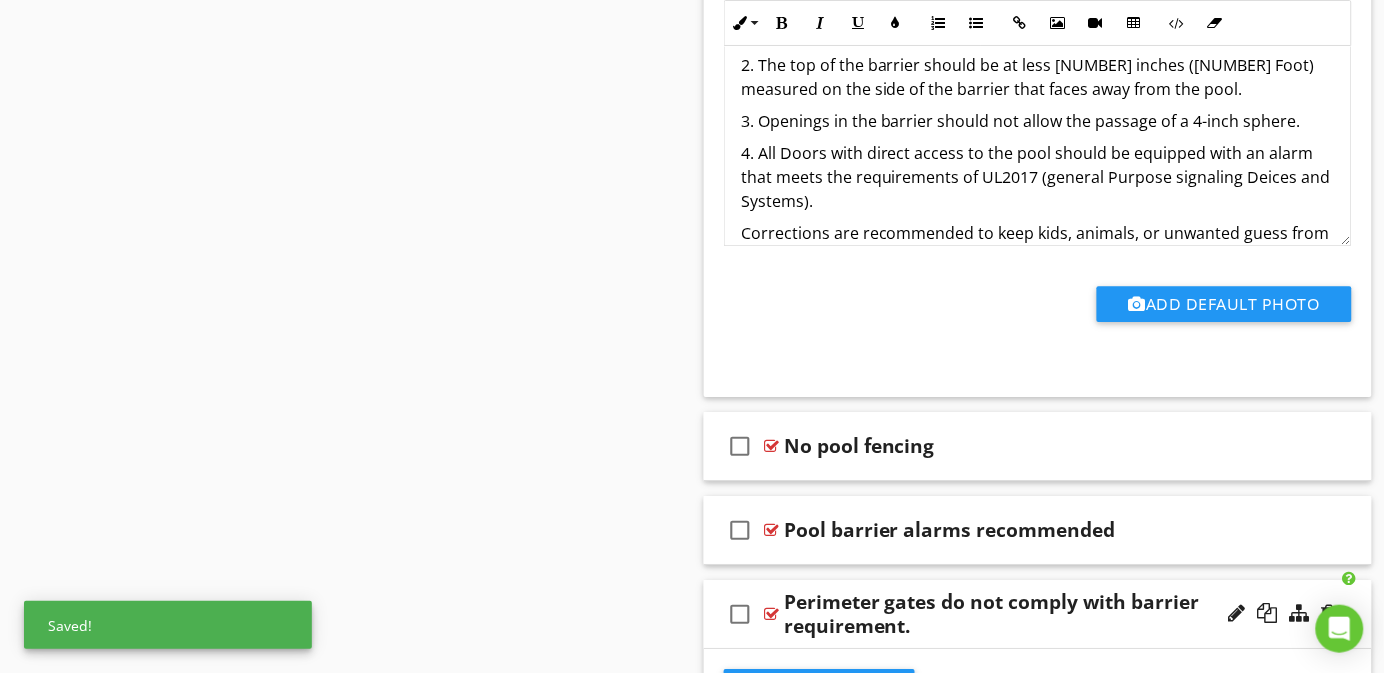 click on "4. All Doors with direct access to the pool should be equipped with an alarm that meets the requirements of UL2017 (general Purpose signaling Deices and Systems)." at bounding box center [1038, 177] 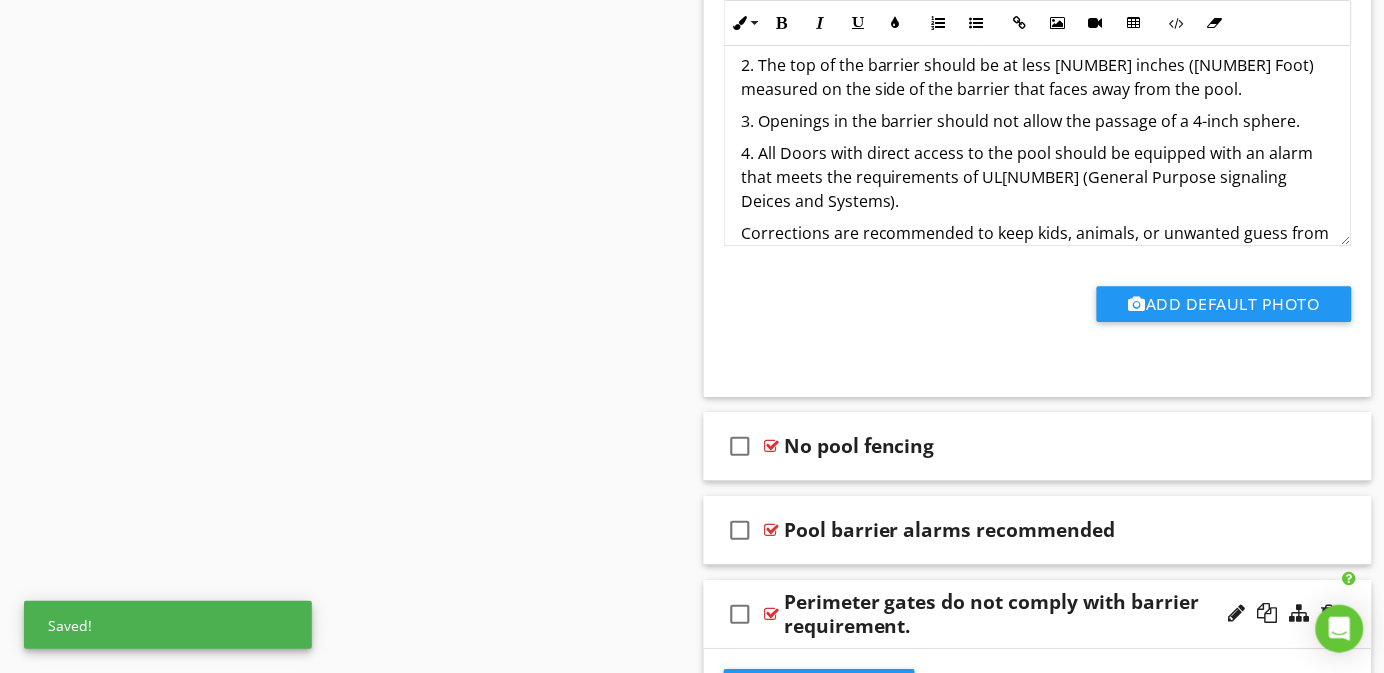 click on "4. All Doors with direct access to the pool should be equipped with an alarm that meets the requirements of UL[NUMBER] (General Purpose signaling  Deices and Systems)." at bounding box center (1038, 177) 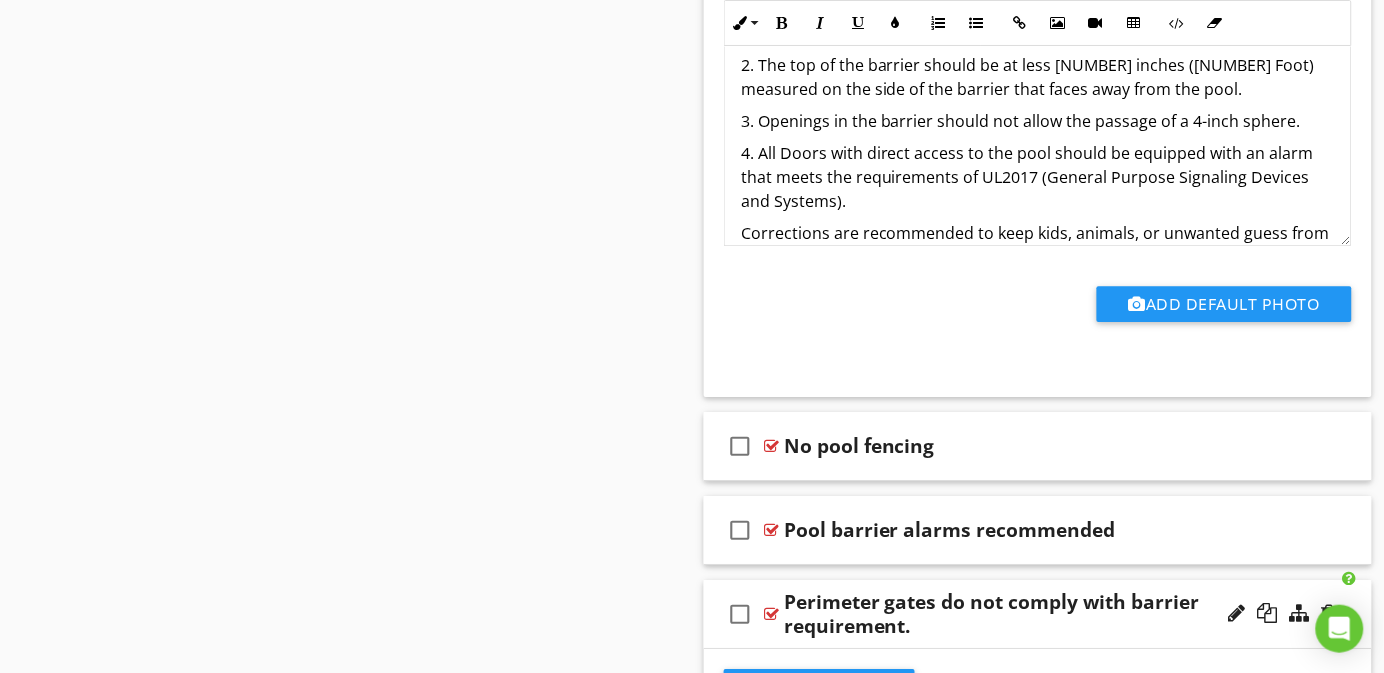click on "4. All Doors with direct access to the pool should be equipped with an alarm that meets the requirements of UL2017 (General Purpose Signaling Devices and Systems)." at bounding box center [1038, 177] 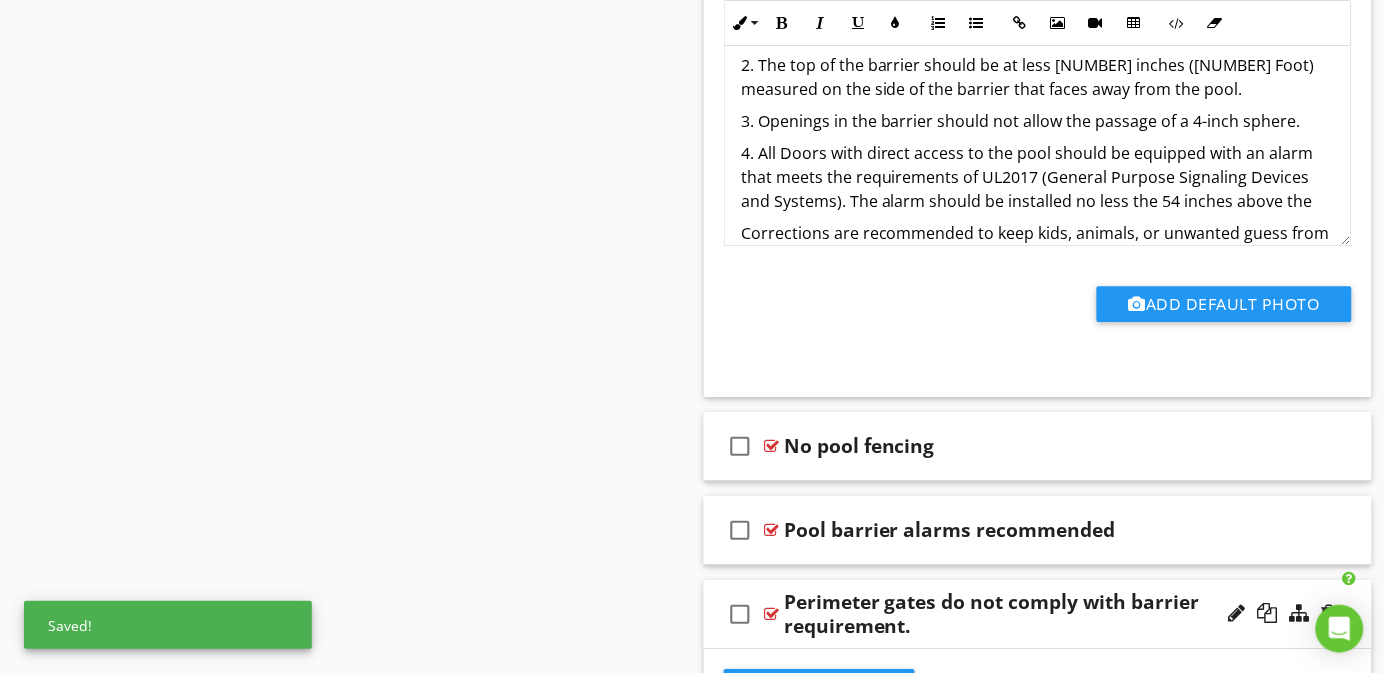 scroll, scrollTop: 240, scrollLeft: 0, axis: vertical 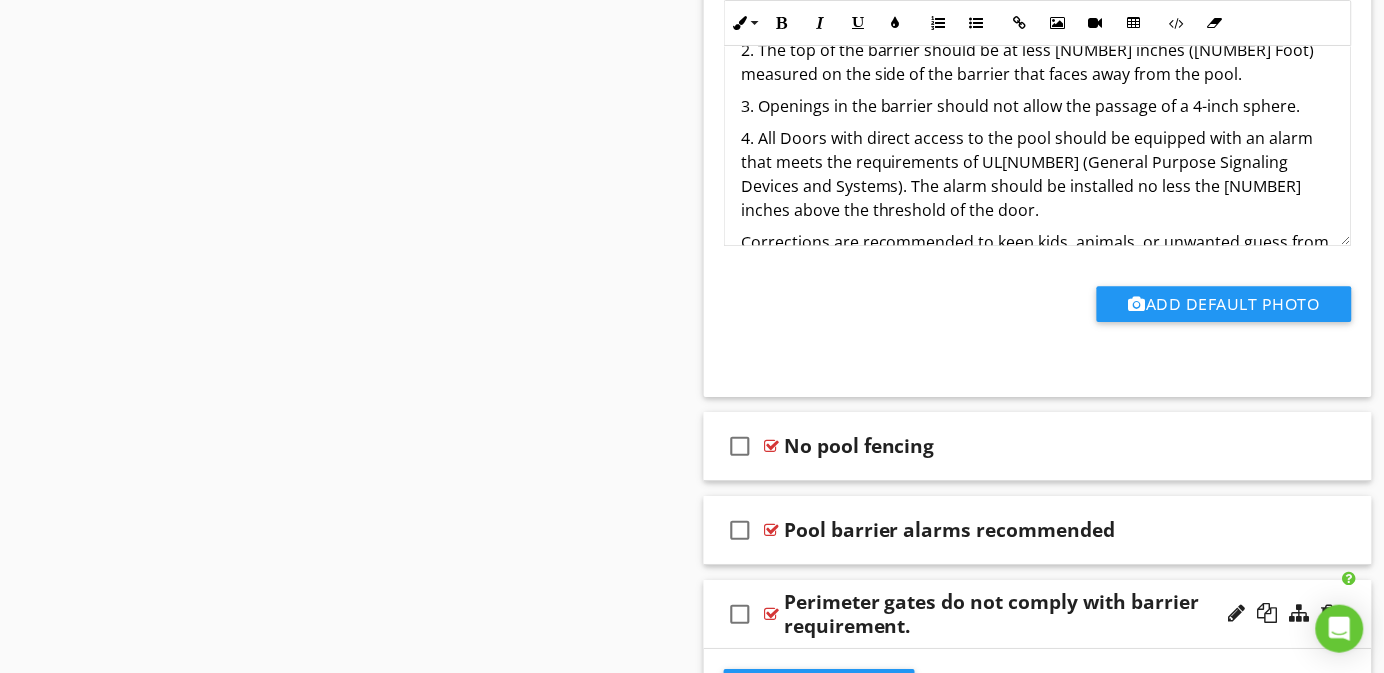 click on "Add Default Photo" at bounding box center [1038, 301] 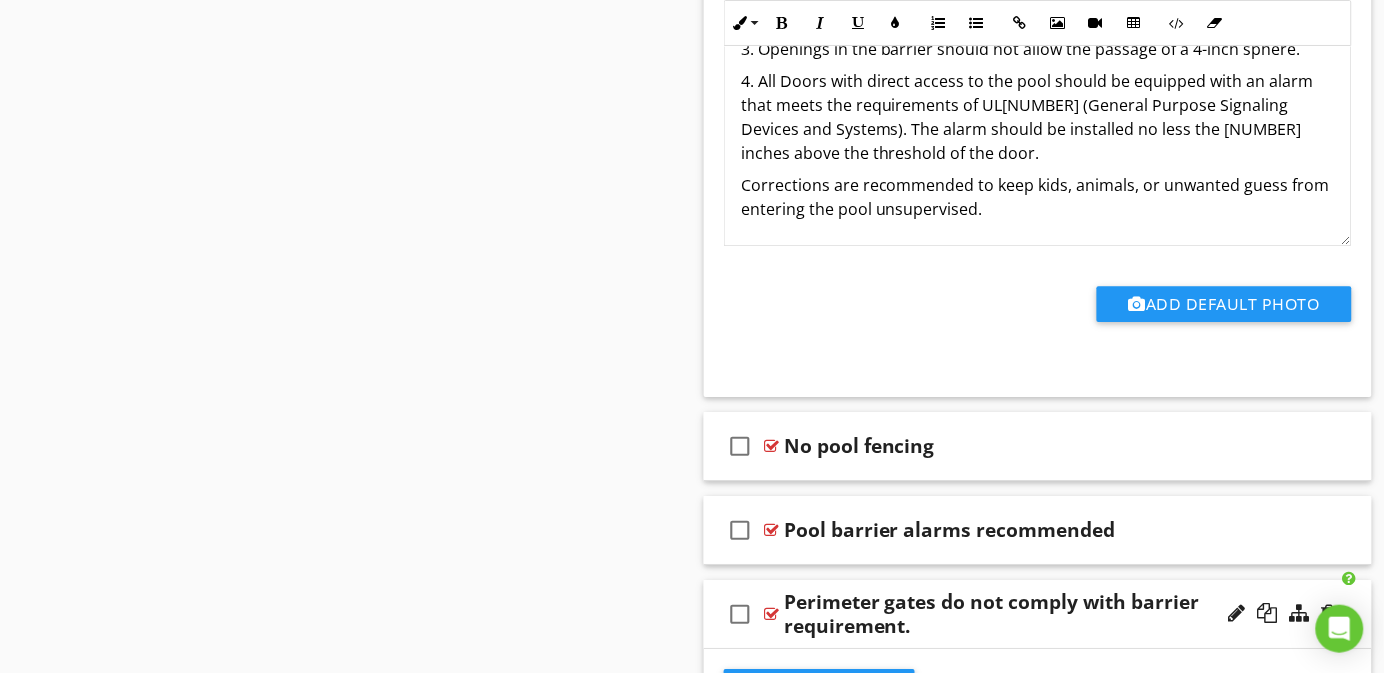 scroll, scrollTop: 320, scrollLeft: 0, axis: vertical 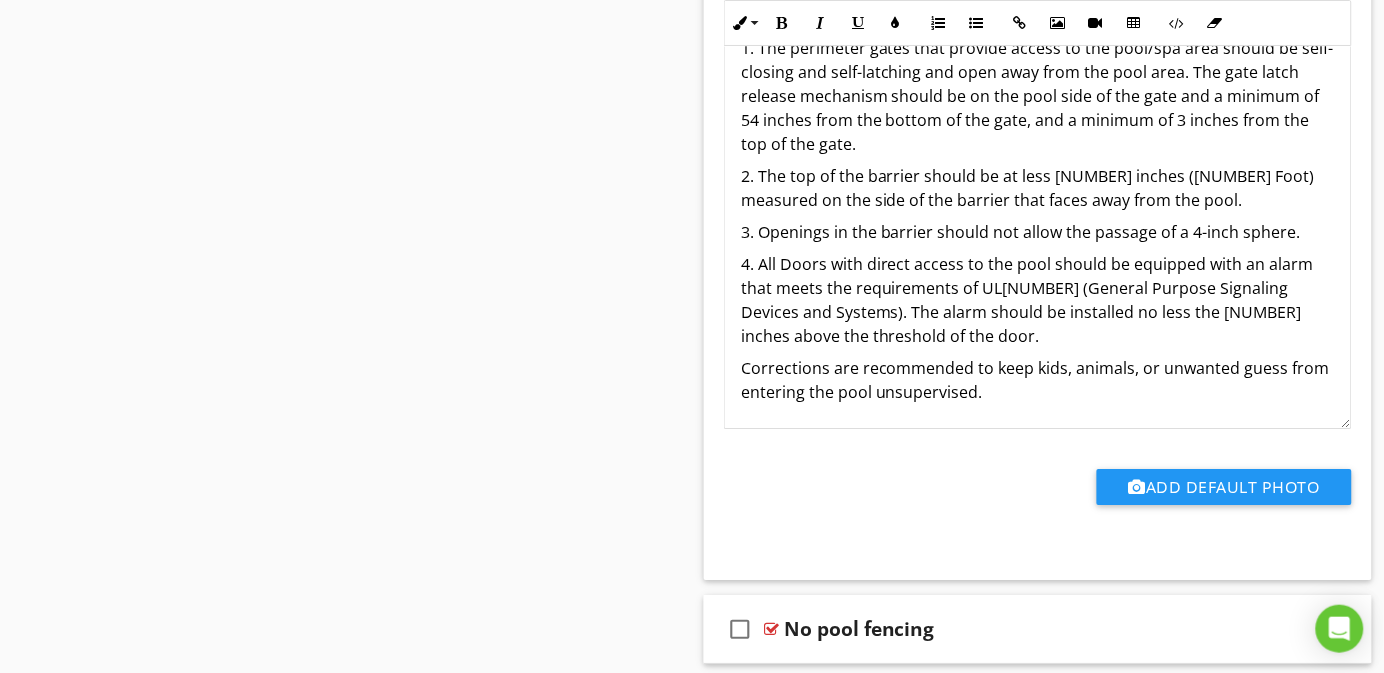 drag, startPoint x: 1347, startPoint y: 236, endPoint x: 1072, endPoint y: 365, distance: 303.7532 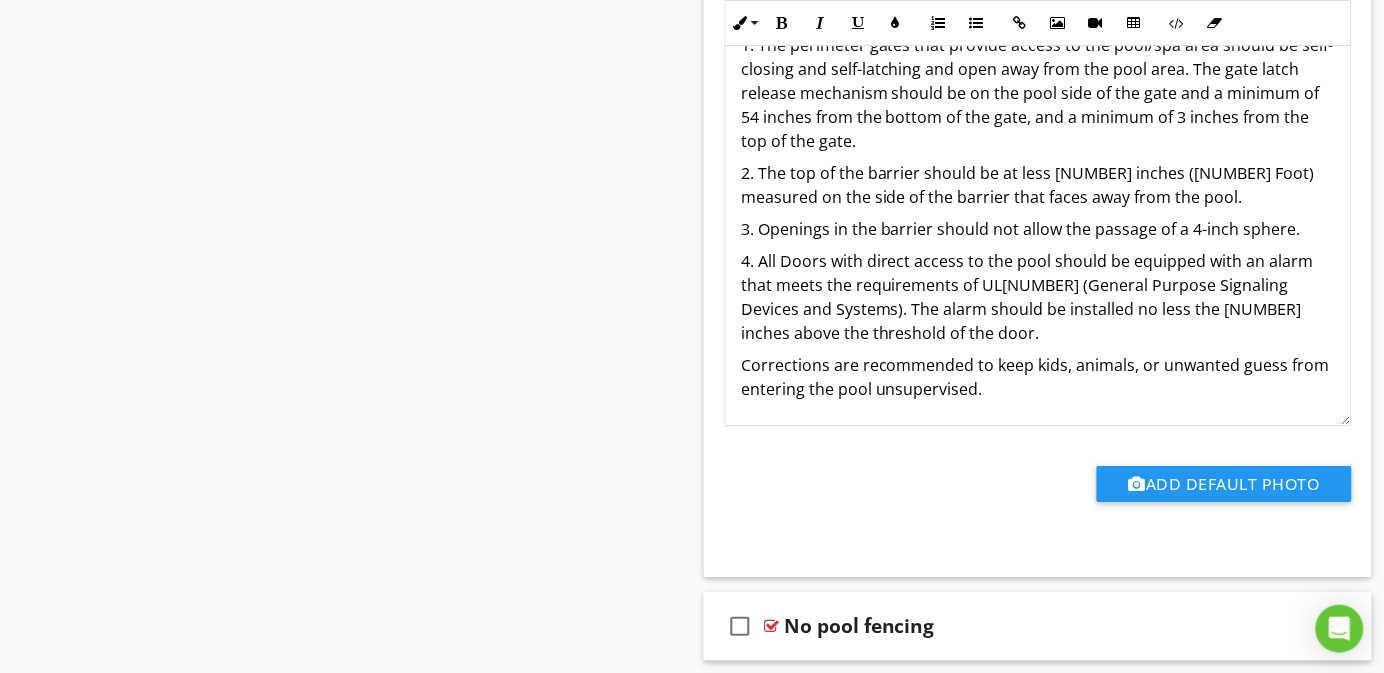 click on "Corrections are recommended to keep kids, animals, or unwanted guess from entering the pool unsupervised." at bounding box center (1038, 377) 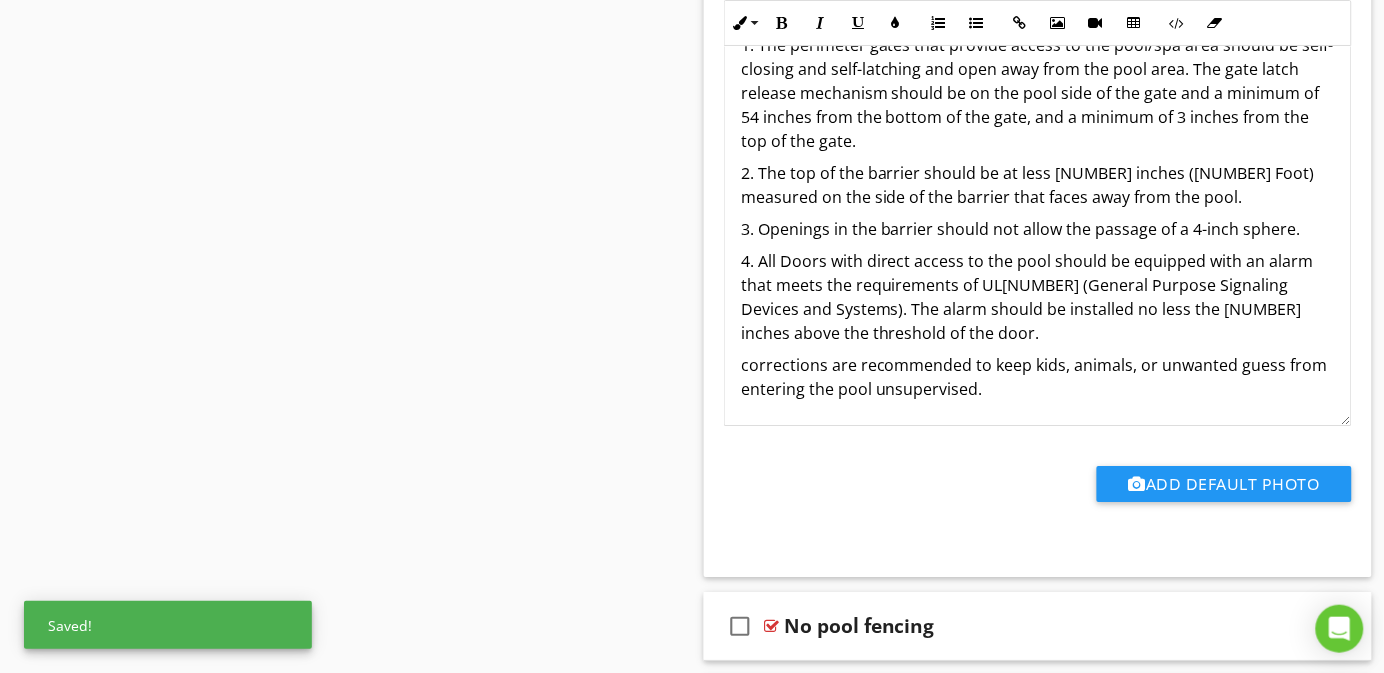 click on "corrections are recommended to keep kids, animals, or unwanted guess from entering the pool unsupervised." at bounding box center [1038, 377] 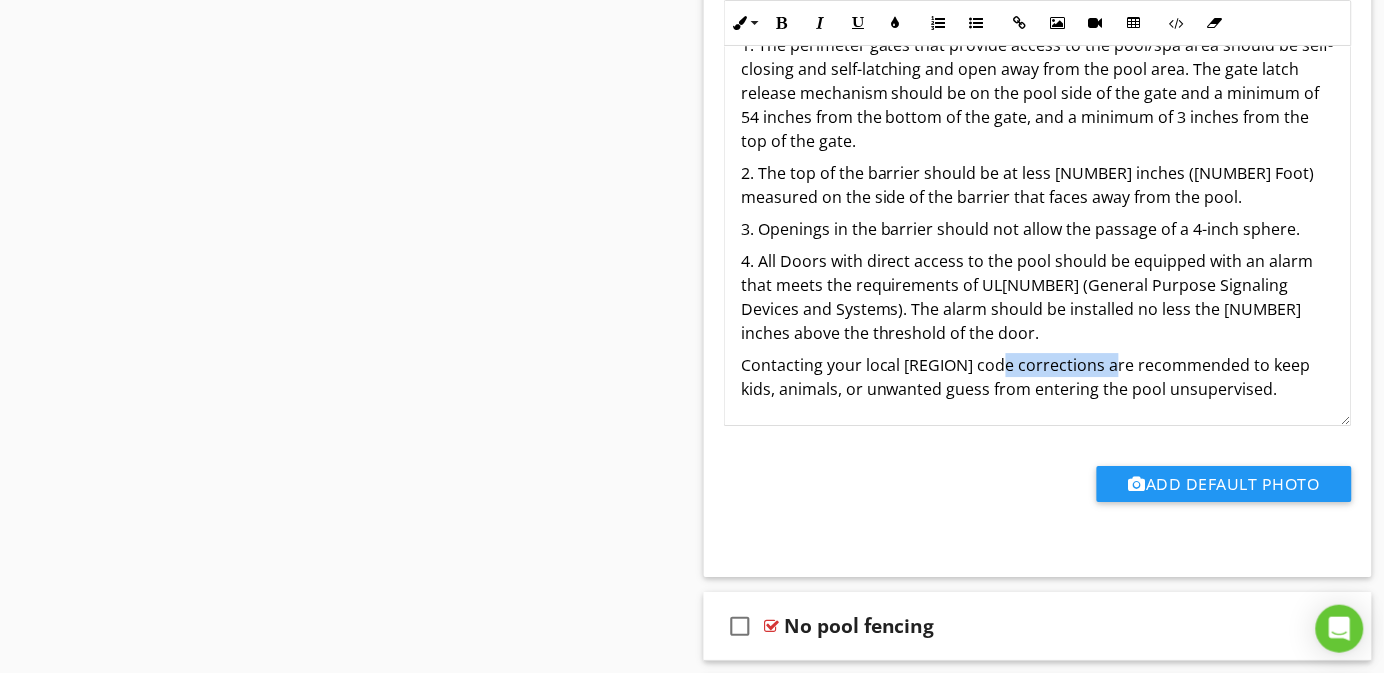 drag, startPoint x: 1104, startPoint y: 371, endPoint x: 995, endPoint y: 364, distance: 109.22454 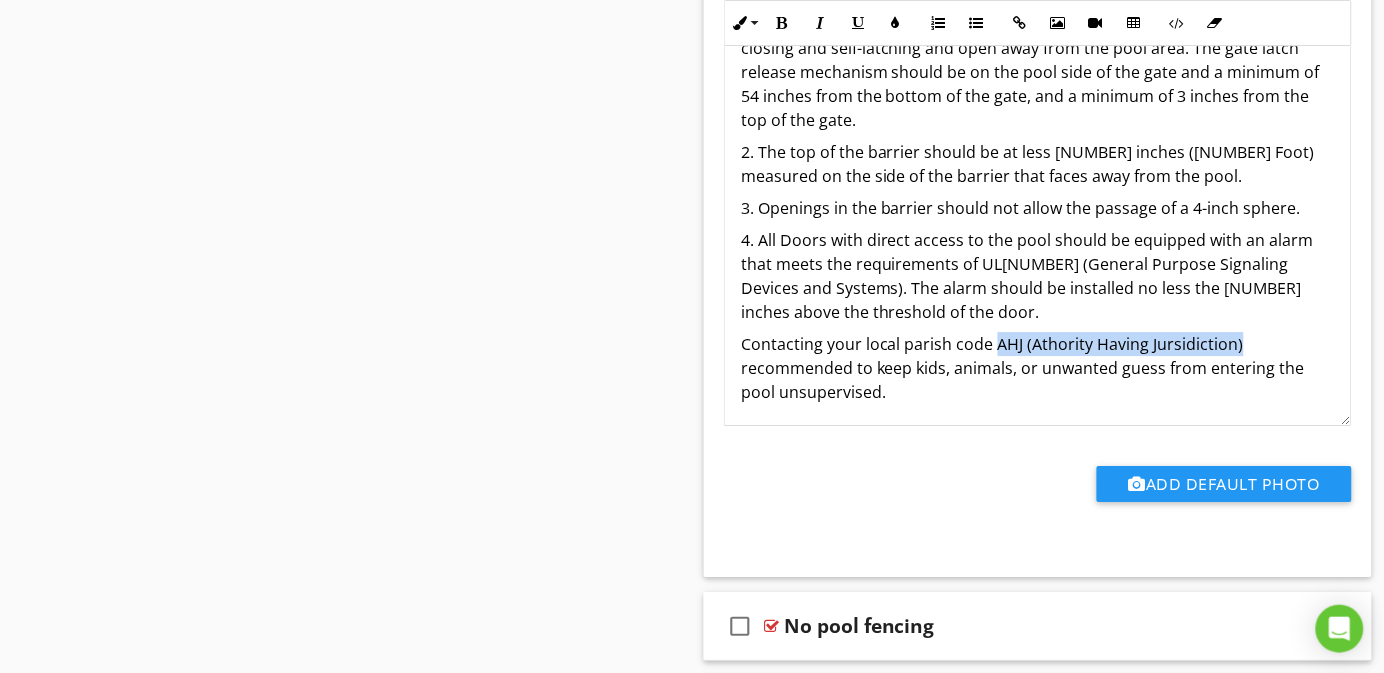 drag, startPoint x: 1239, startPoint y: 373, endPoint x: 992, endPoint y: 363, distance: 247.20235 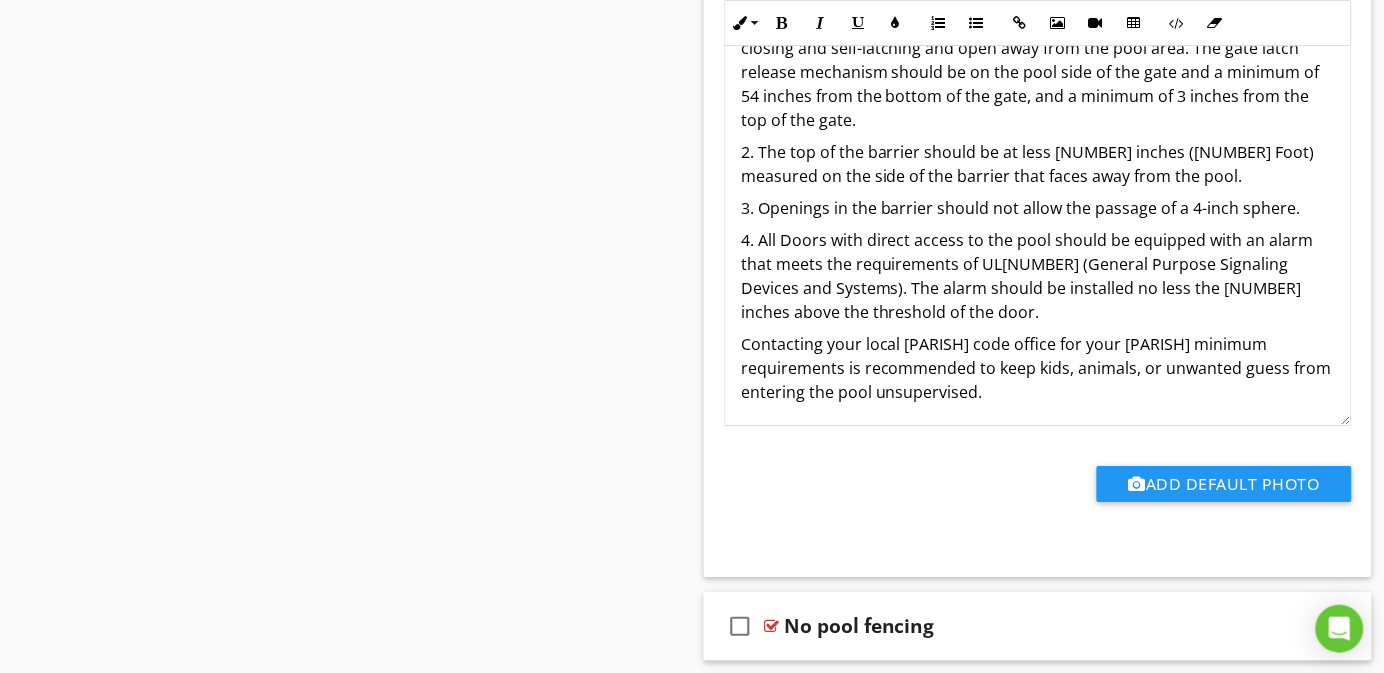scroll, scrollTop: 164, scrollLeft: 0, axis: vertical 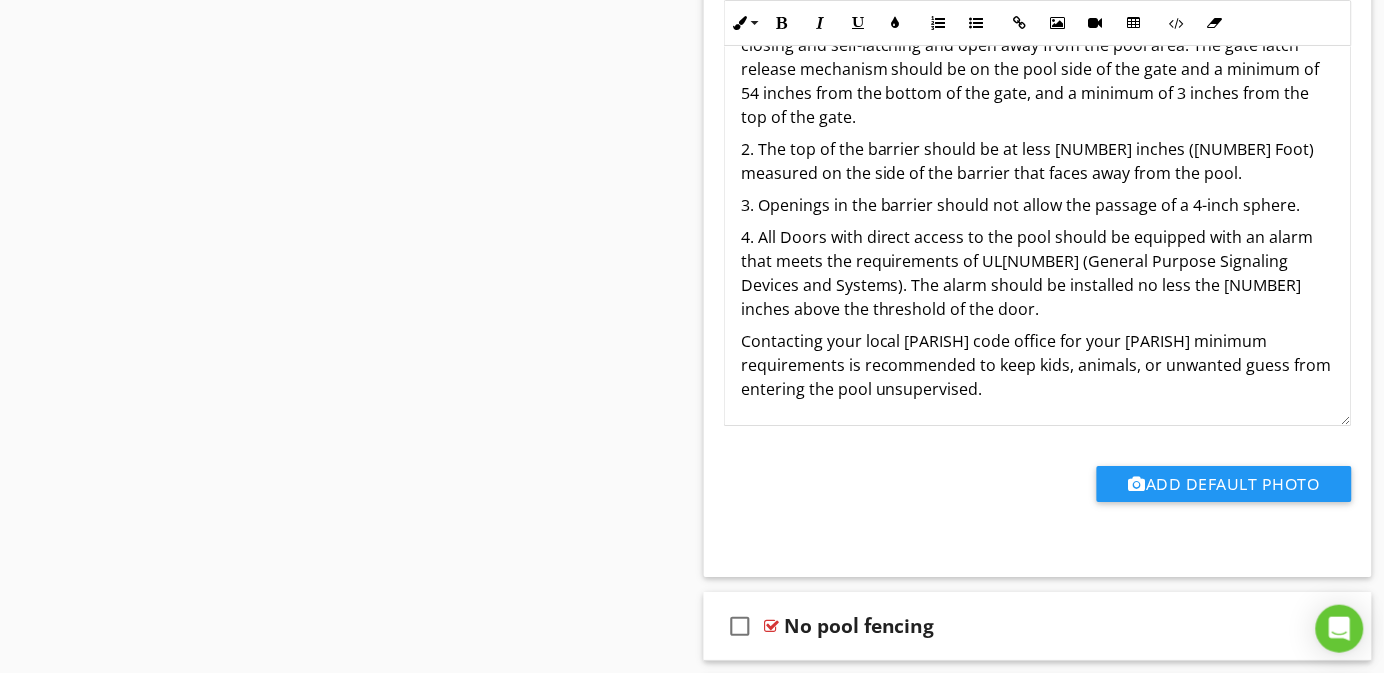 click on "Contacting your local [PARISH] code office for your [PARISH] minimum requirements is recommended to keep kids, animals, or unwanted guess from entering the pool unsupervised." at bounding box center (1038, 365) 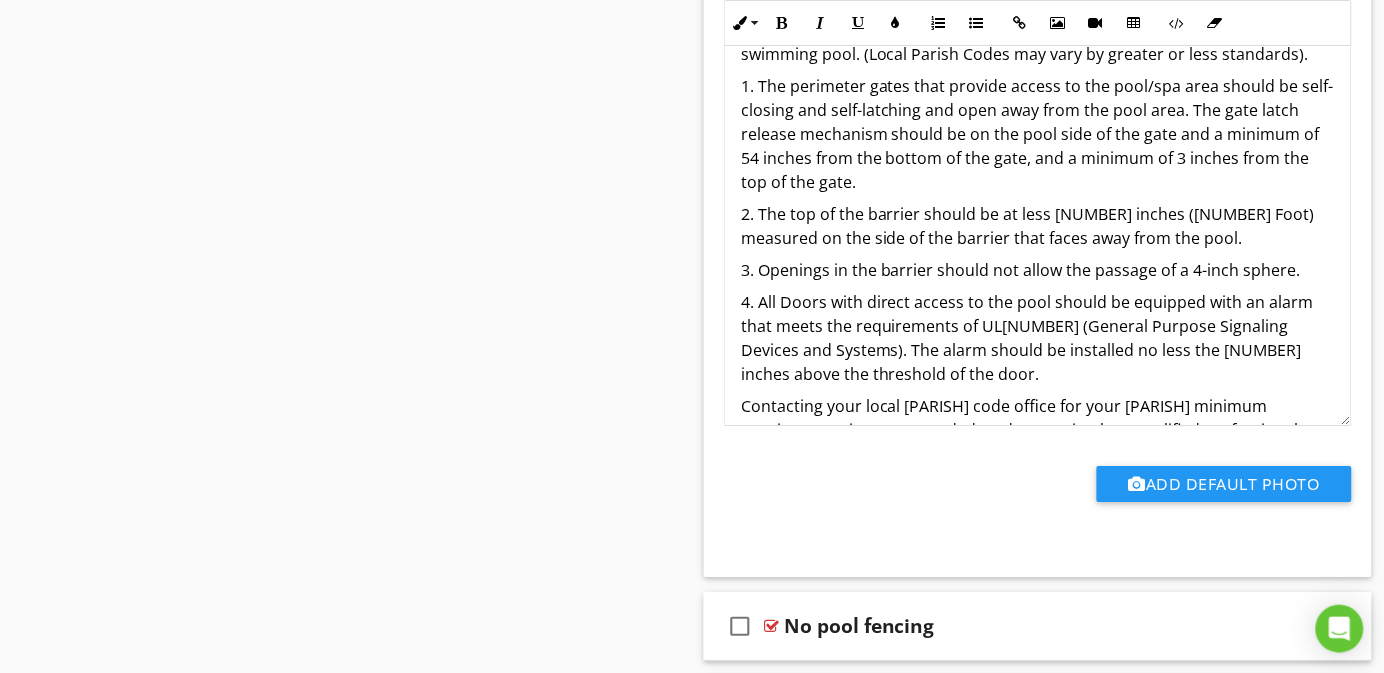 scroll, scrollTop: 0, scrollLeft: 0, axis: both 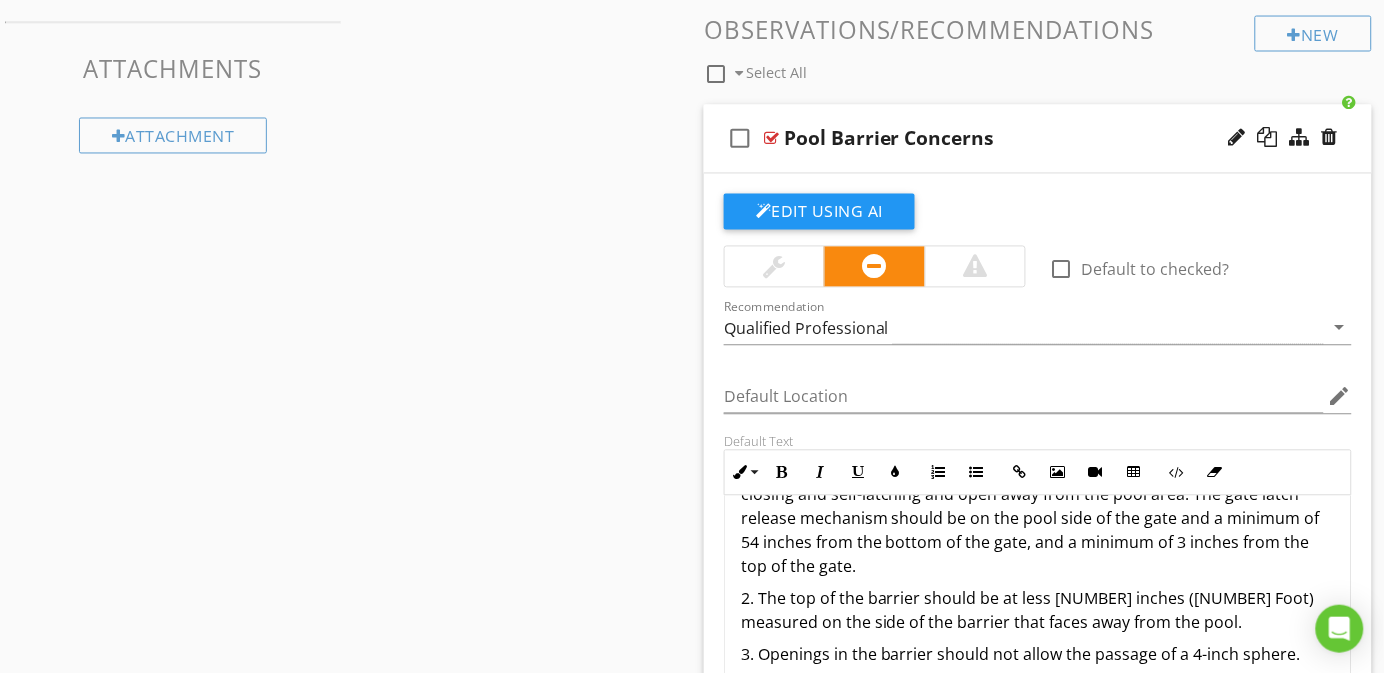 click on "Pool Barrier Concerns" at bounding box center [1019, 139] 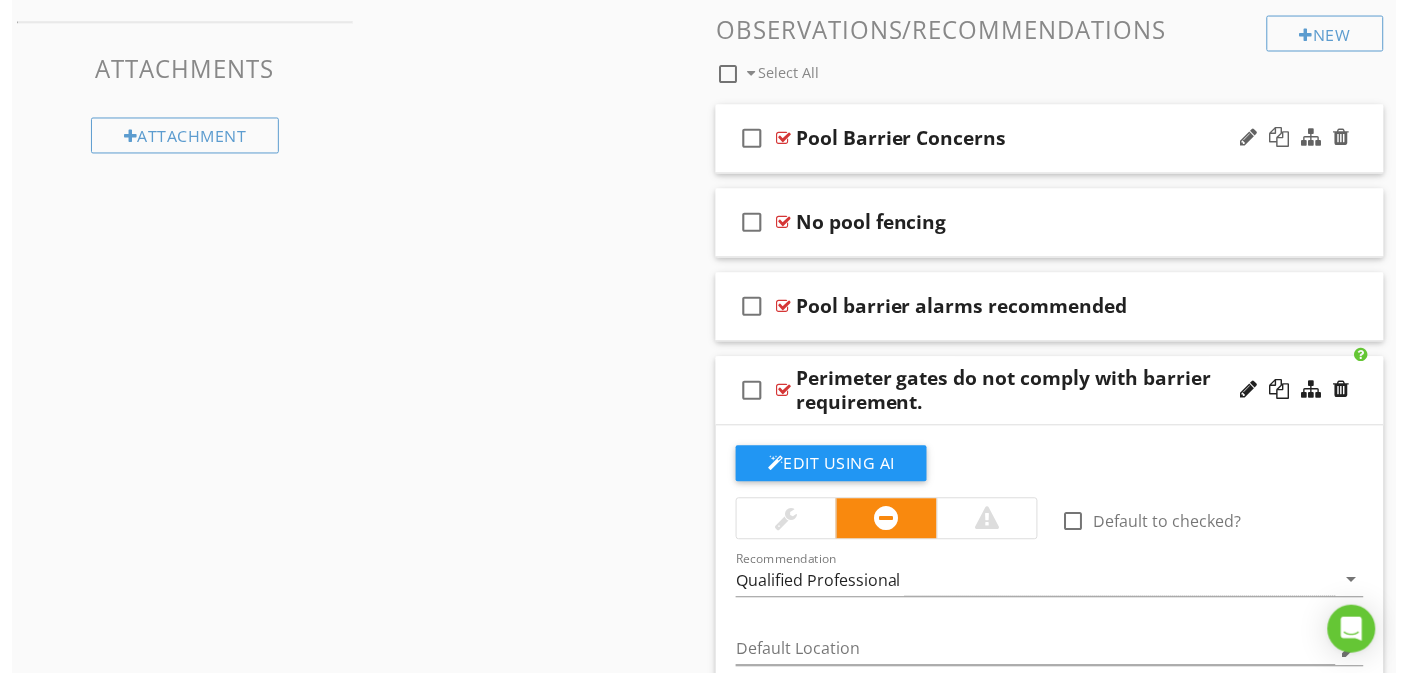 scroll, scrollTop: 660, scrollLeft: 0, axis: vertical 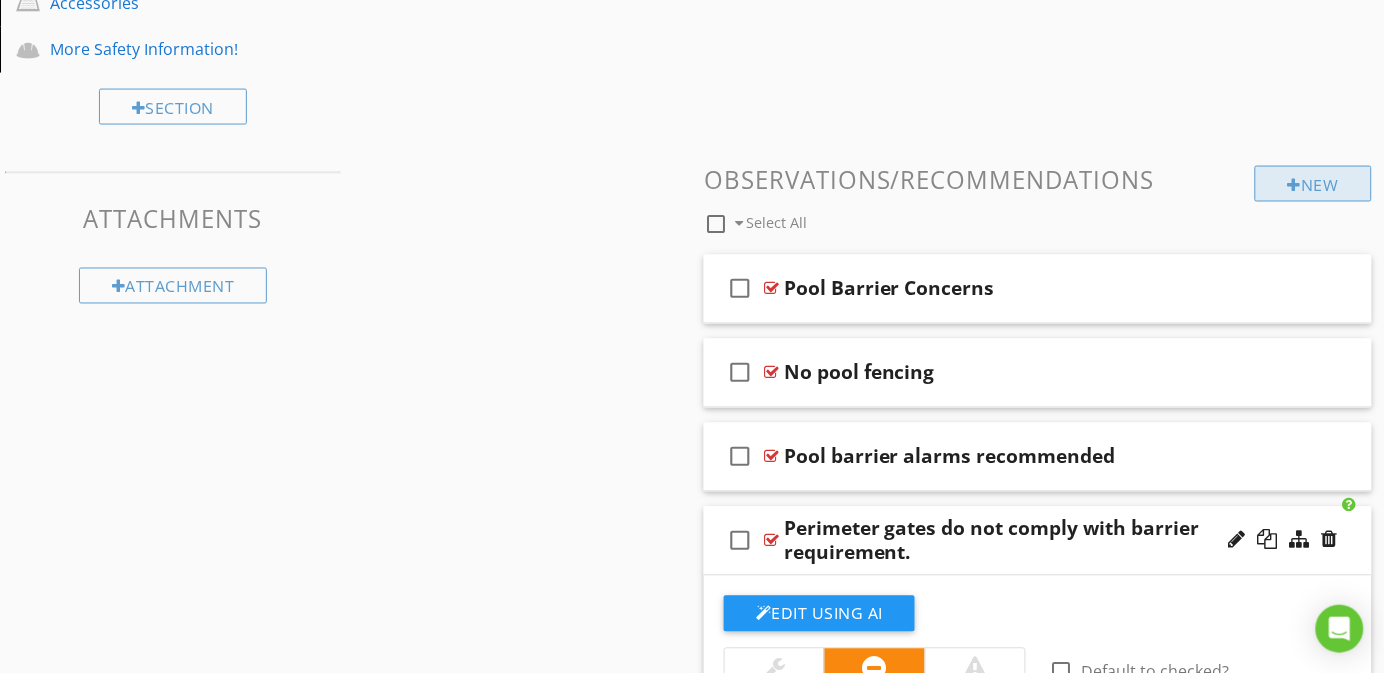 click on "New" at bounding box center (1313, 184) 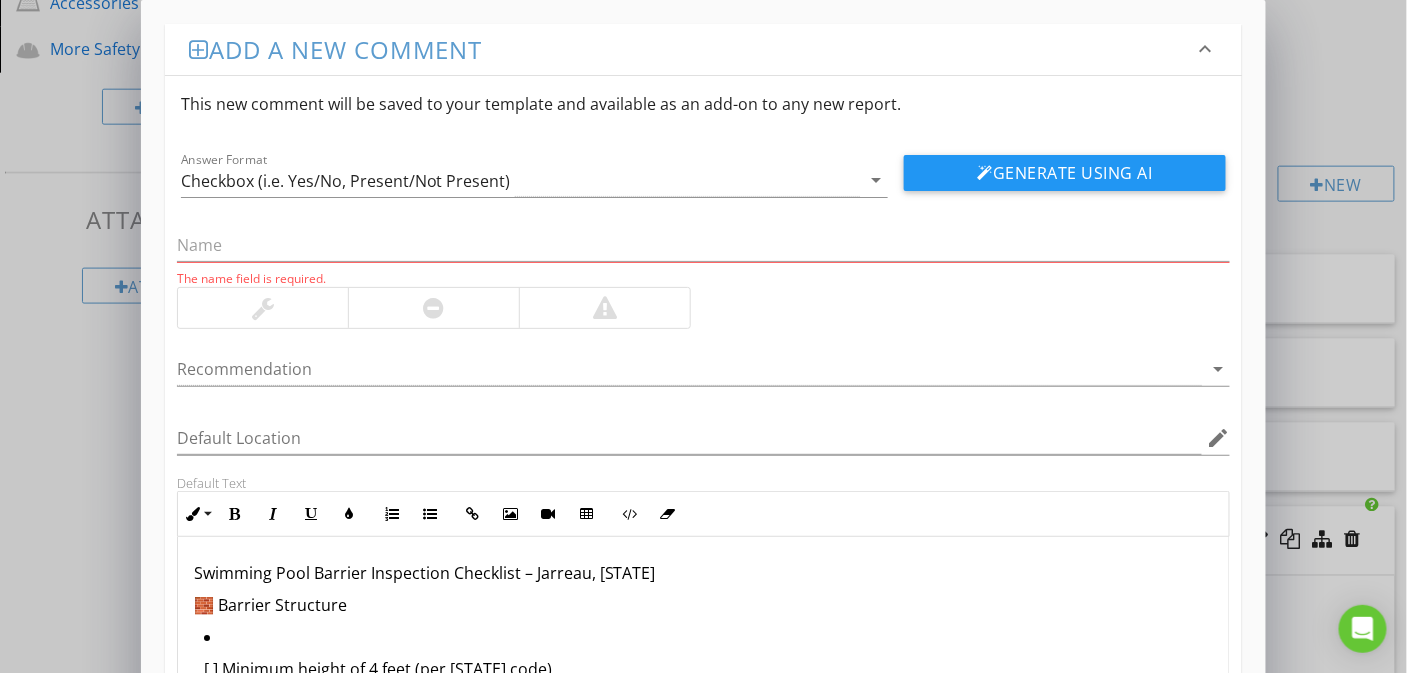 scroll, scrollTop: 1683, scrollLeft: 0, axis: vertical 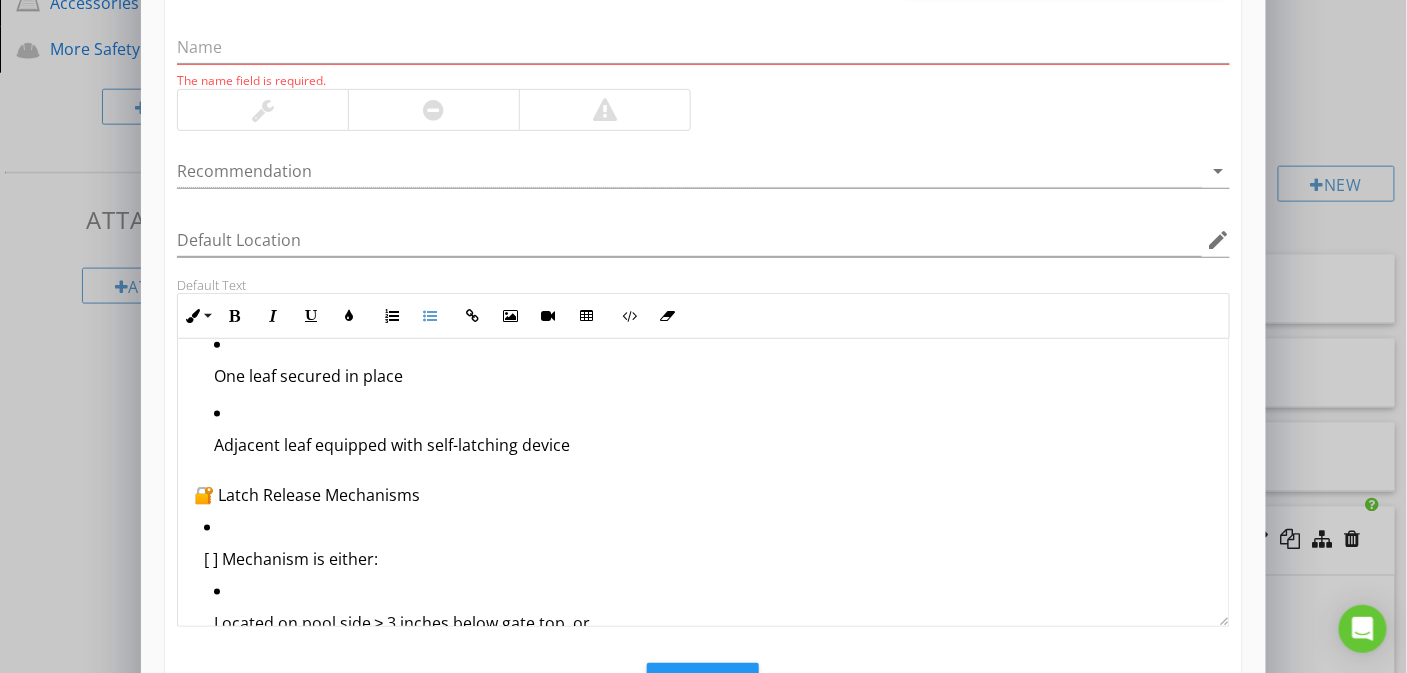 drag, startPoint x: 1220, startPoint y: 528, endPoint x: 1209, endPoint y: 612, distance: 84.71718 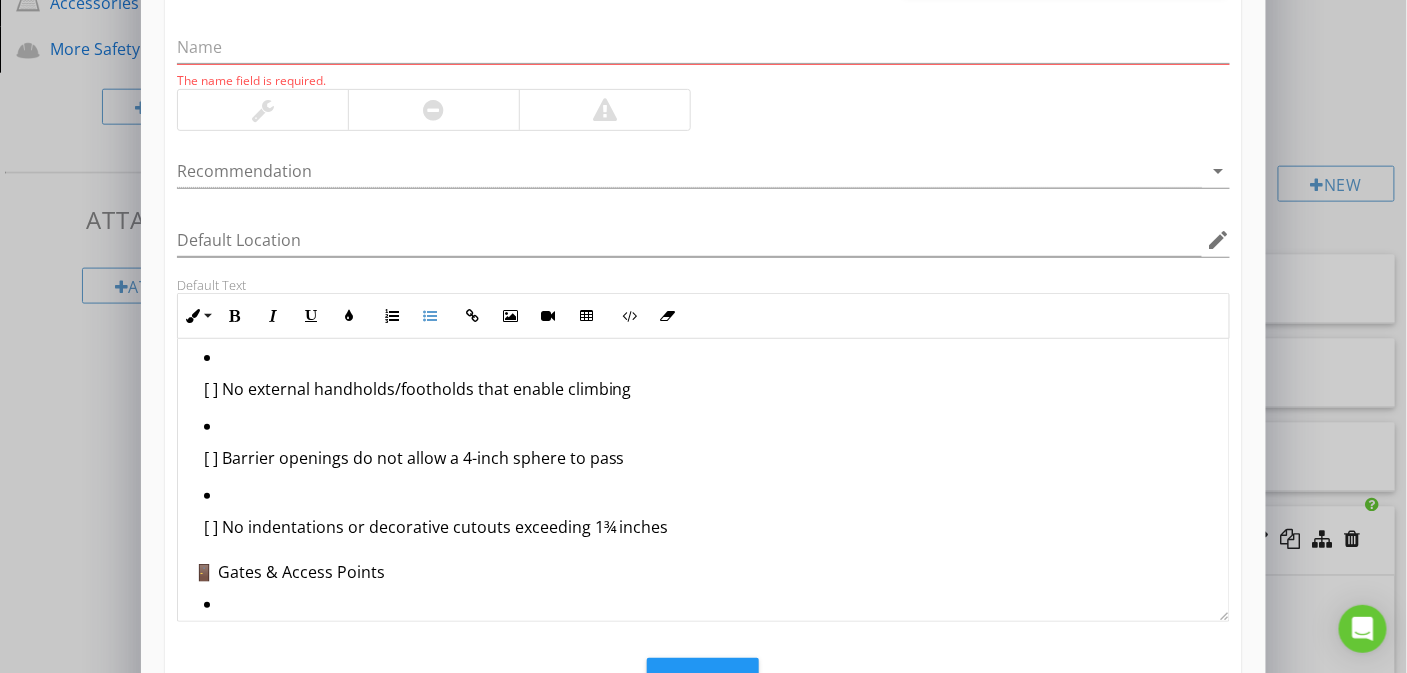 scroll, scrollTop: 70, scrollLeft: 0, axis: vertical 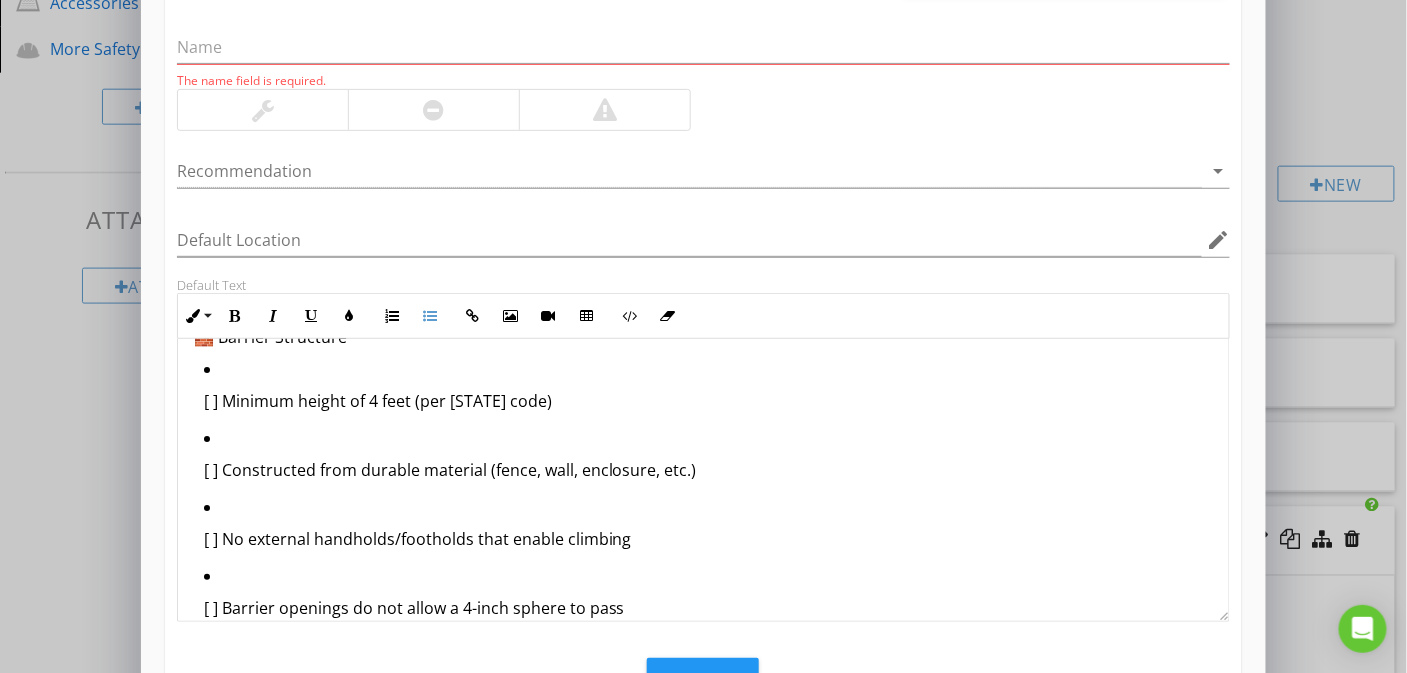 click on "Inline Style XLarge Large Normal Small Light Small/Light Bold Italic Underline Colors Ordered List Unordered List Insert Link Insert Image Insert Video Insert Table Code View Clear Formatting" at bounding box center [704, 316] 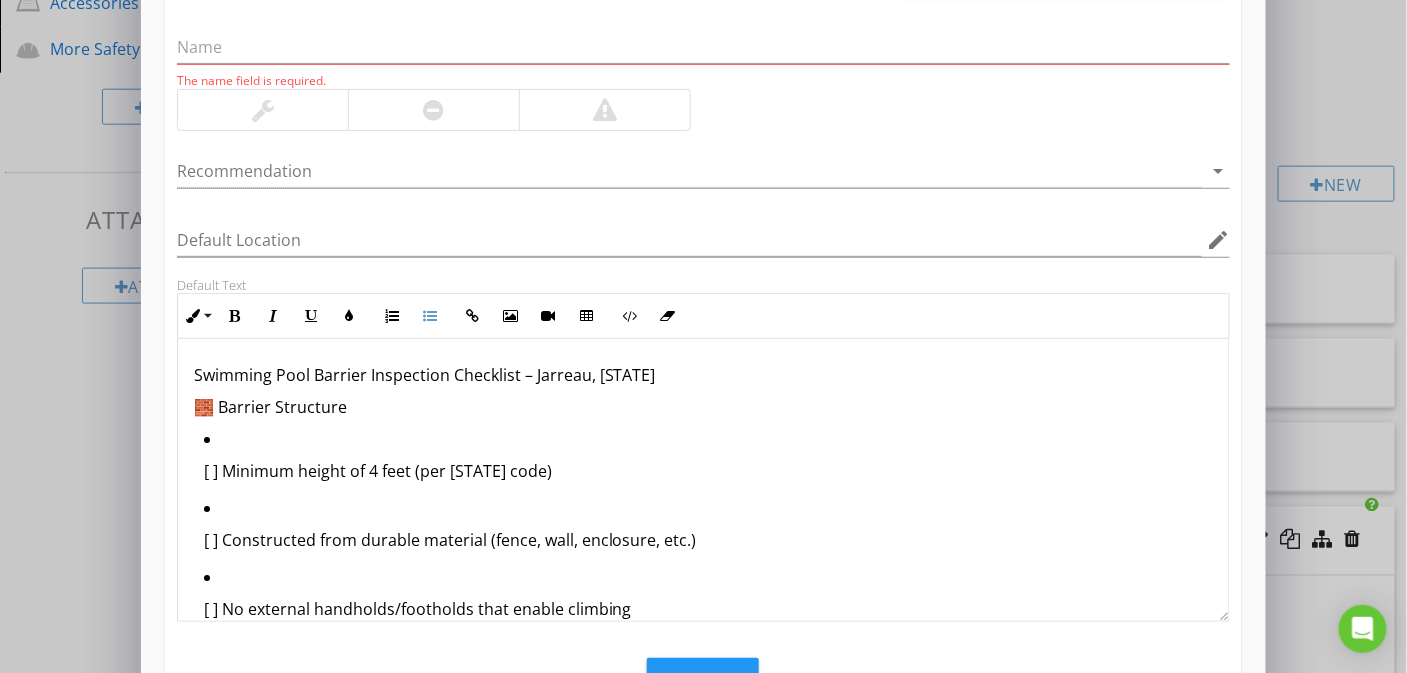 scroll, scrollTop: 269, scrollLeft: 0, axis: vertical 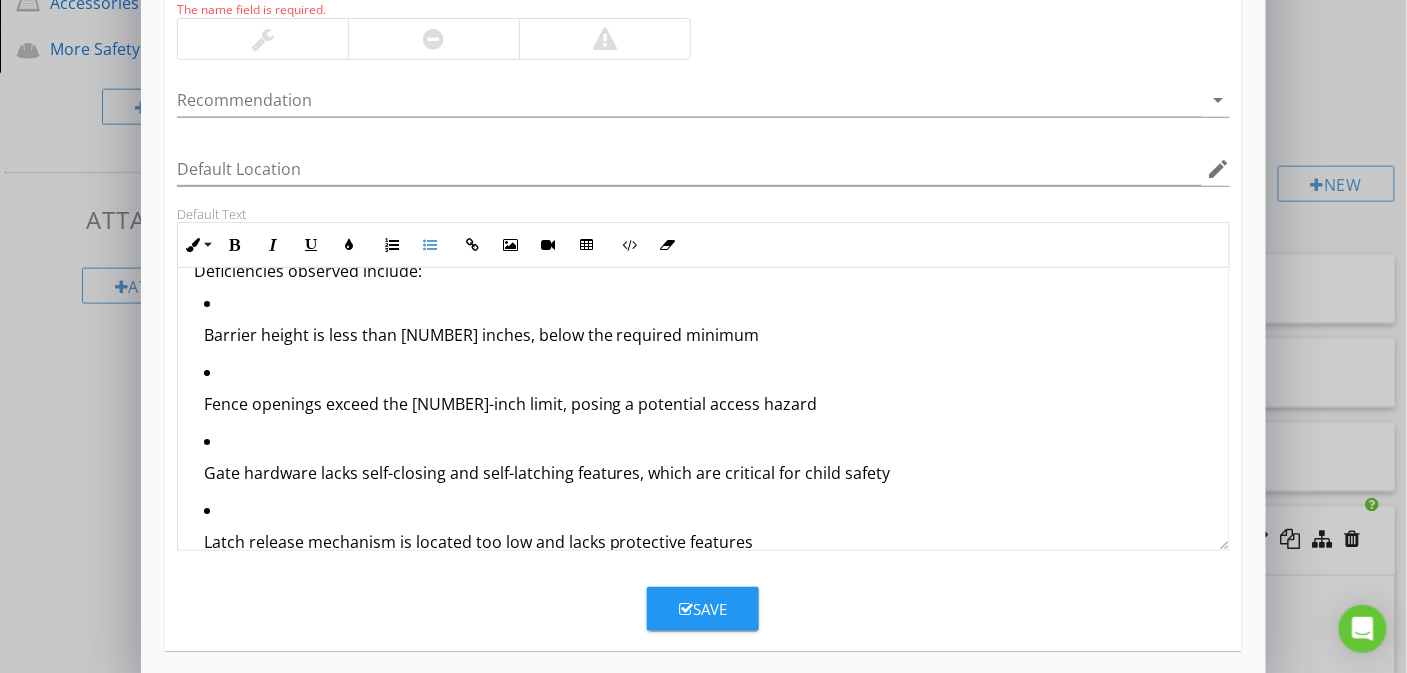 click on "Barrier height is less than [NUMBER] inches, below the required minimum" at bounding box center [709, 335] 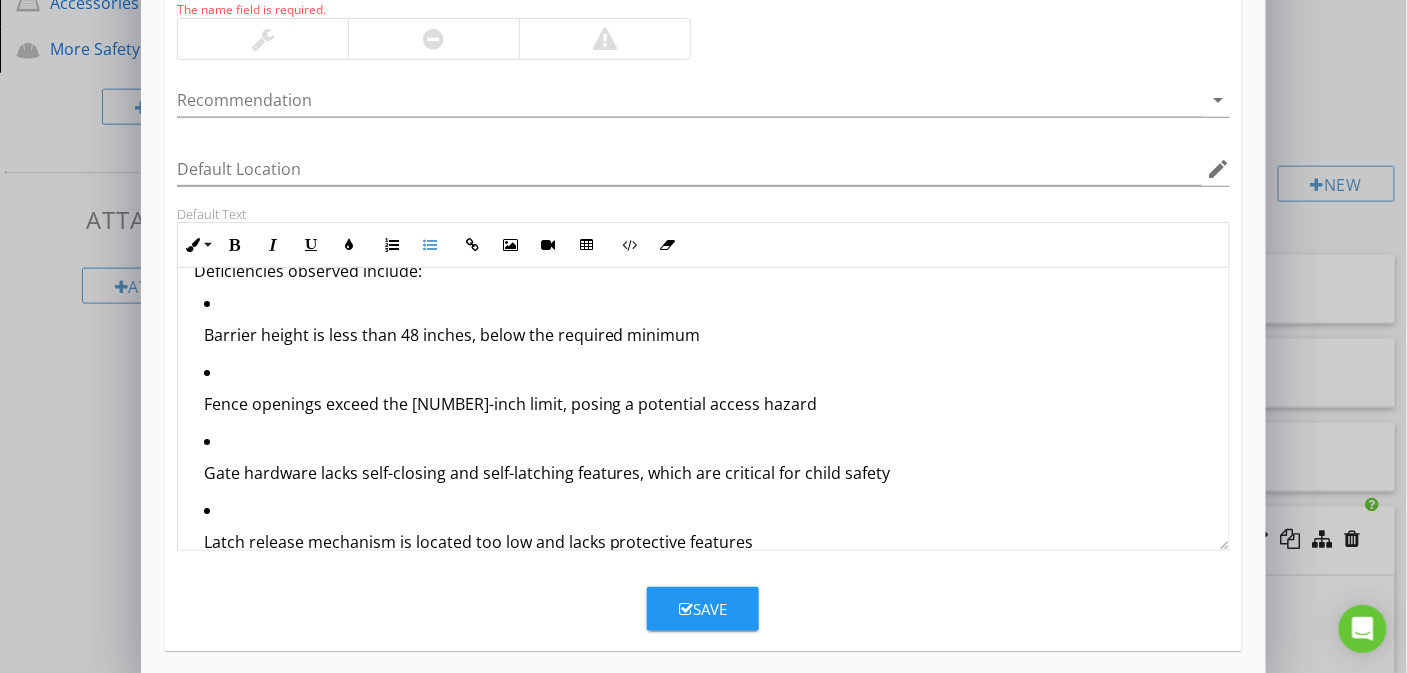 type 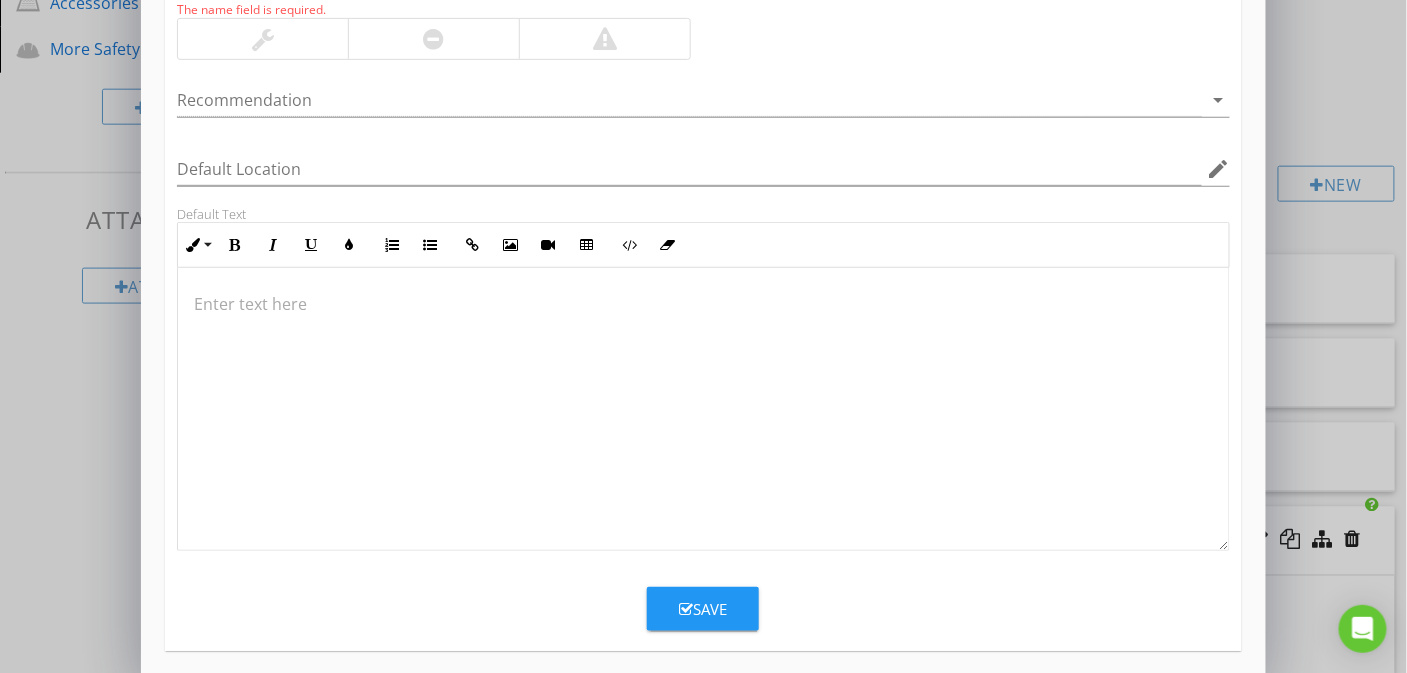 scroll, scrollTop: 0, scrollLeft: 0, axis: both 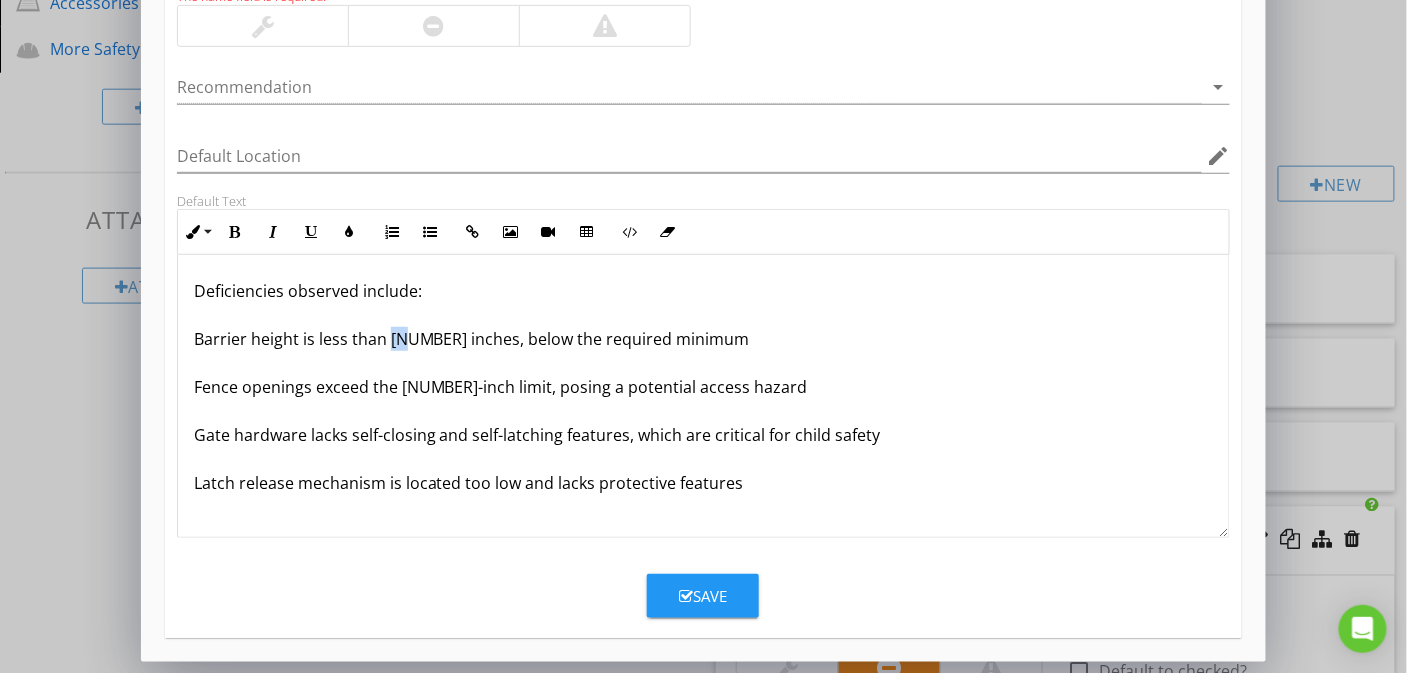 drag, startPoint x: 407, startPoint y: 341, endPoint x: 388, endPoint y: 339, distance: 19.104973 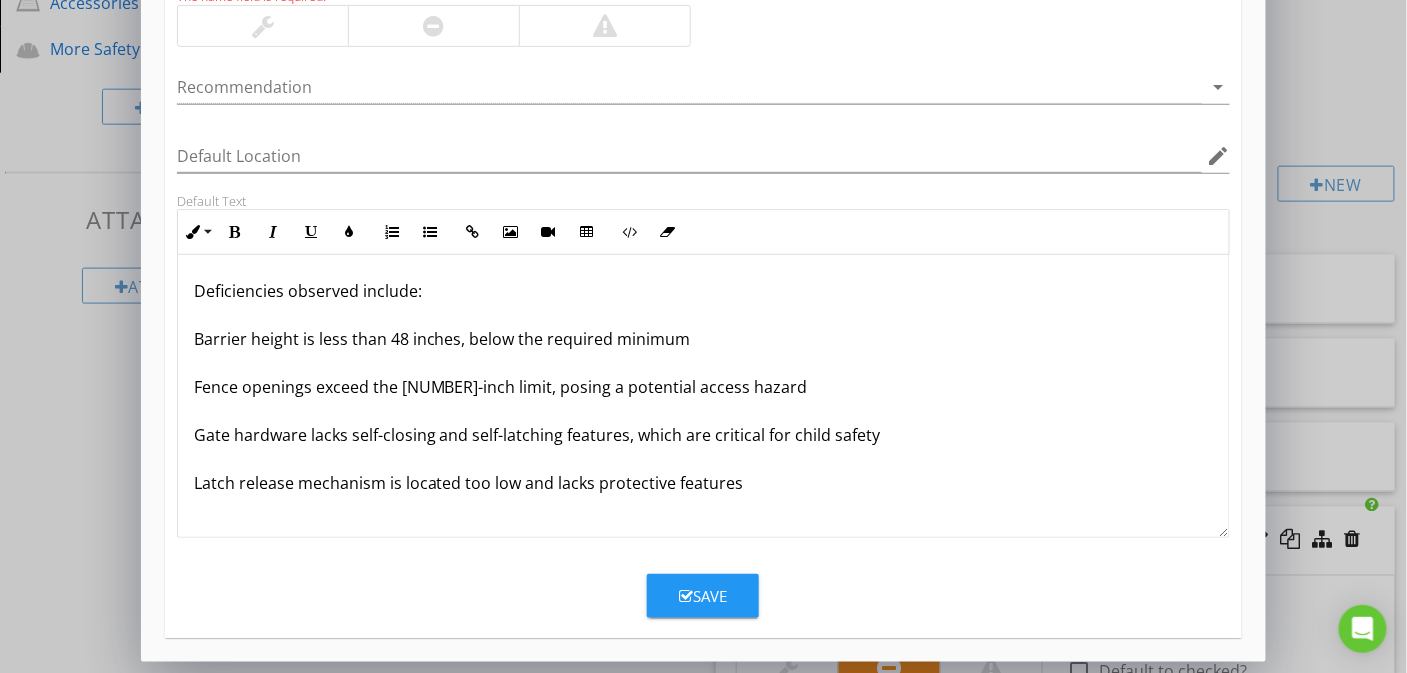 click on "Deficiencies observed include: Barrier height is less than [NUMBER] inches, below the required minimum Fence openings exceed the [NUMBER]-inch limit, posing a potential access hazard Gate hardware lacks self-closing and self-latching features, which are critical for child safety Latch release mechanism is located too low and lacks protective features" at bounding box center [704, 387] 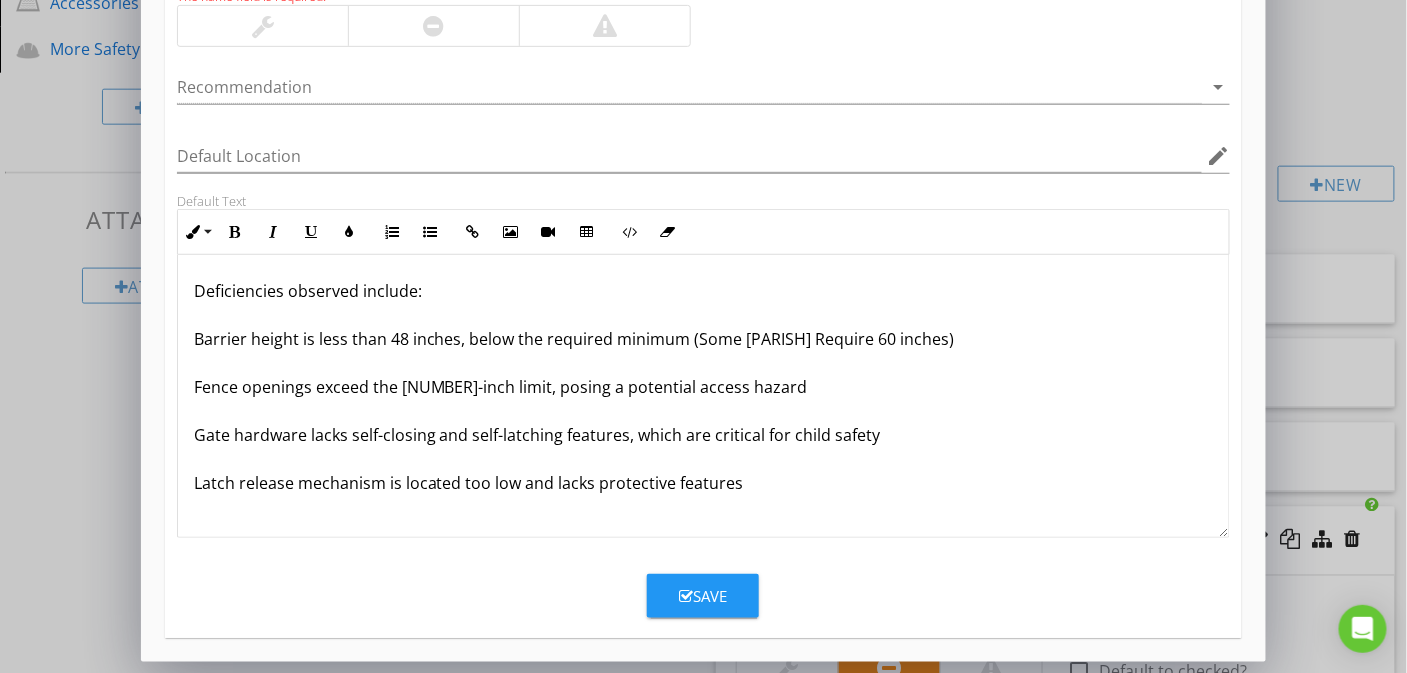 click on "Deficiencies observed include: Barrier height is less than 48 inches, below the required minimum (Some [PARISHES] Require 60 inches) Fence openings exceed the 4-inch limit, posing a potential access hazard Gate hardware lacks self-closing and self-latching features, which are critical for child safety Latch release mechanism is located too low and lacks protective features" at bounding box center (704, 387) 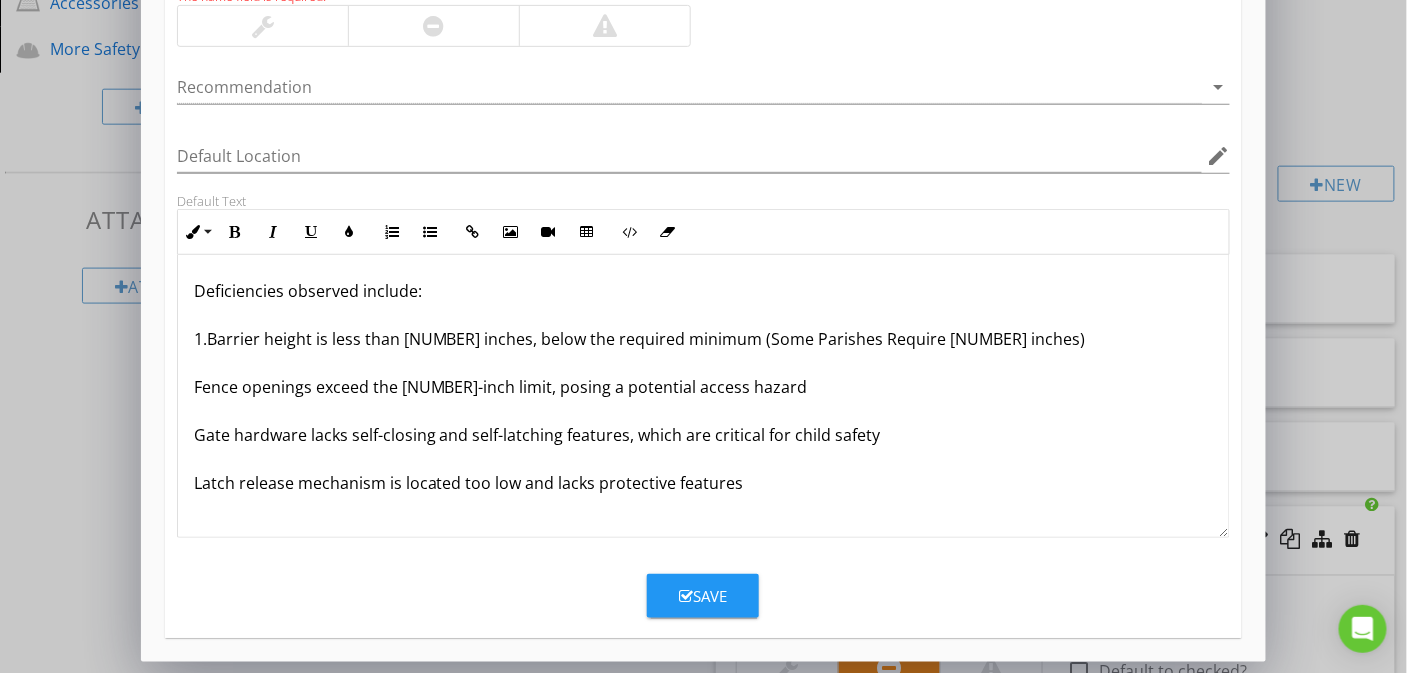 click on "Deficiencies observed include: 1.Barrier height is less than 48 inches, below the required minimum (Some [REGION] Require 60 inches) Fence openings exceed the 4-inch limit, posing a potential access hazard Gate hardware lacks self-closing and self-latching features, which are critical for child safety Latch release mechanism is located too low and lacks protective features" at bounding box center (704, 387) 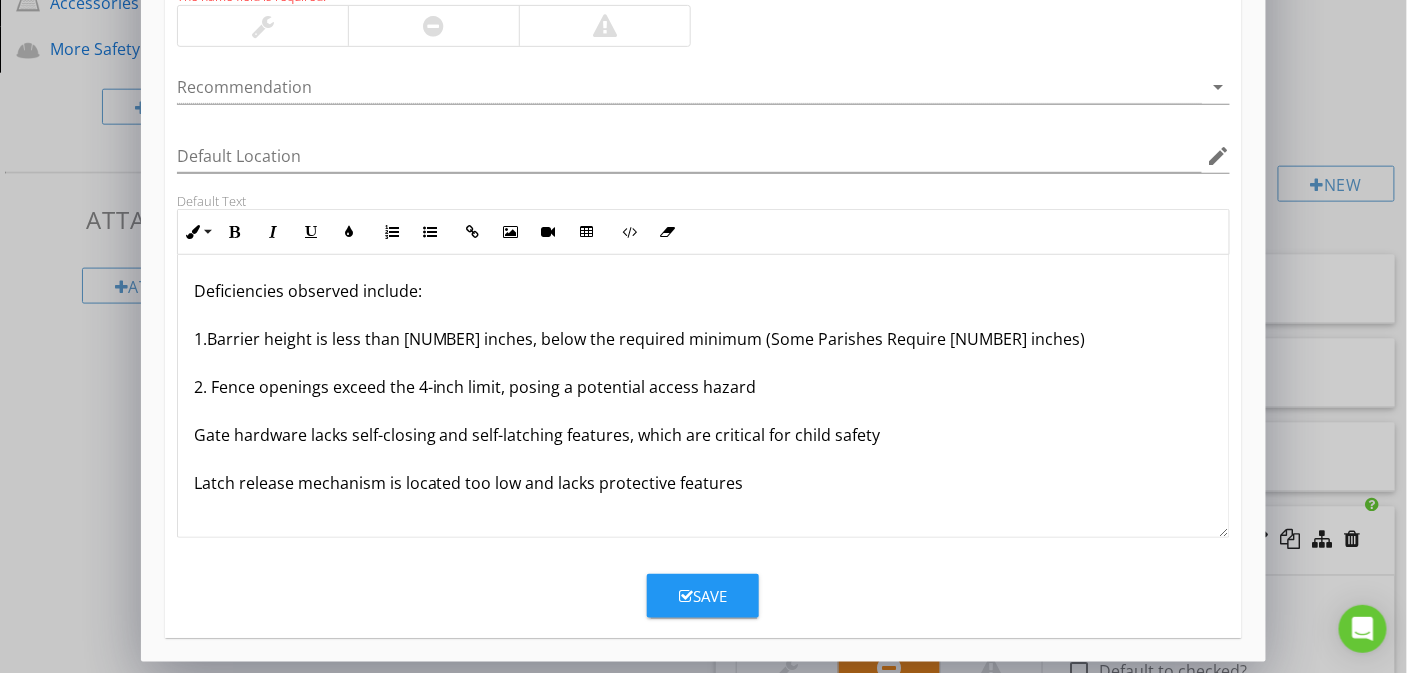 click on "Deficiencies observed include: 1.Barrier height is less than 48 inches, below the required minimum (Some [PARISHES] Require 60 inches) 2. Fence openings exceed the 4-inch limit, posing a potential access hazard Gate hardware lacks self-closing and self-latching features, which are critical for child safety Latch release mechanism is located too low and lacks protective features" at bounding box center [704, 387] 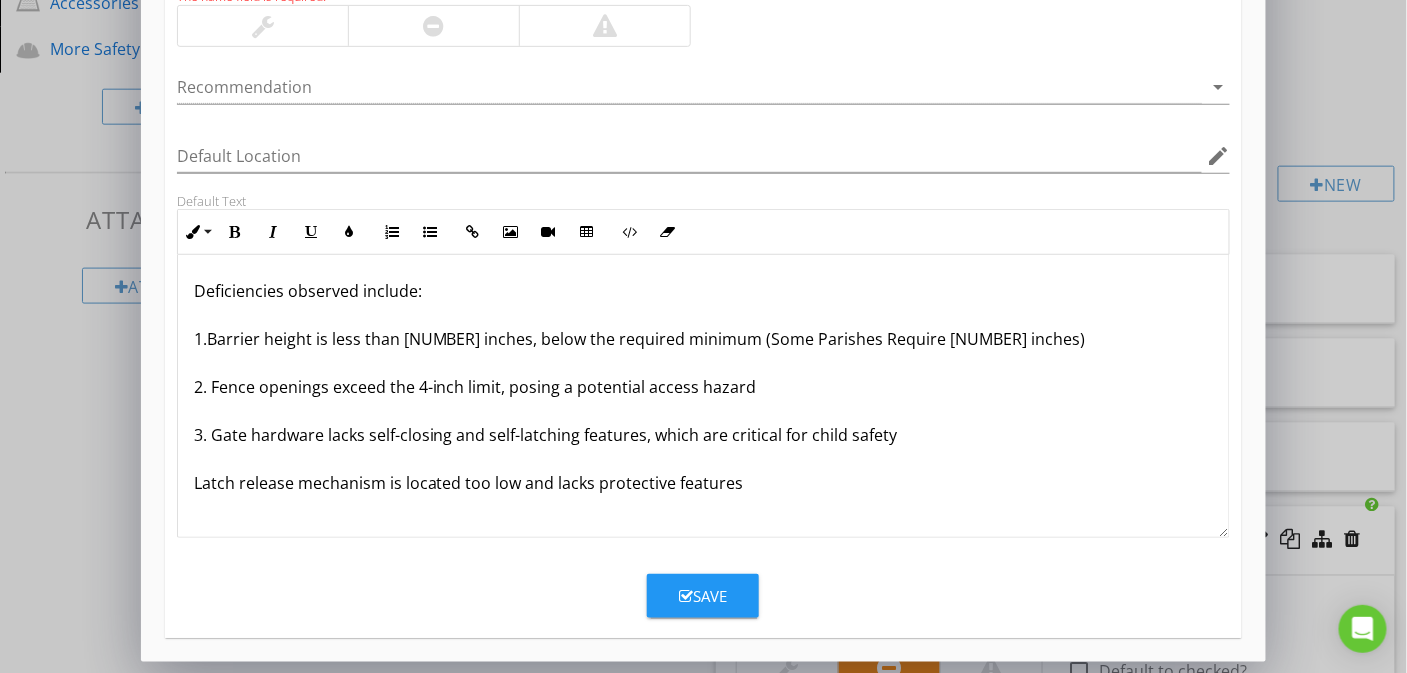 click on "Deficiencies observed include: 1.Barrier height is less than [NUMBER] inches, below the required minimum (Some Parishes Require [NUMBER] inches) 2. Fence openings exceed the [NUMBER]-inch limit, posing a potential access hazard 3. Gate hardware lacks self-closing and self-latching features, which are critical for child safety Latch release mechanism is located too low and lacks protective features" at bounding box center [704, 387] 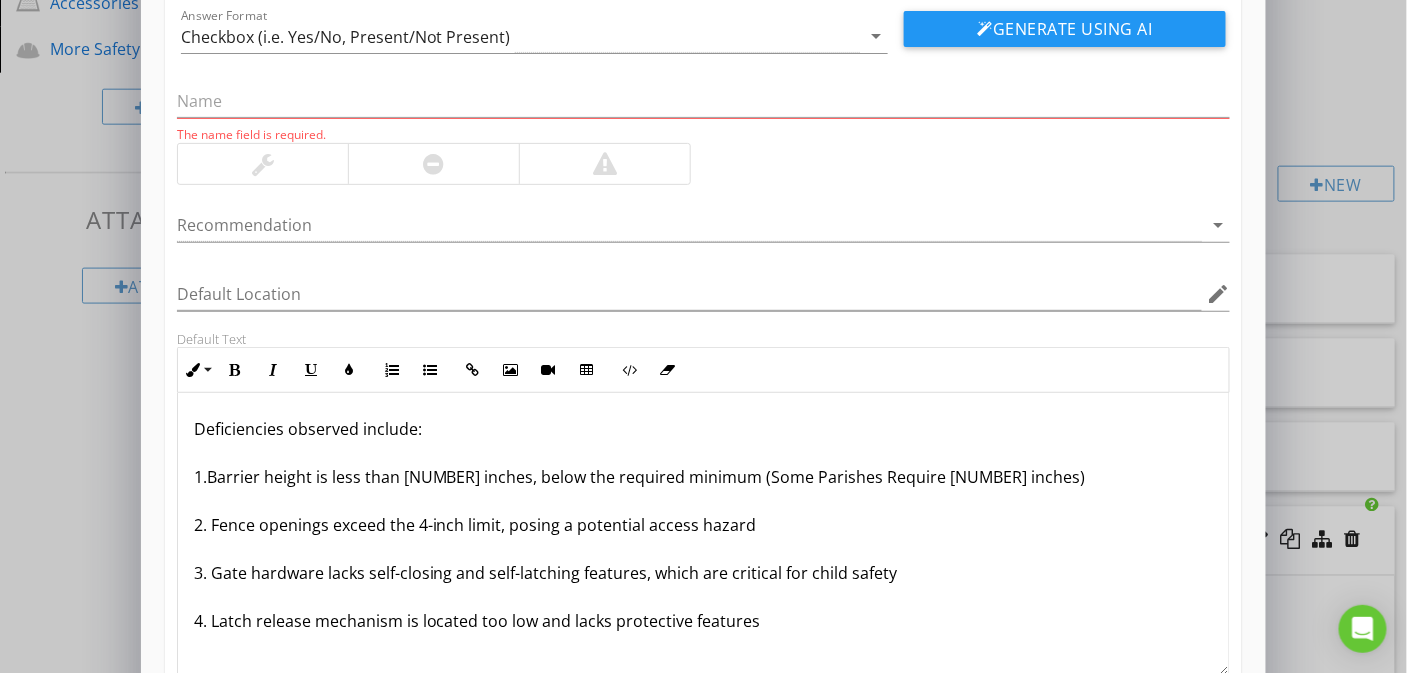 scroll, scrollTop: 0, scrollLeft: 0, axis: both 